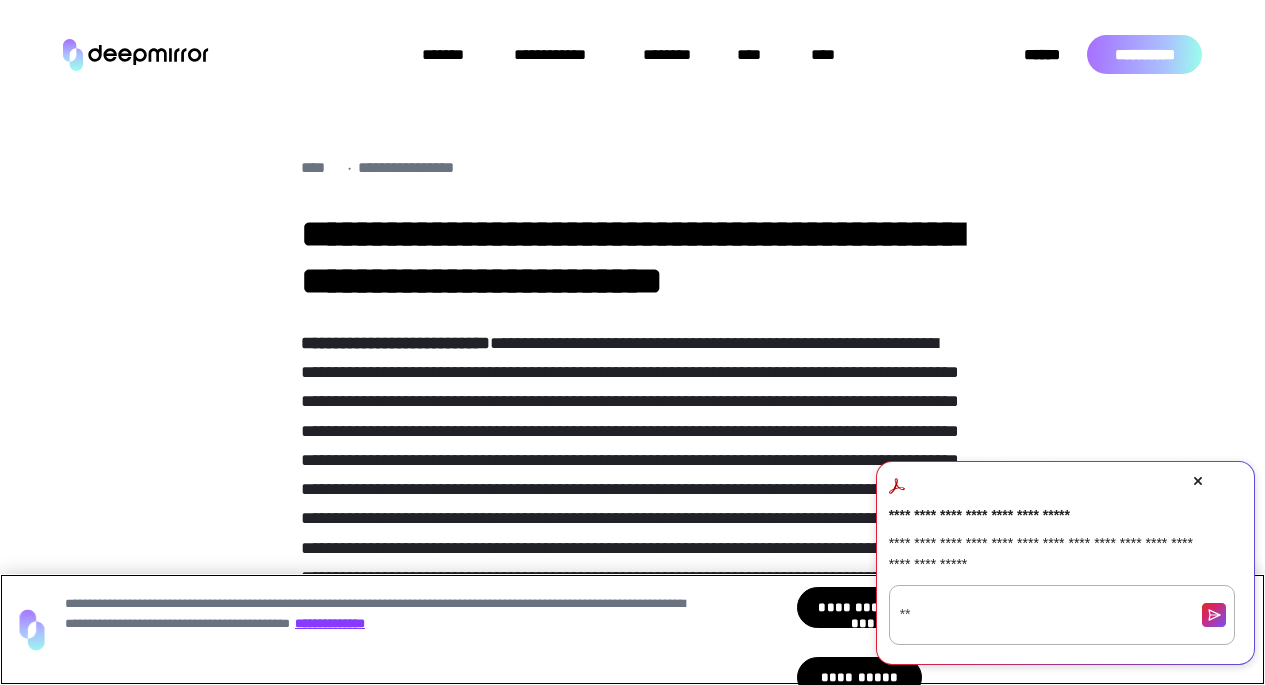 scroll, scrollTop: 0, scrollLeft: 0, axis: both 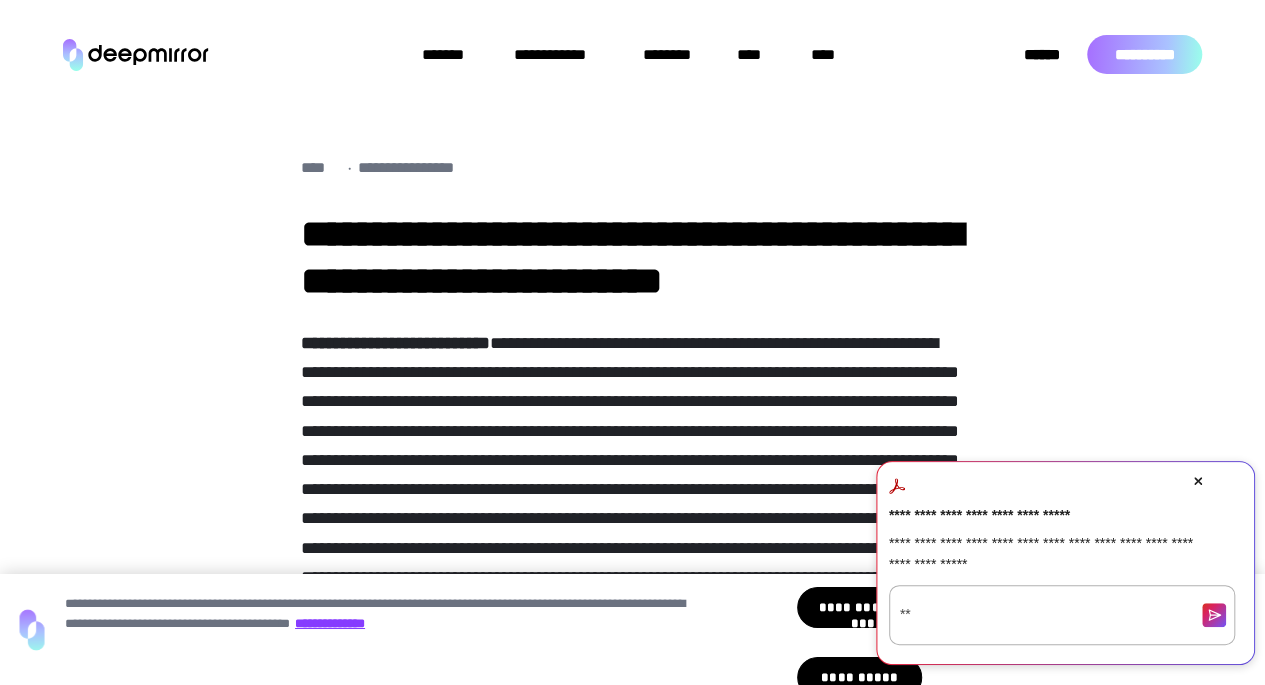 click 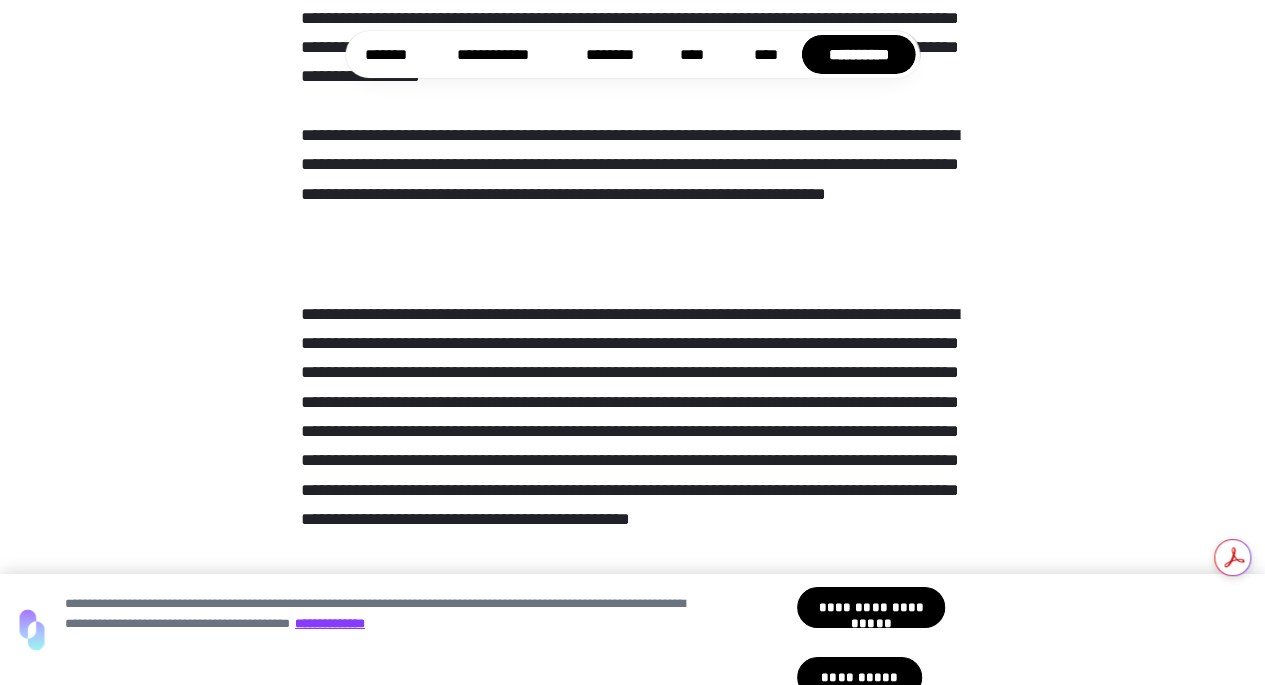 scroll, scrollTop: 500, scrollLeft: 0, axis: vertical 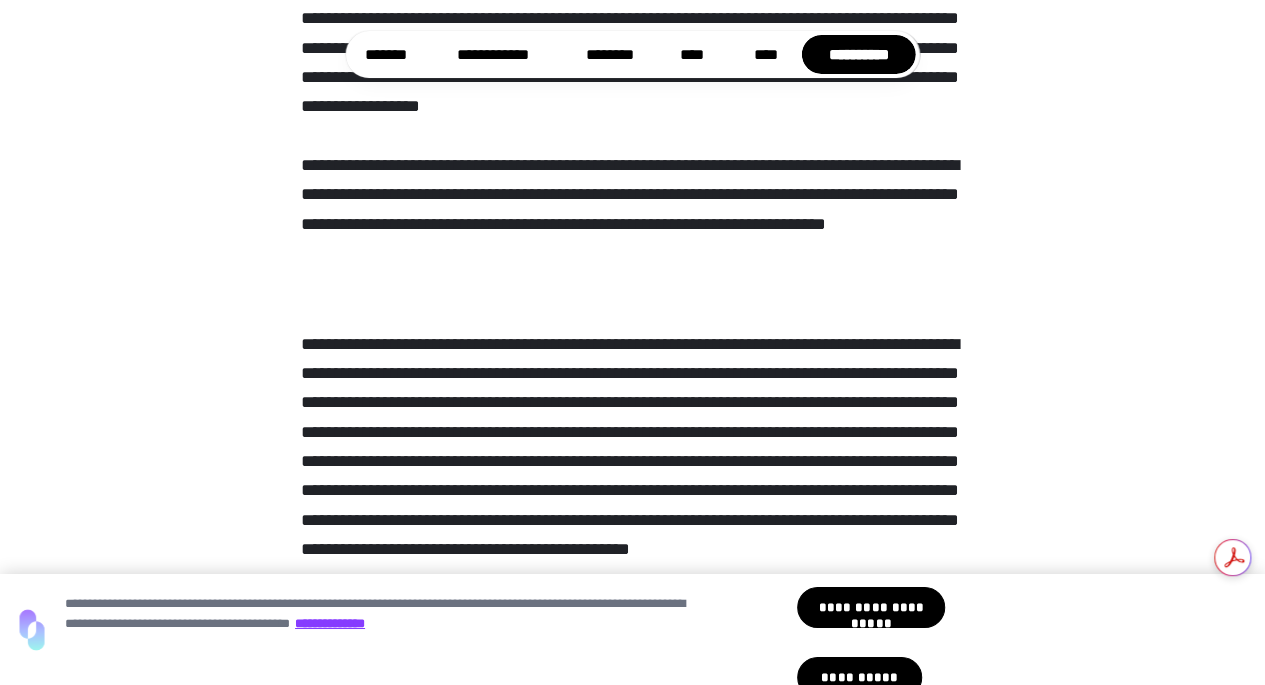 click on "**********" at bounding box center [633, 64] 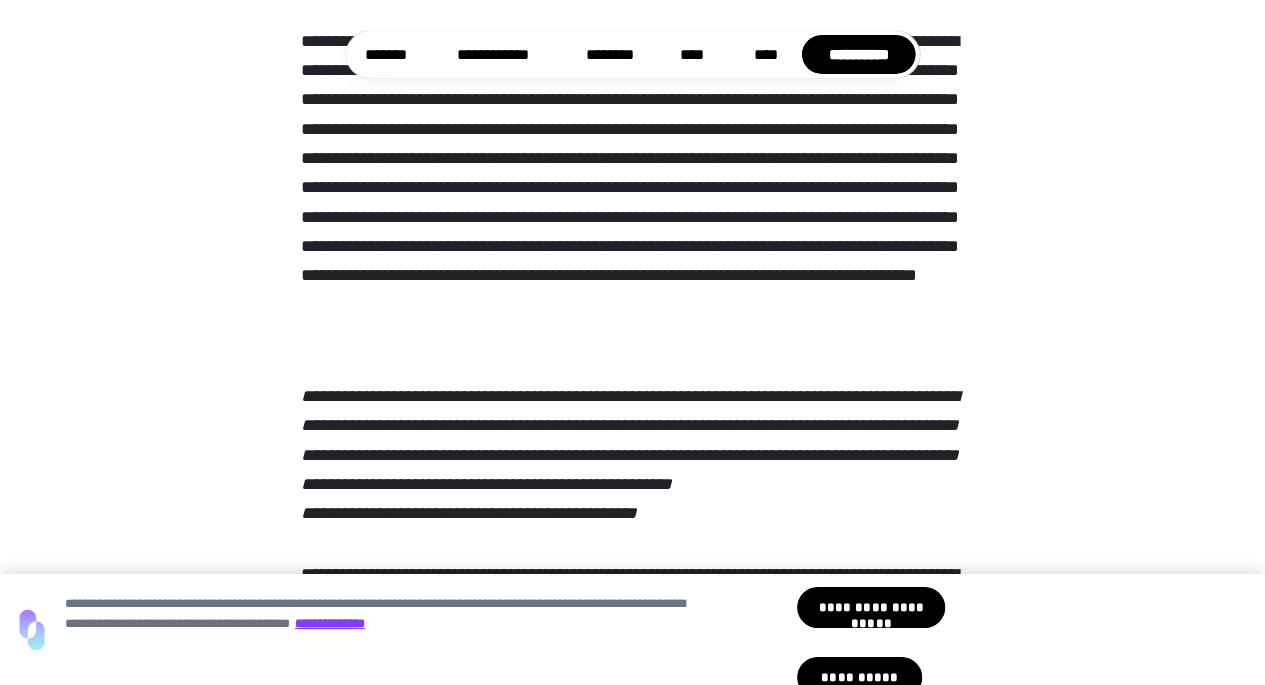 scroll, scrollTop: 1600, scrollLeft: 0, axis: vertical 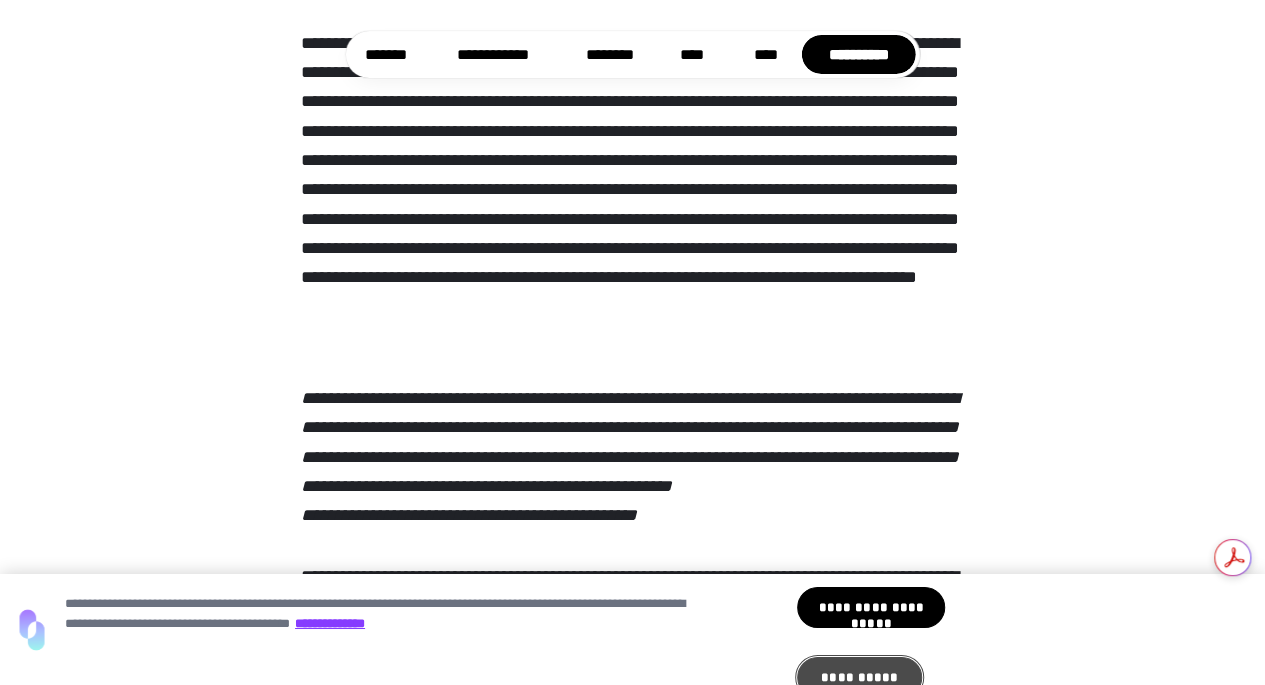 click on "**********" at bounding box center [859, 677] 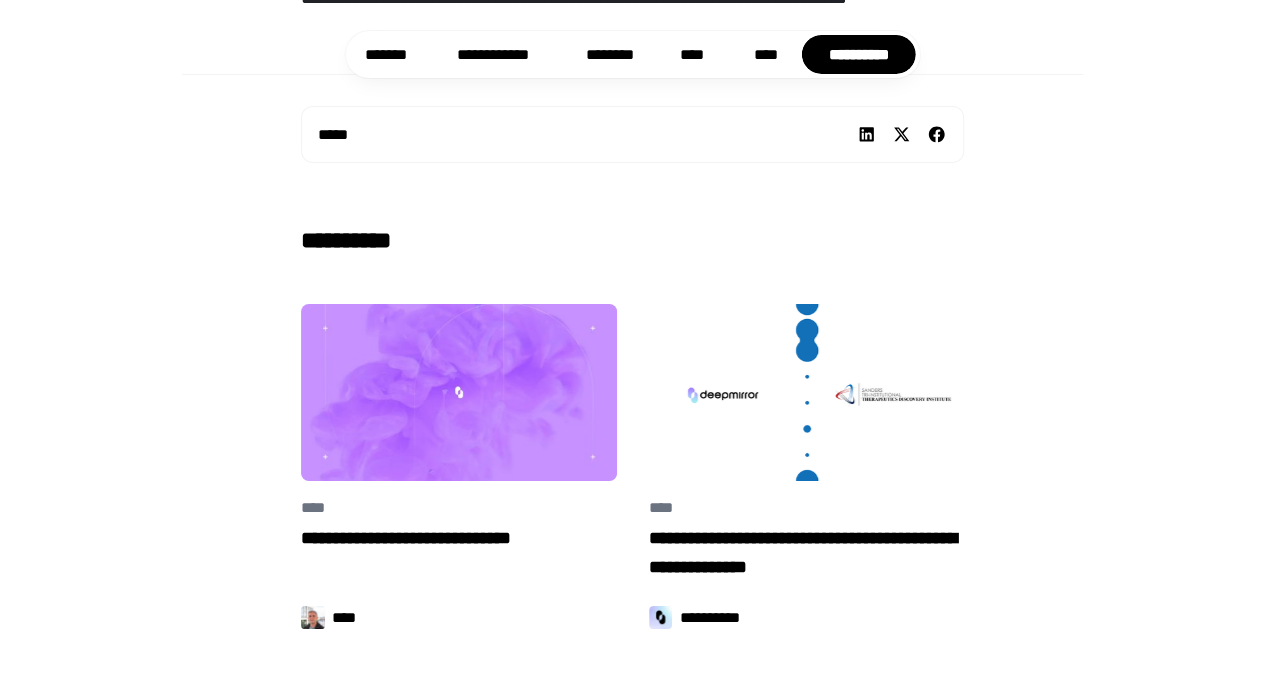scroll, scrollTop: 3500, scrollLeft: 0, axis: vertical 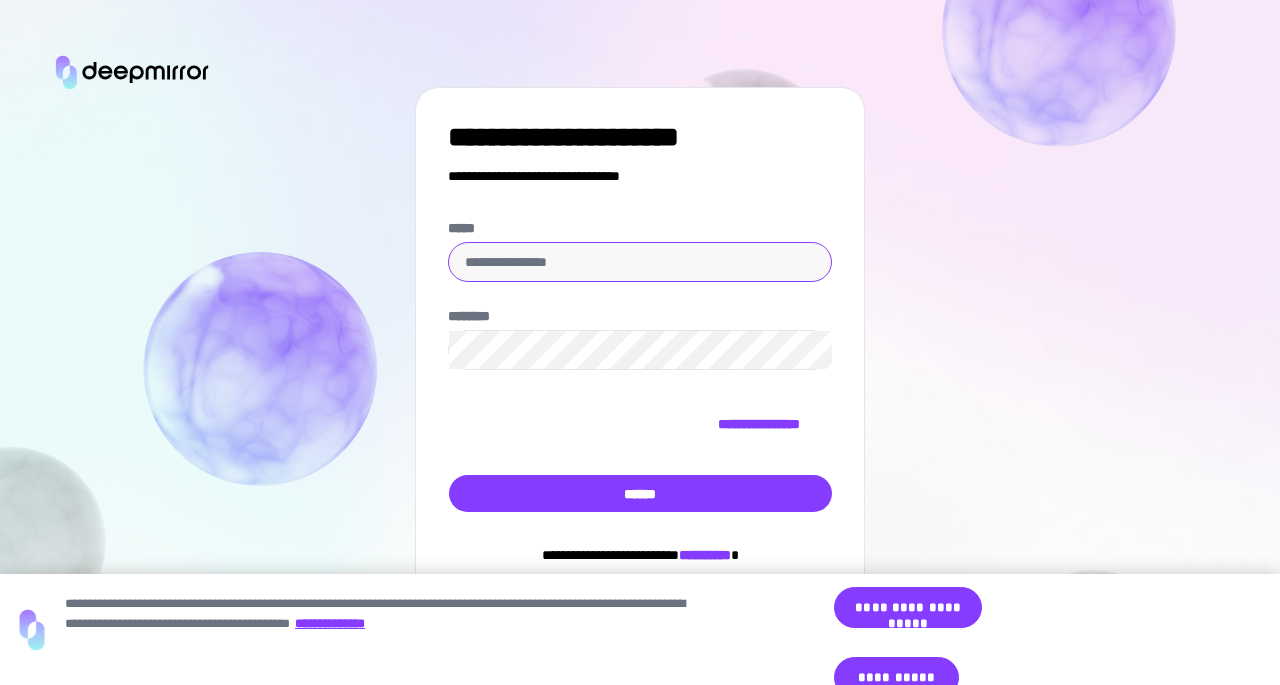 click on "*****" at bounding box center [640, 262] 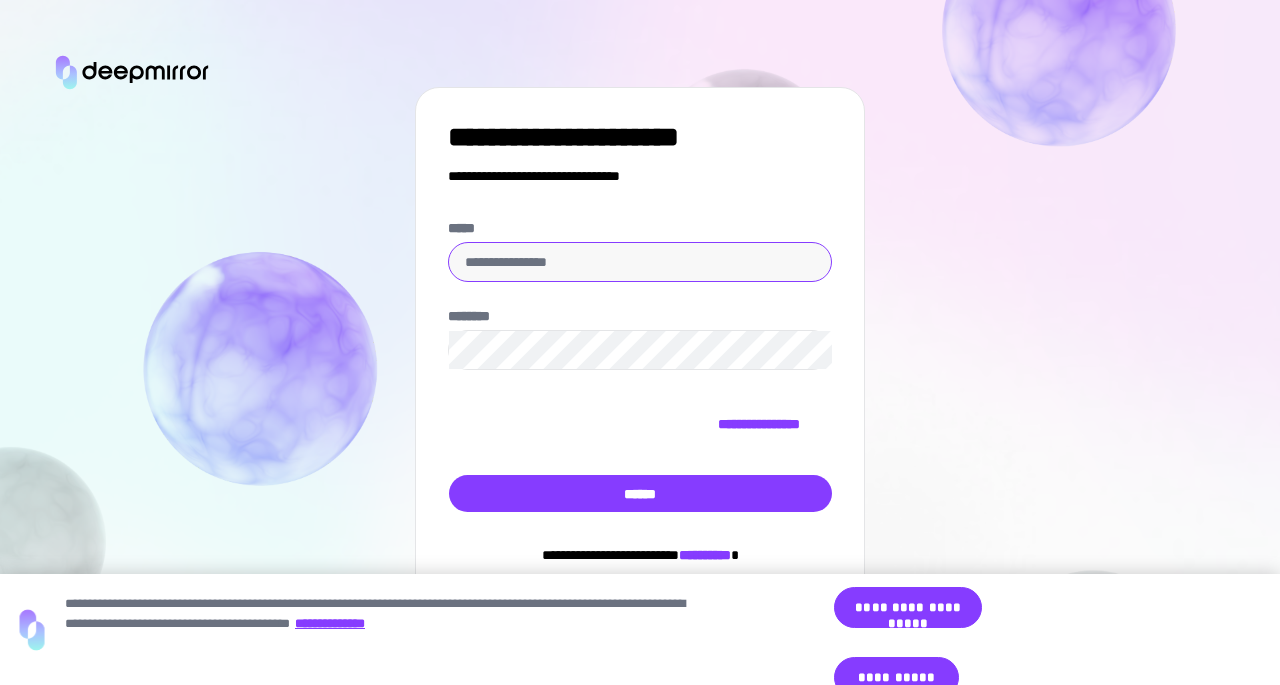 scroll, scrollTop: 0, scrollLeft: 0, axis: both 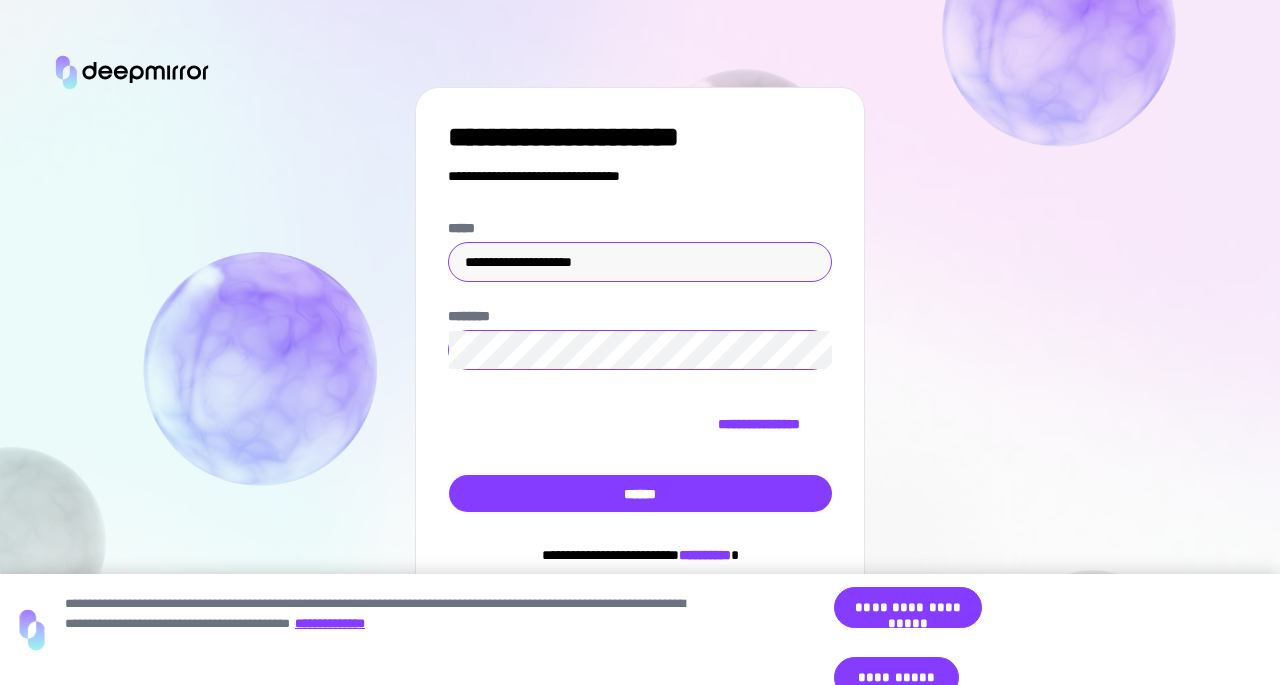 click on "******" at bounding box center (640, 493) 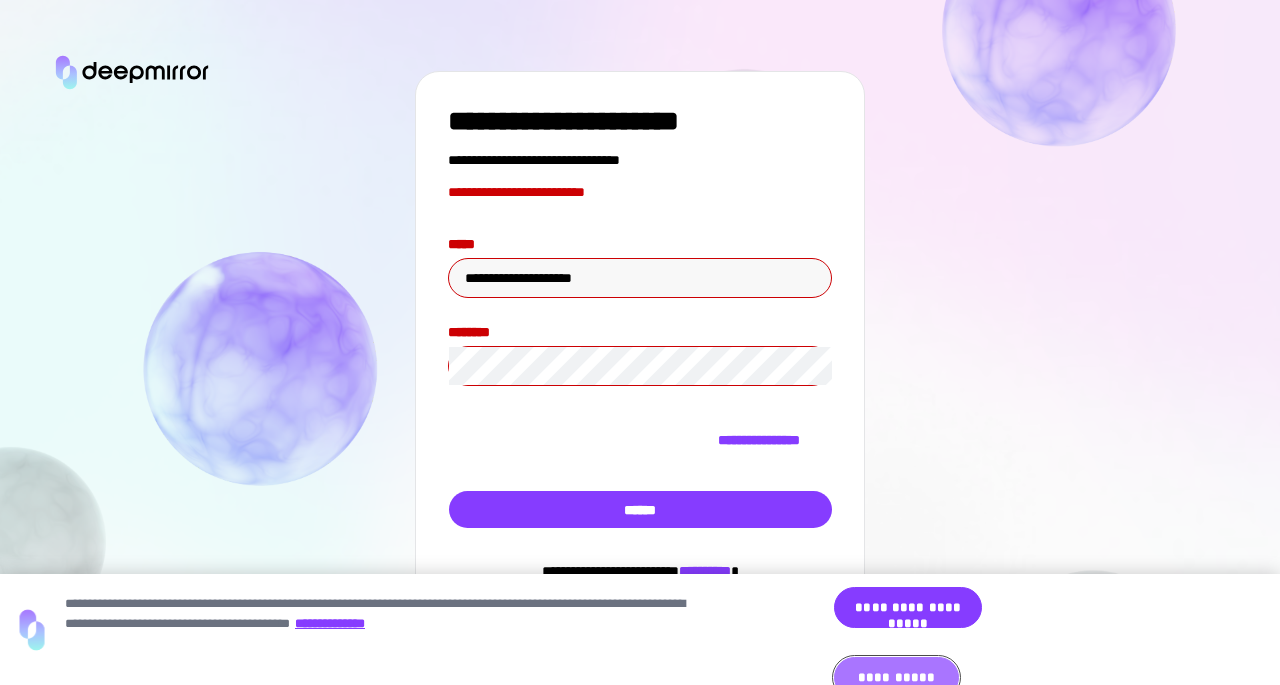 click on "**********" at bounding box center [896, 677] 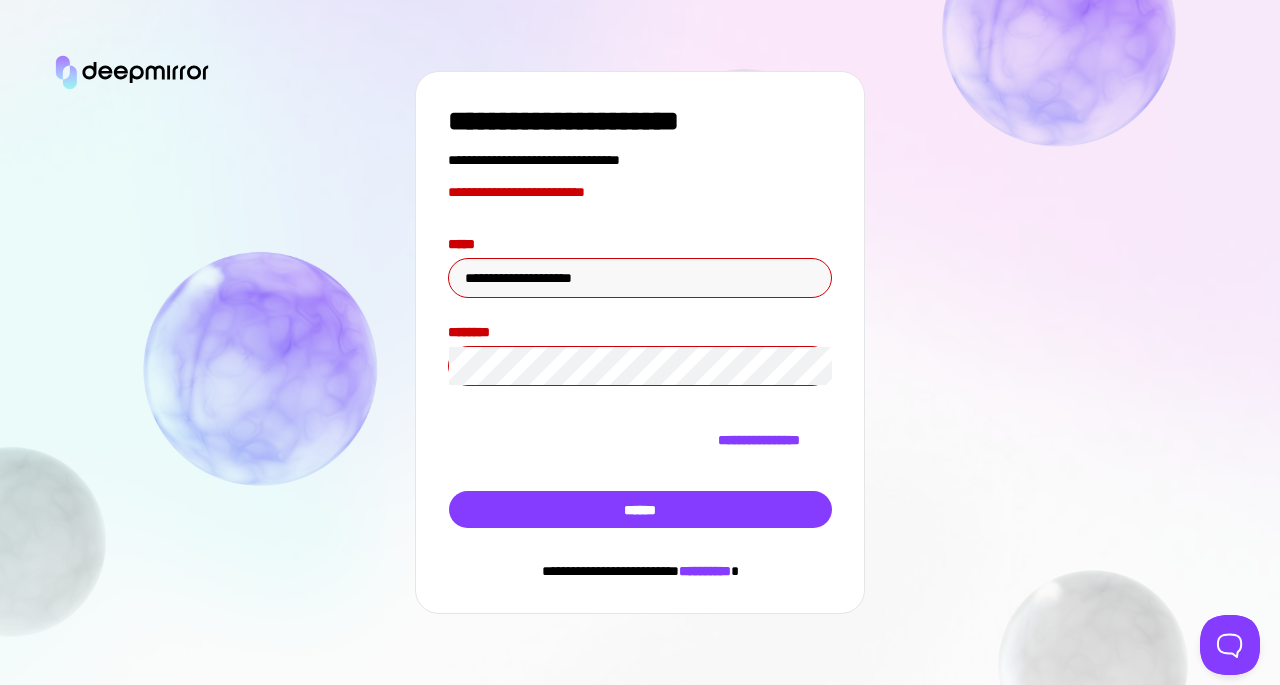 click on "**********" at bounding box center (640, 342) 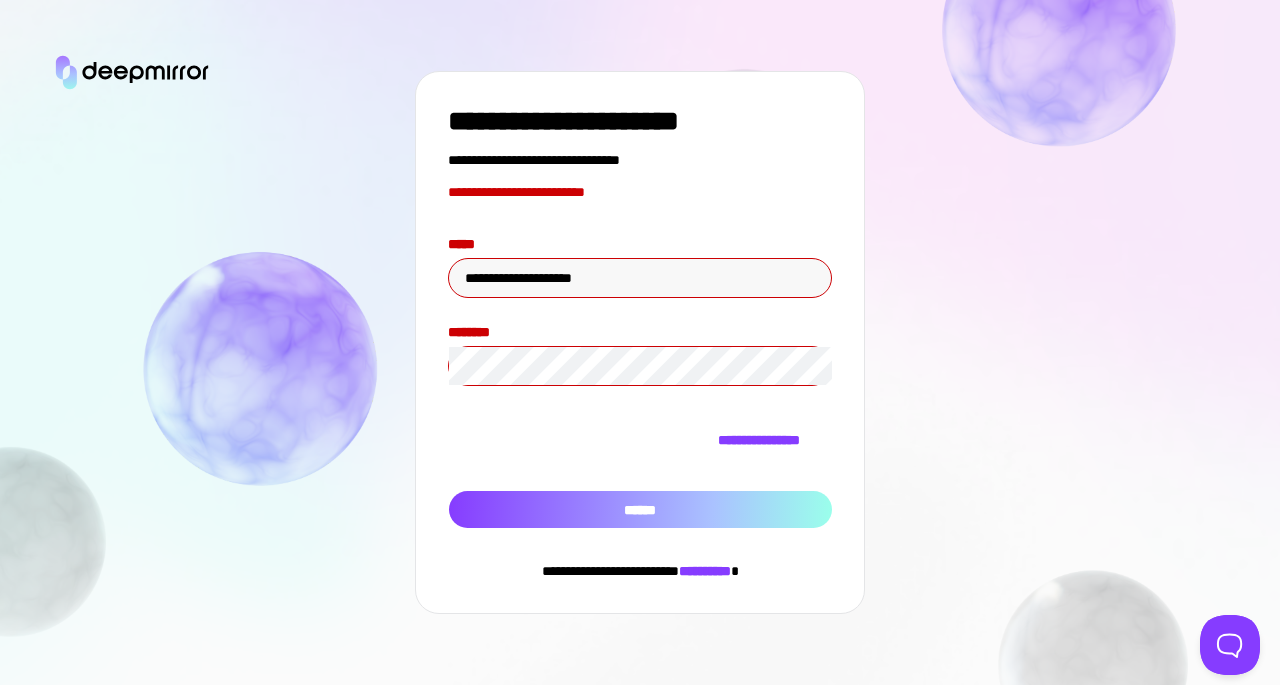 click on "******" at bounding box center [640, 509] 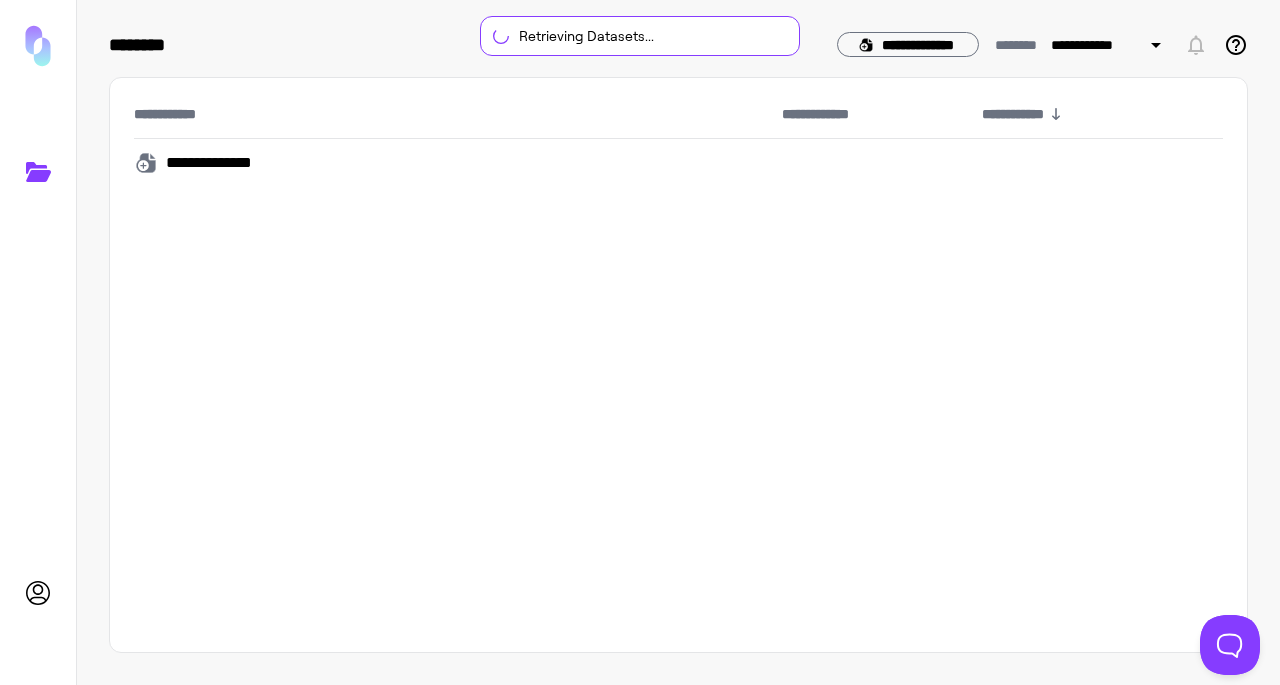 click on "**********" at bounding box center (678, 365) 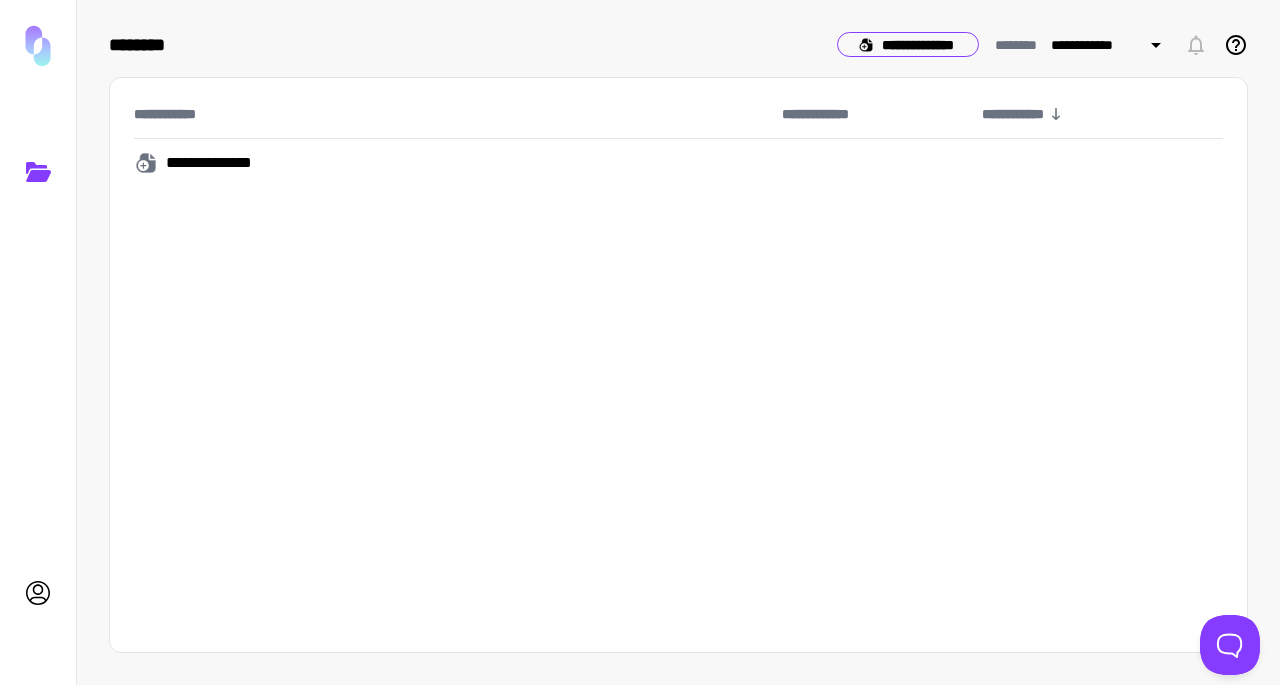 click on "**********" at bounding box center (908, 44) 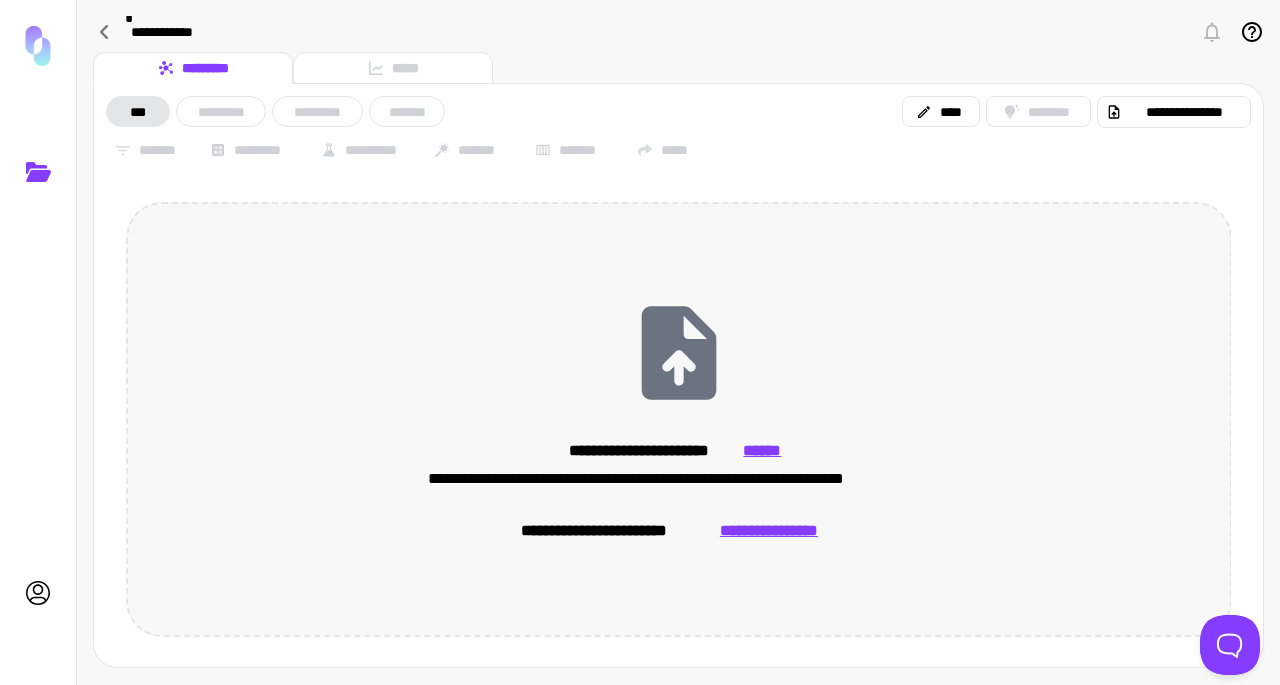 click on "**********" at bounding box center (768, 531) 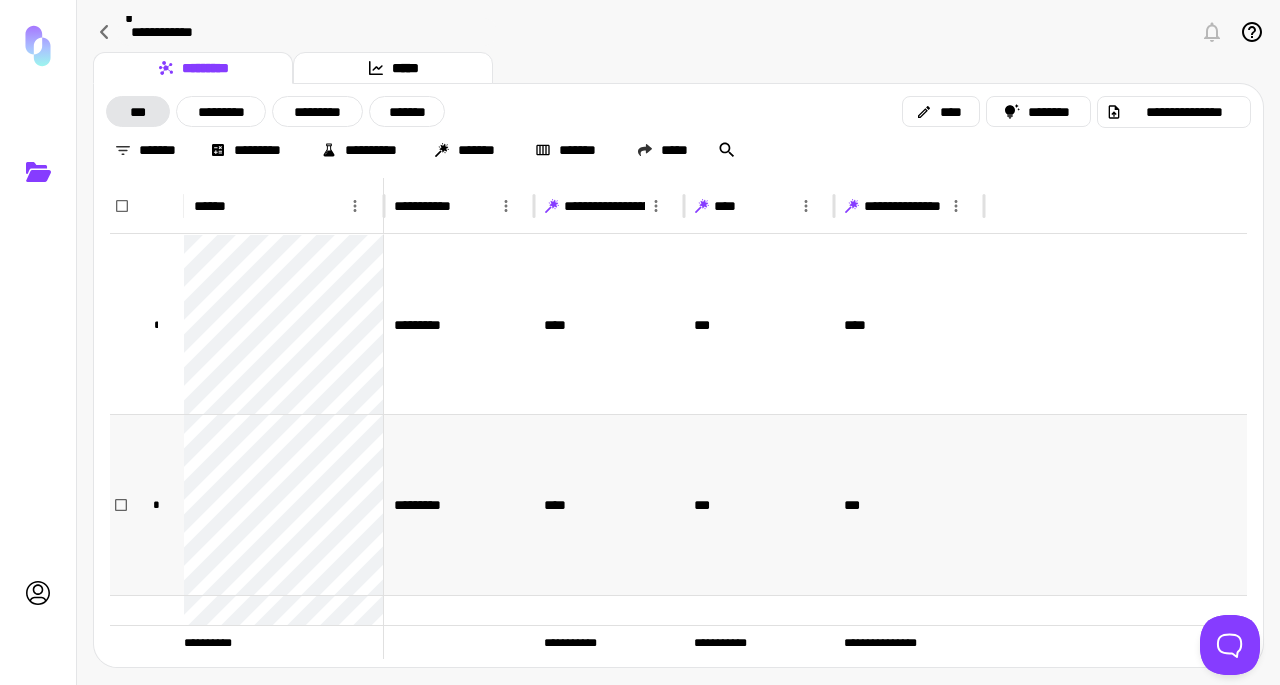 scroll, scrollTop: 156, scrollLeft: 0, axis: vertical 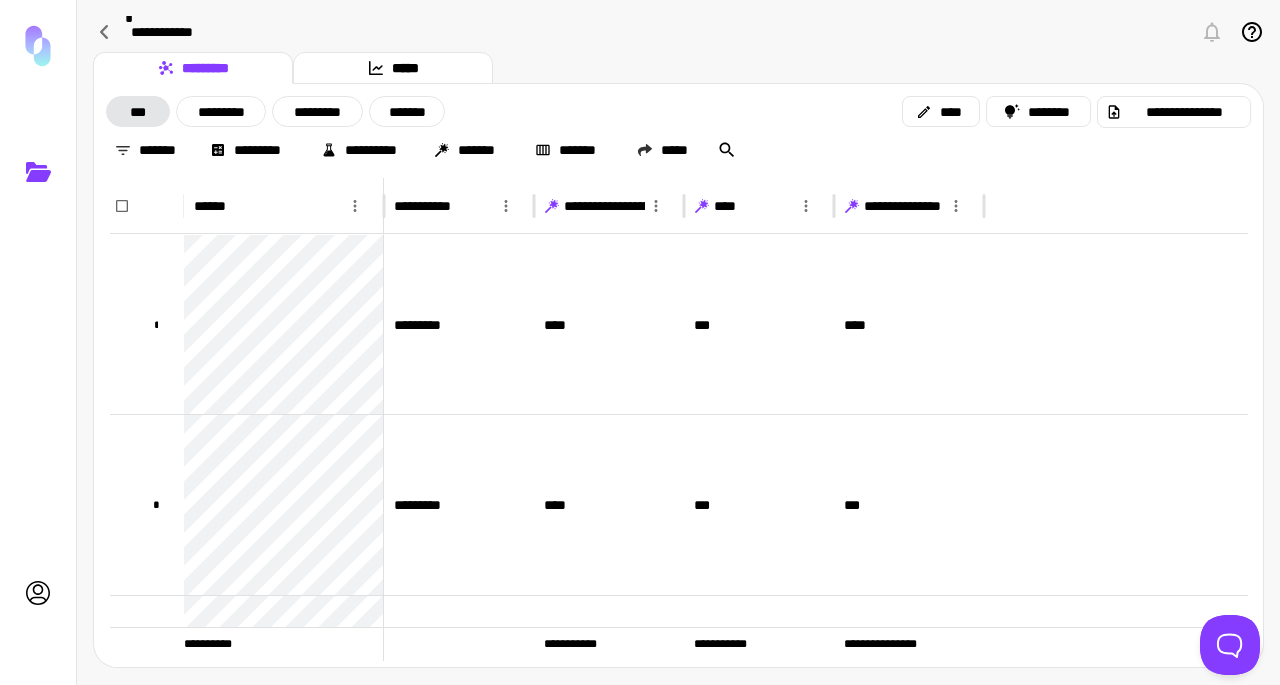 click 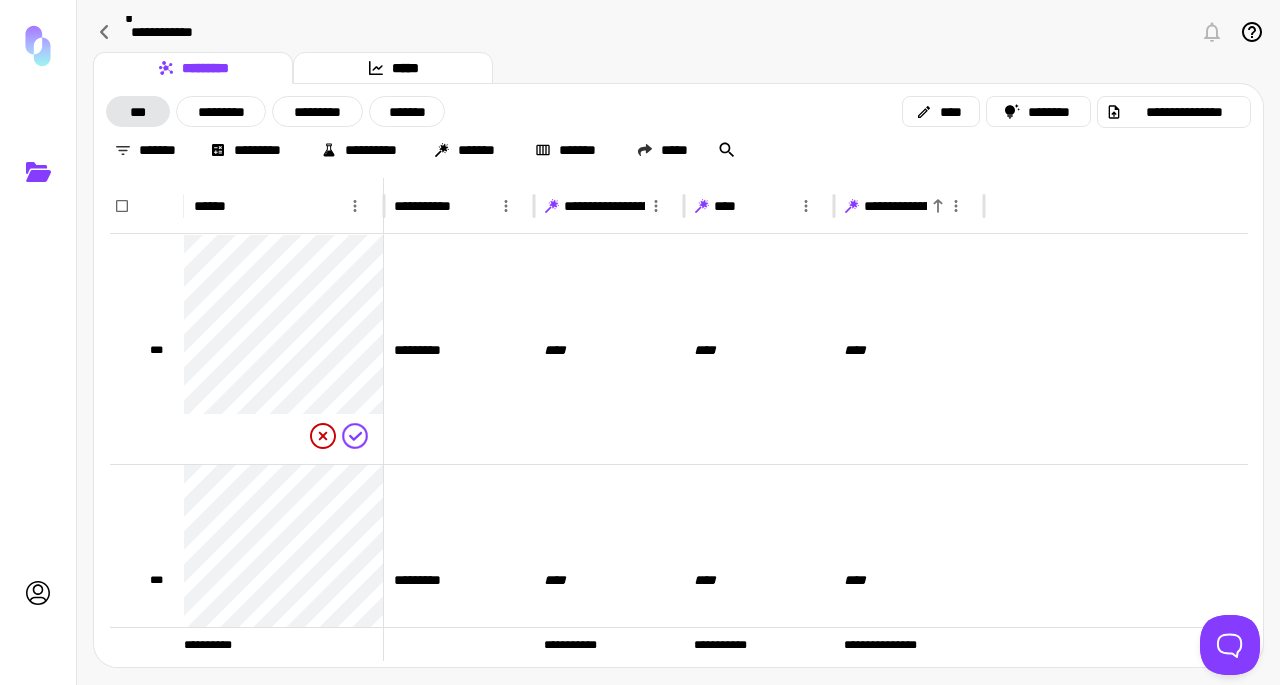 click 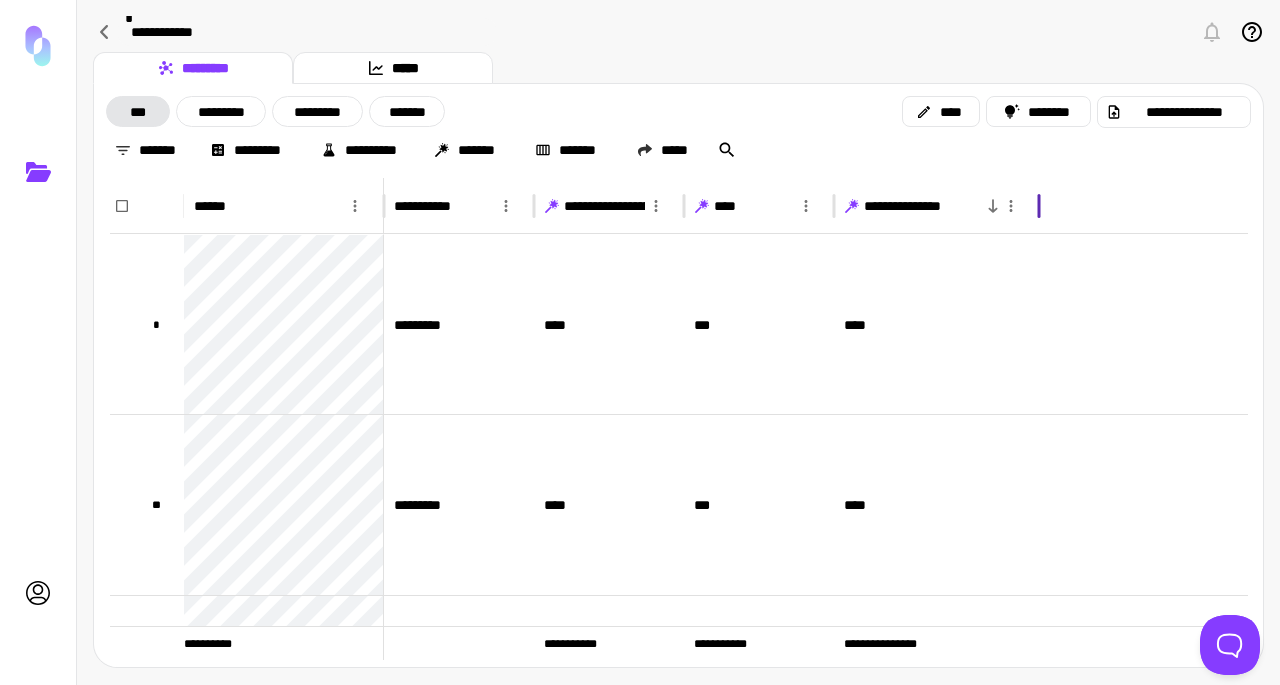 drag, startPoint x: 986, startPoint y: 210, endPoint x: 1041, endPoint y: 214, distance: 55.145264 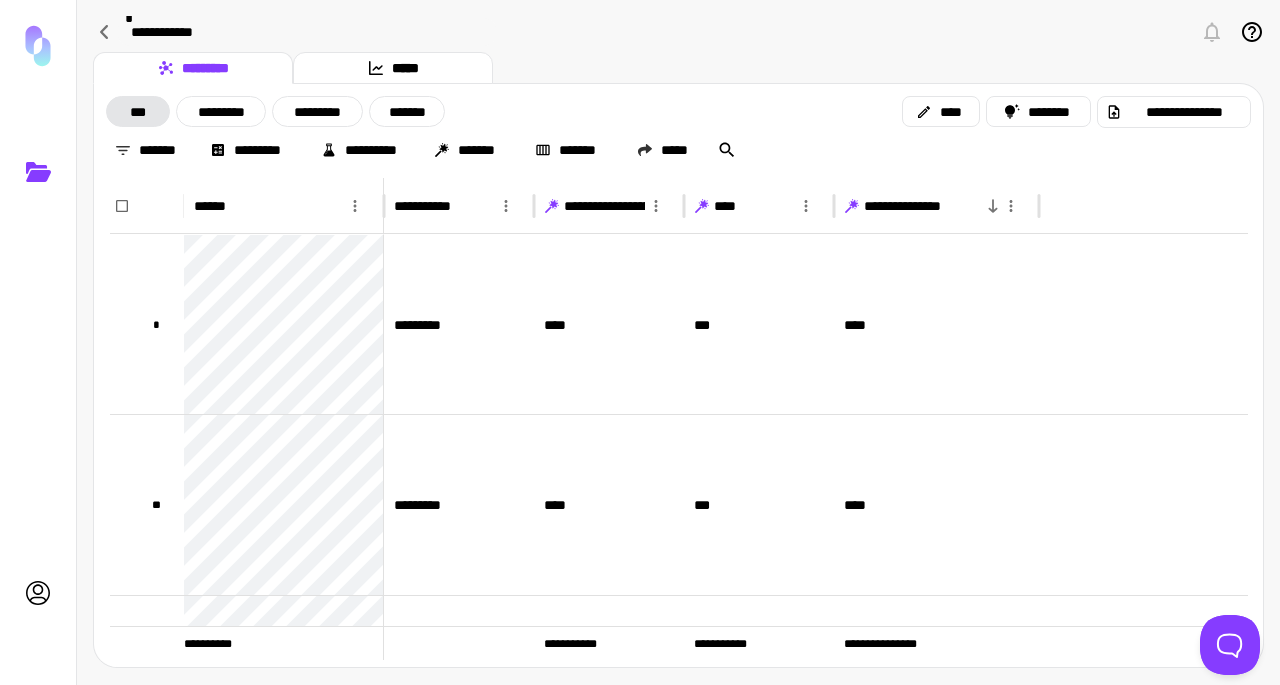 click 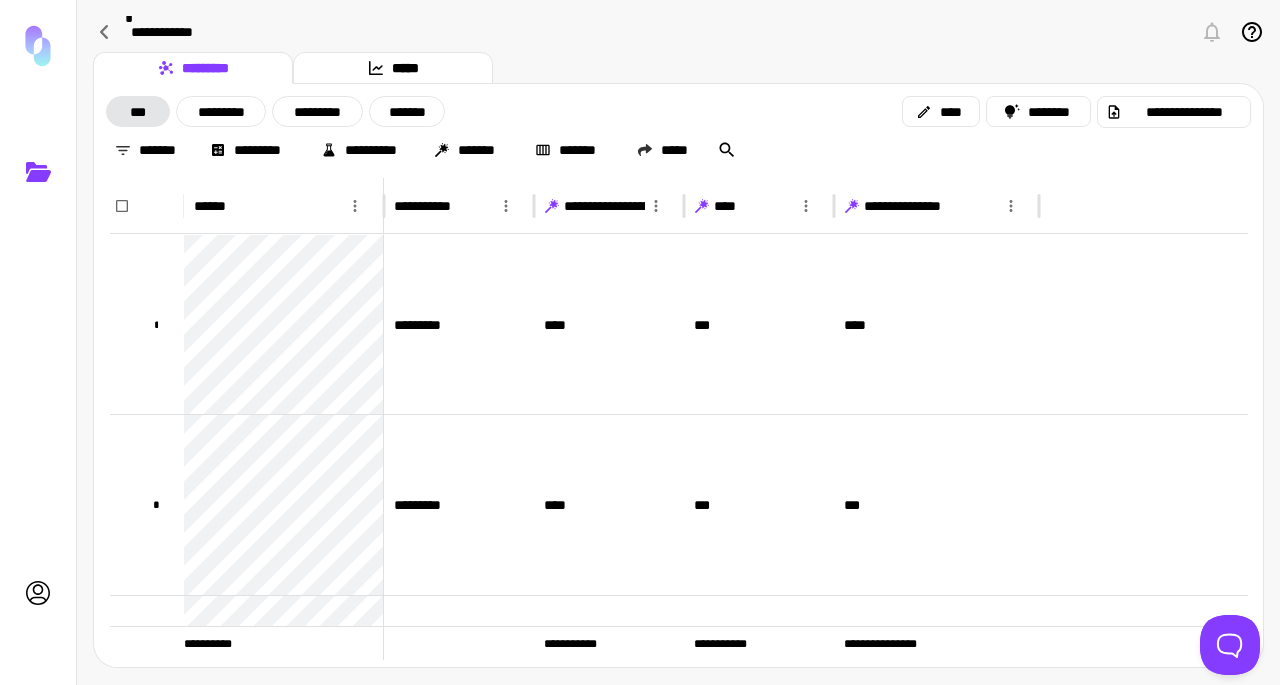 click 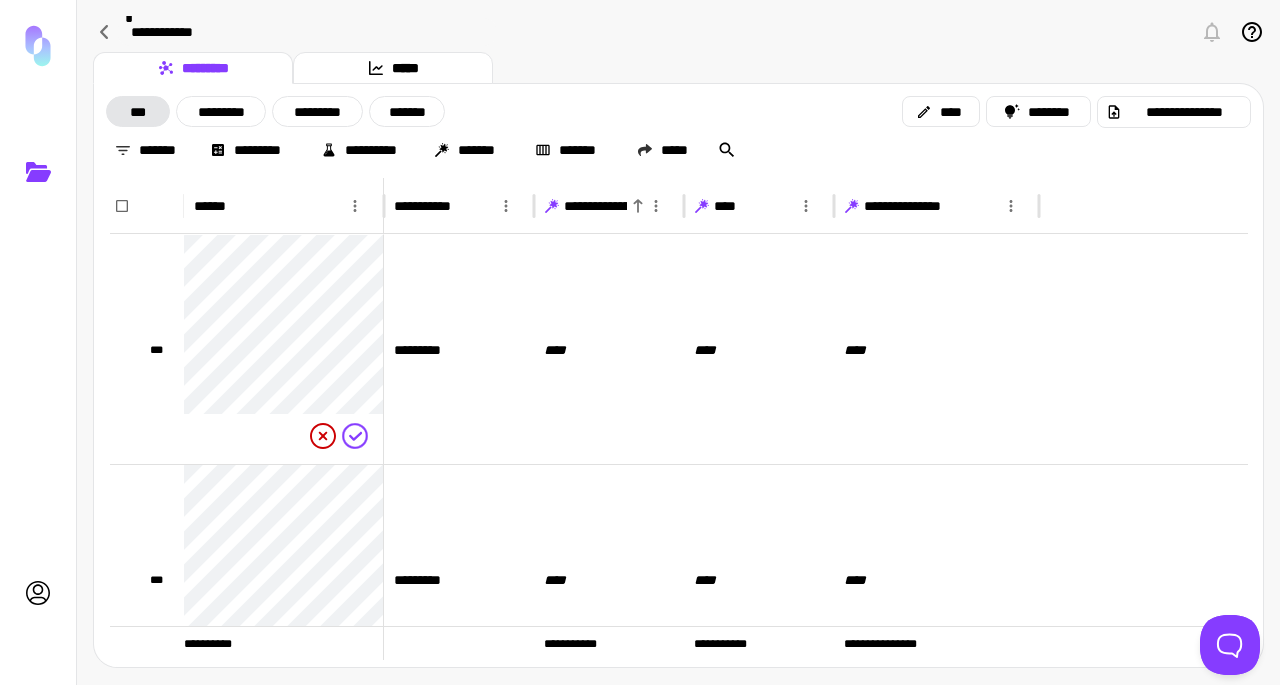 click 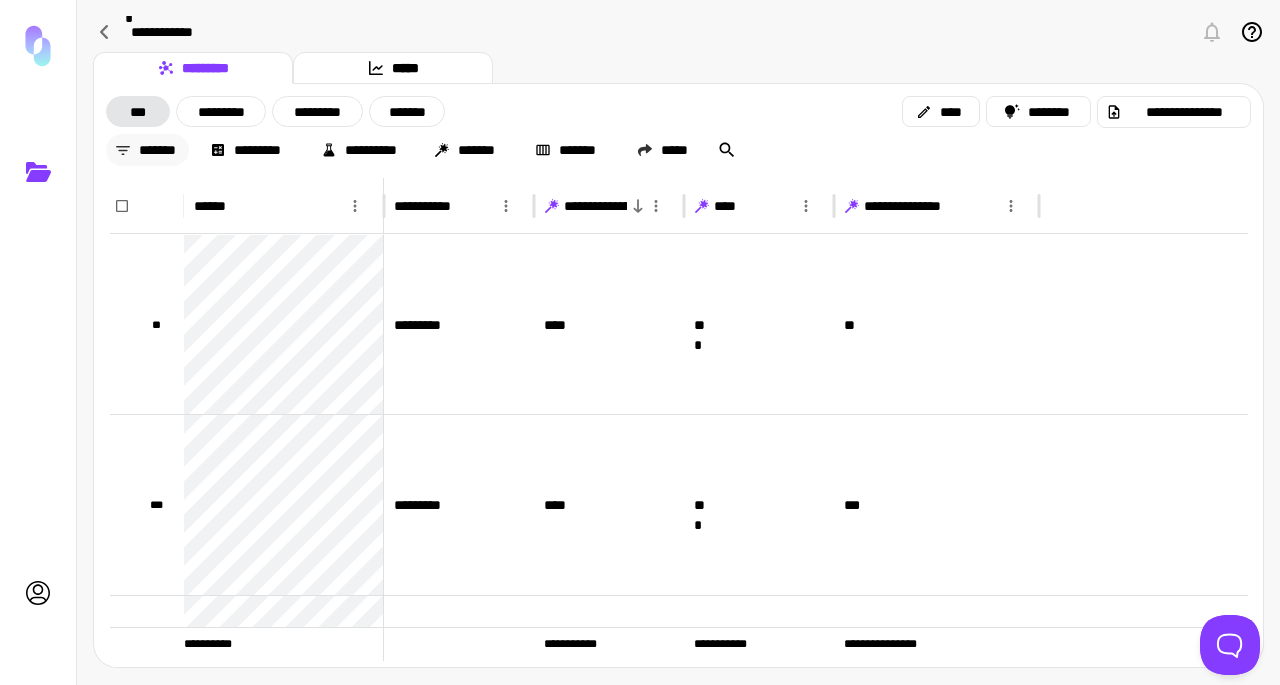 click on "*******" at bounding box center [147, 150] 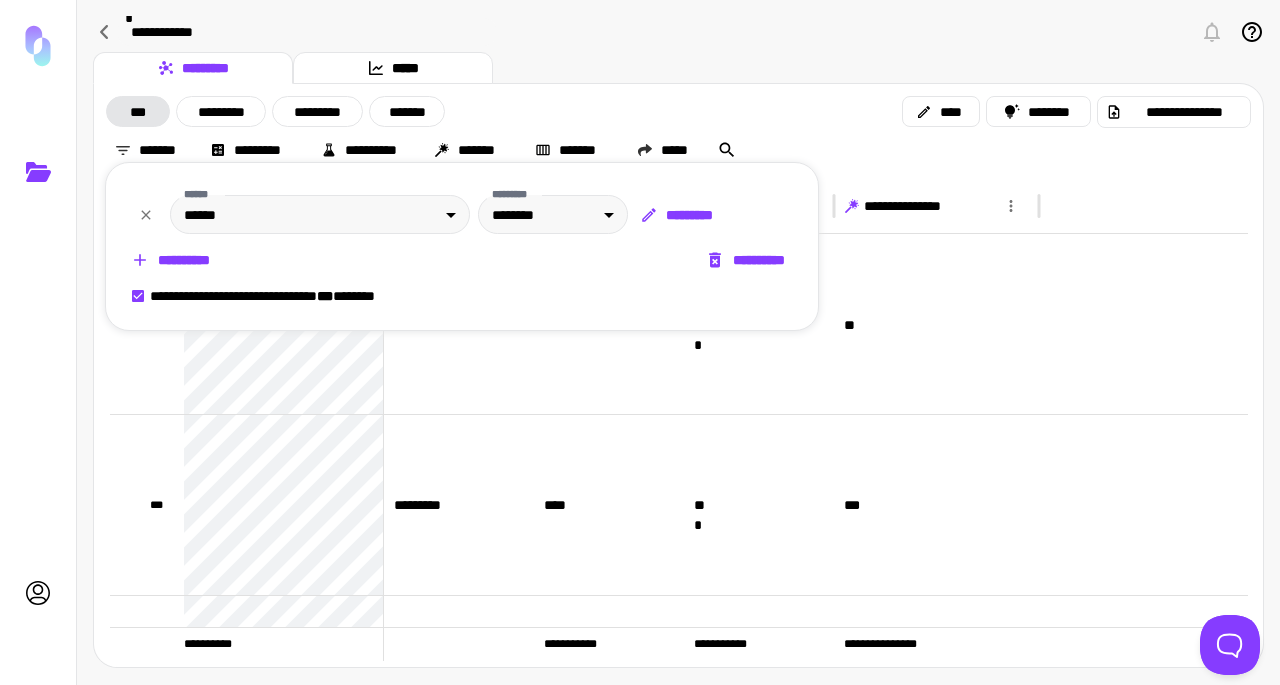 click on "**********" at bounding box center (172, 260) 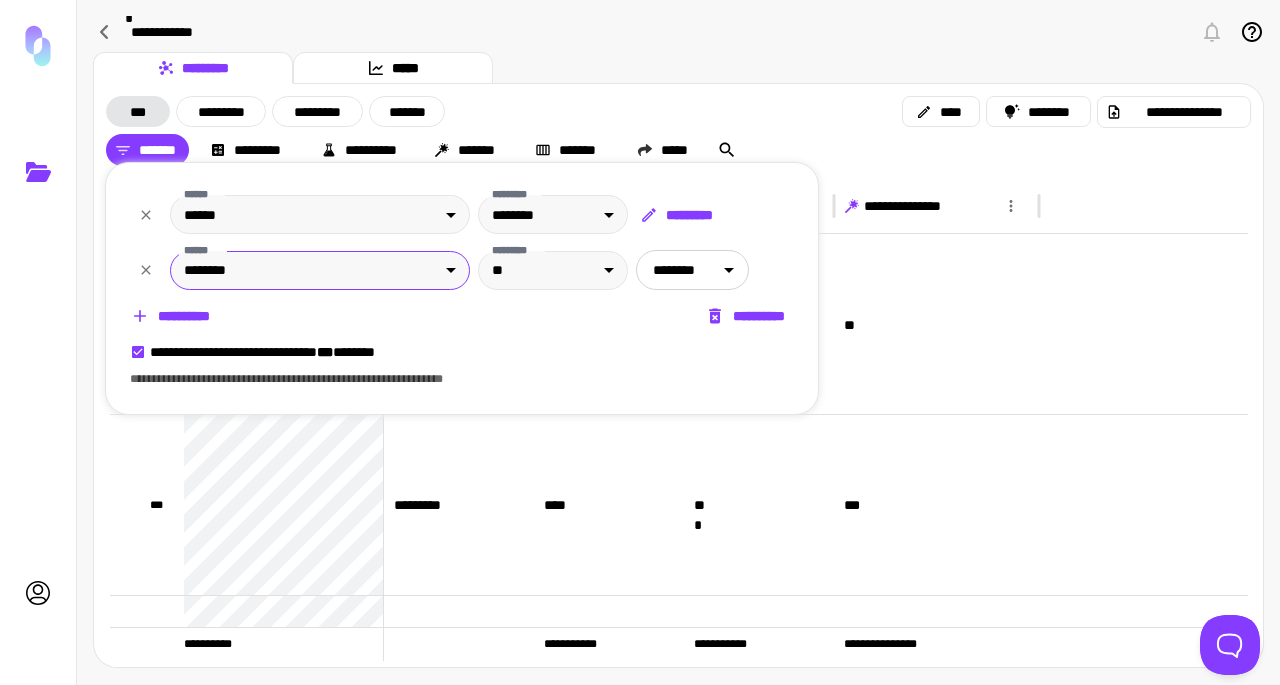 click on "**********" at bounding box center [640, 342] 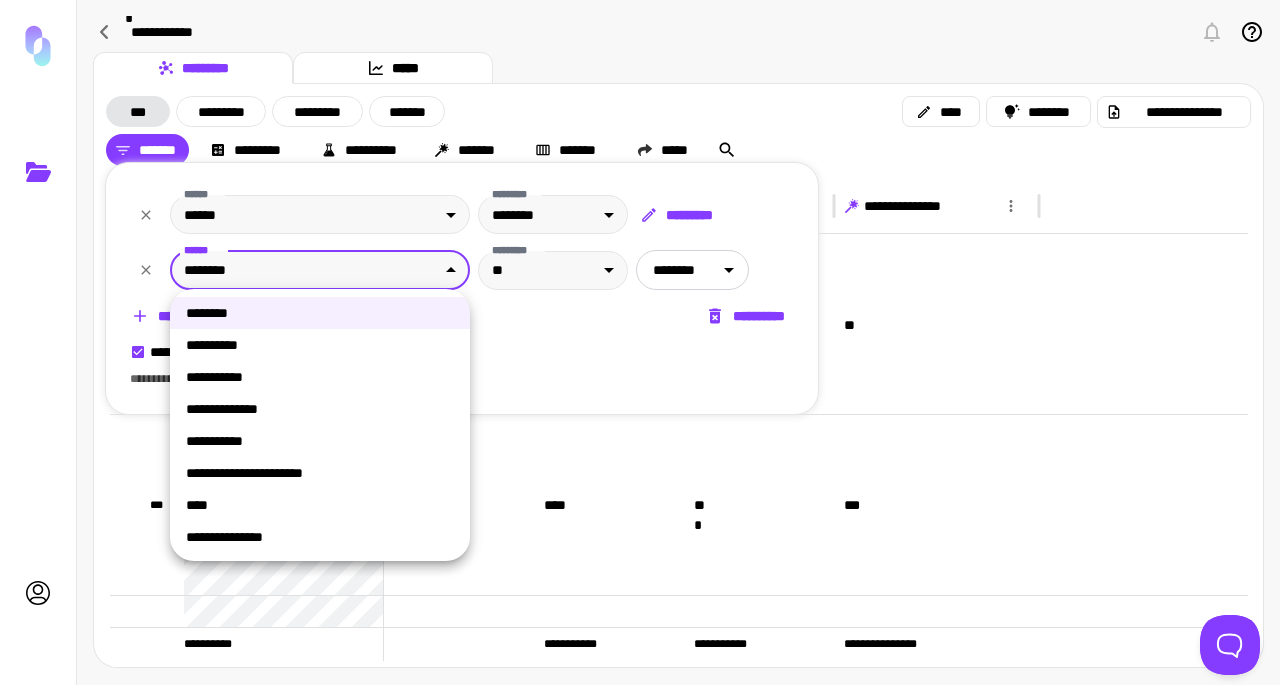click on "**********" at bounding box center [320, 473] 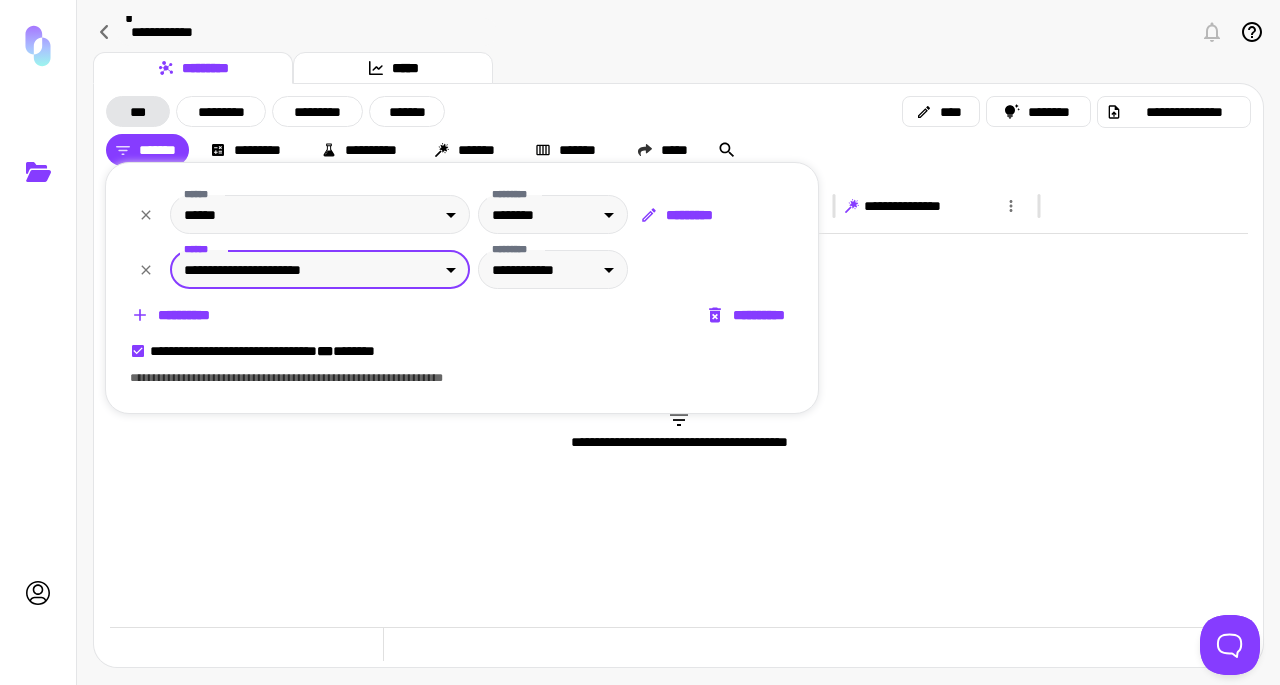 type on "*****" 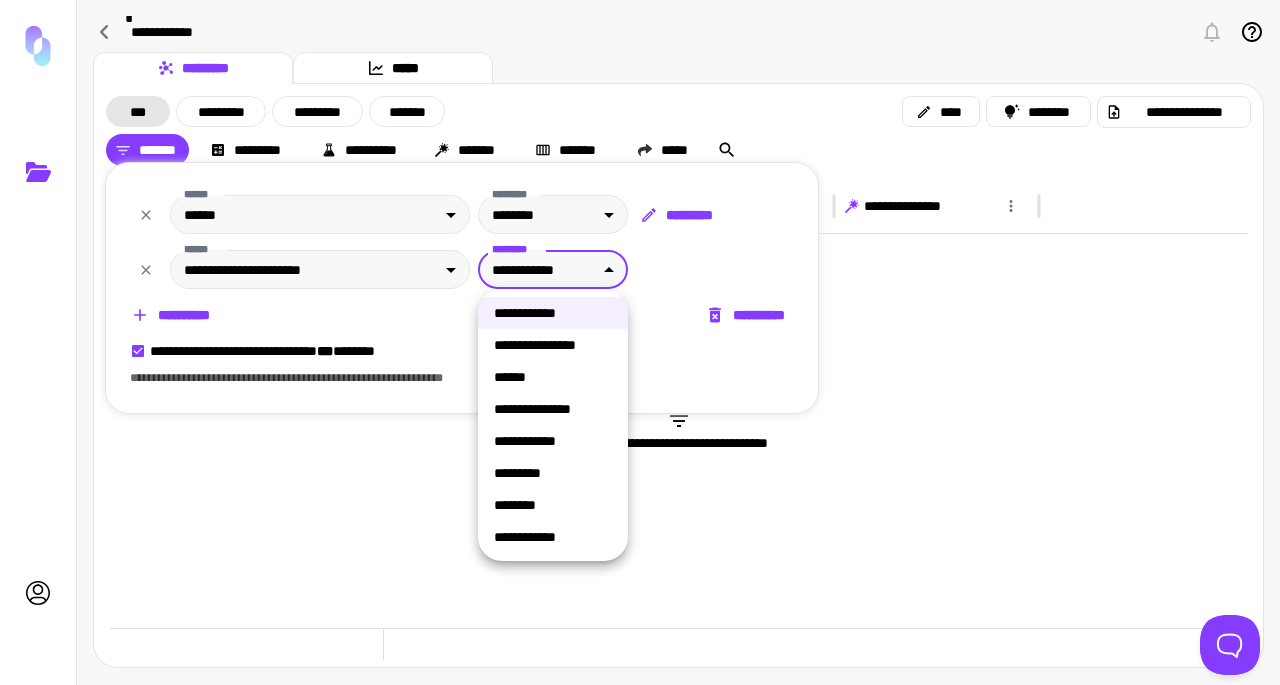 click on "**********" at bounding box center [640, 342] 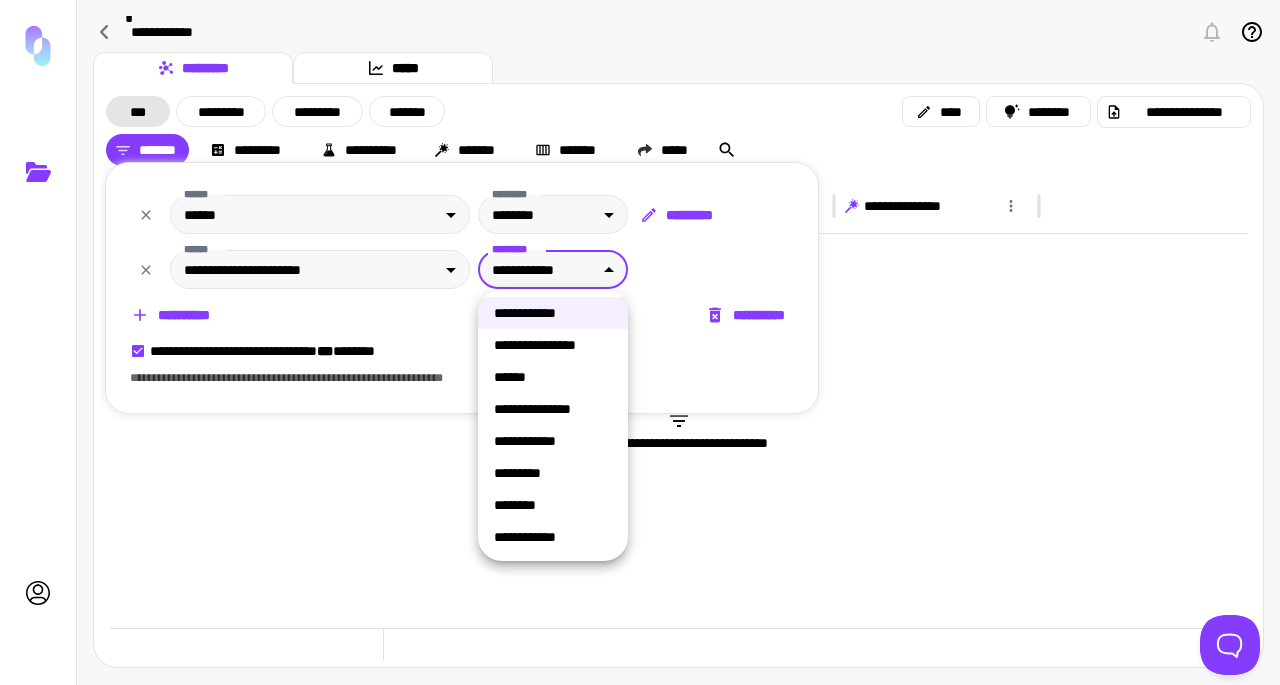 click on "**********" at bounding box center [553, 441] 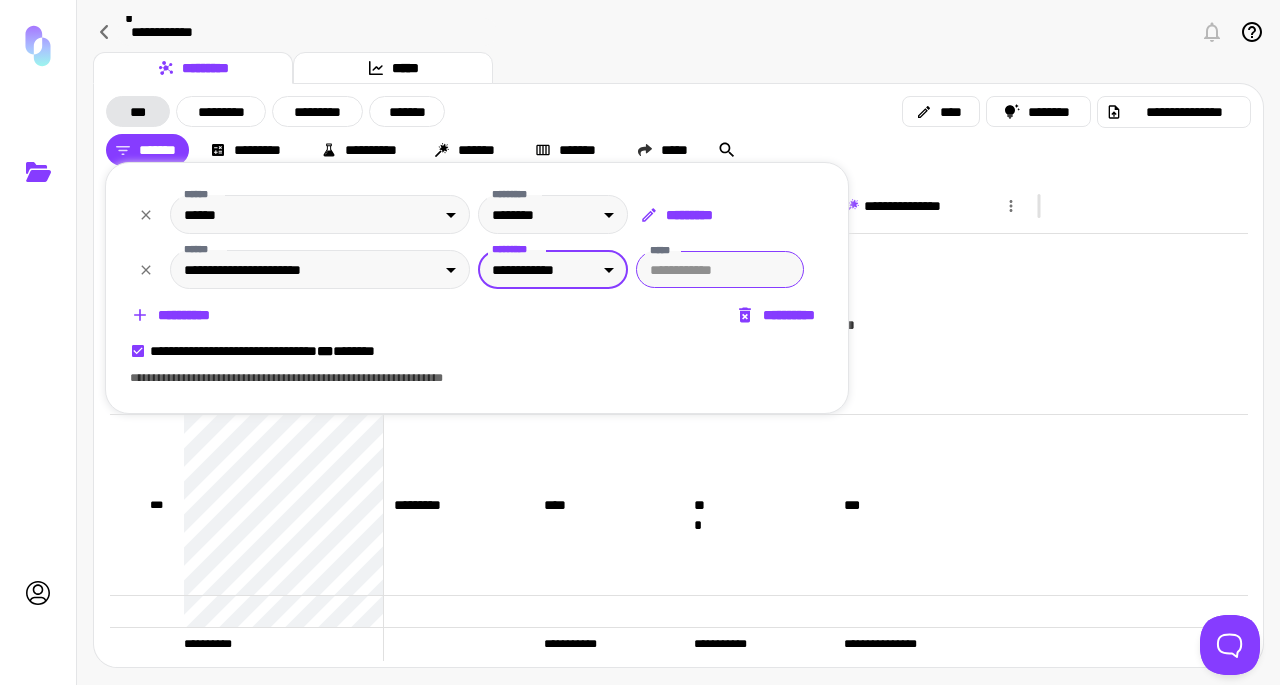 click on "*****" at bounding box center [720, 269] 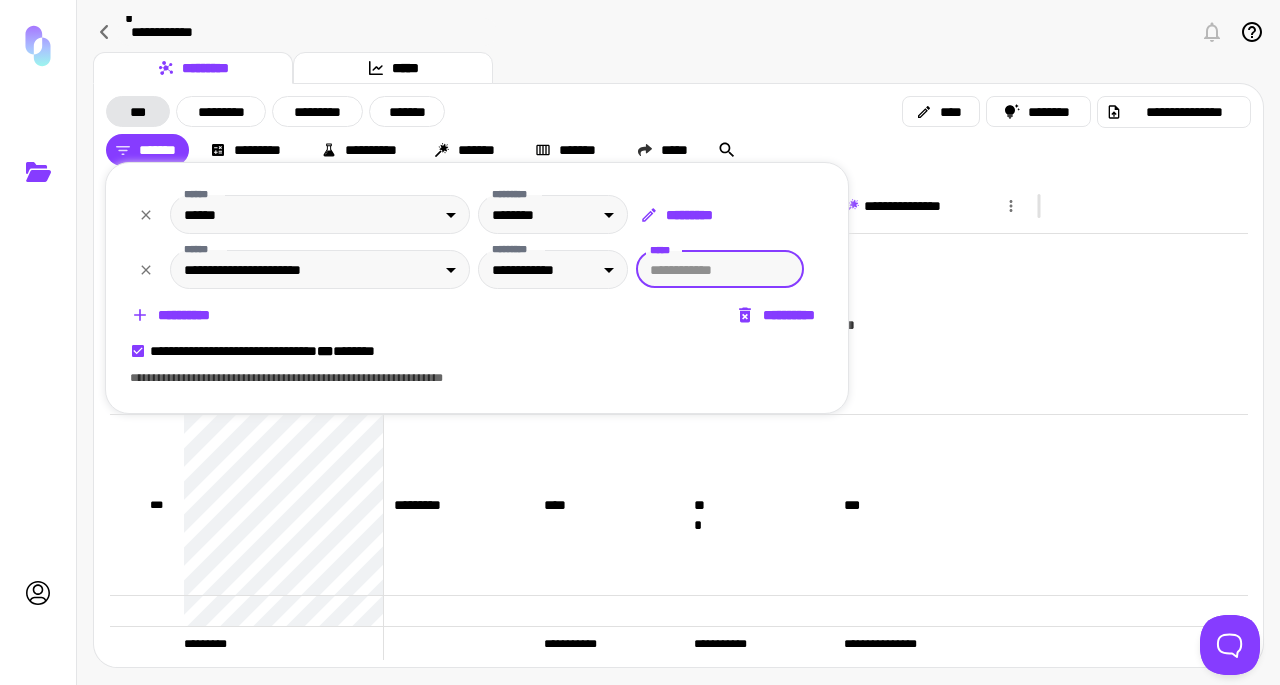 type on "*" 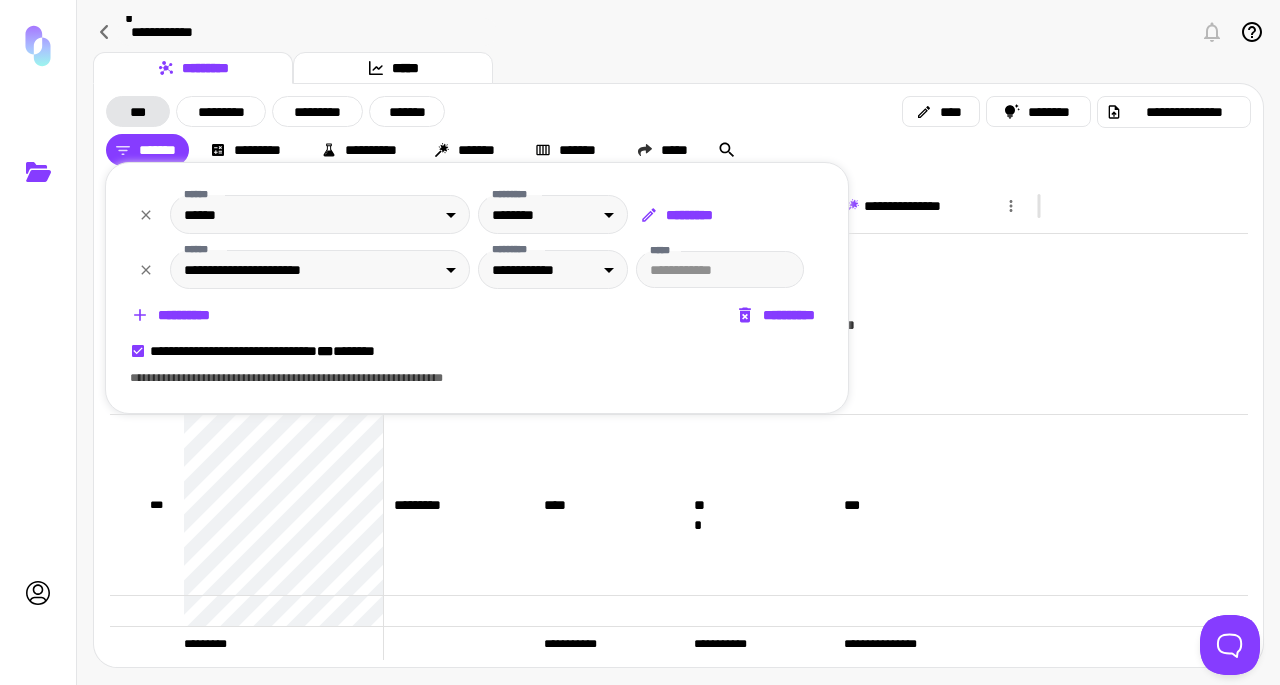 click on "**********" at bounding box center (172, 315) 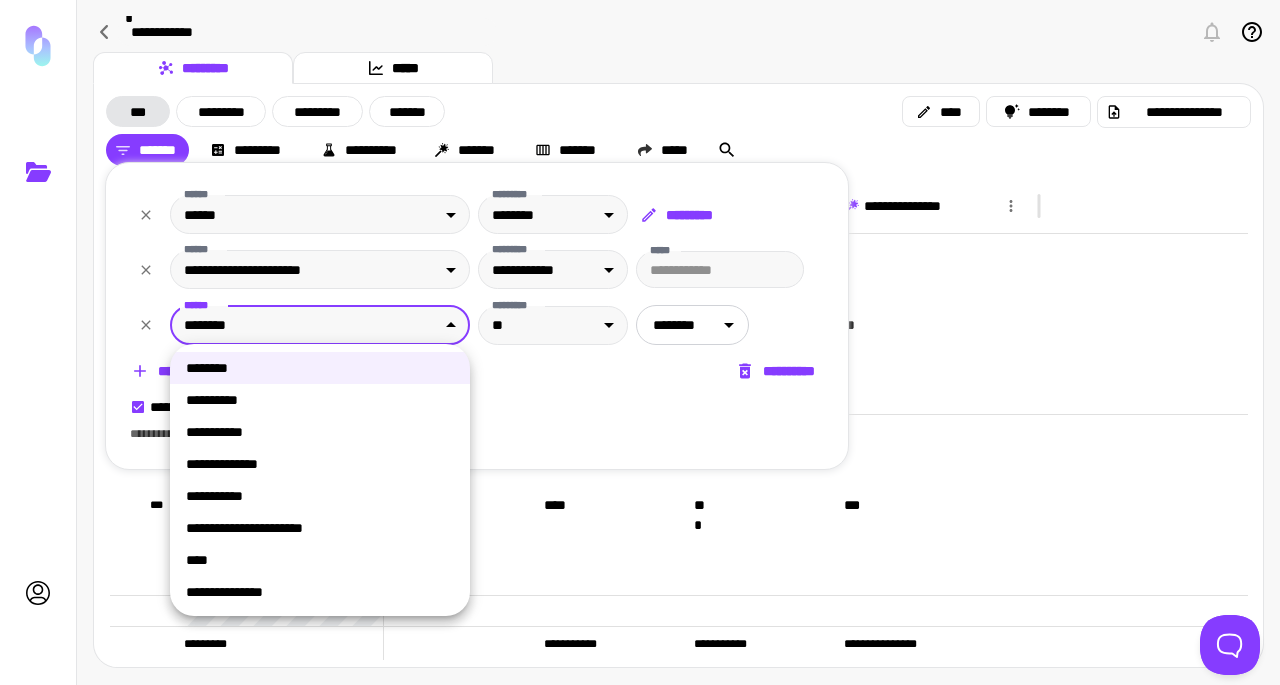 click on "**********" at bounding box center (640, 342) 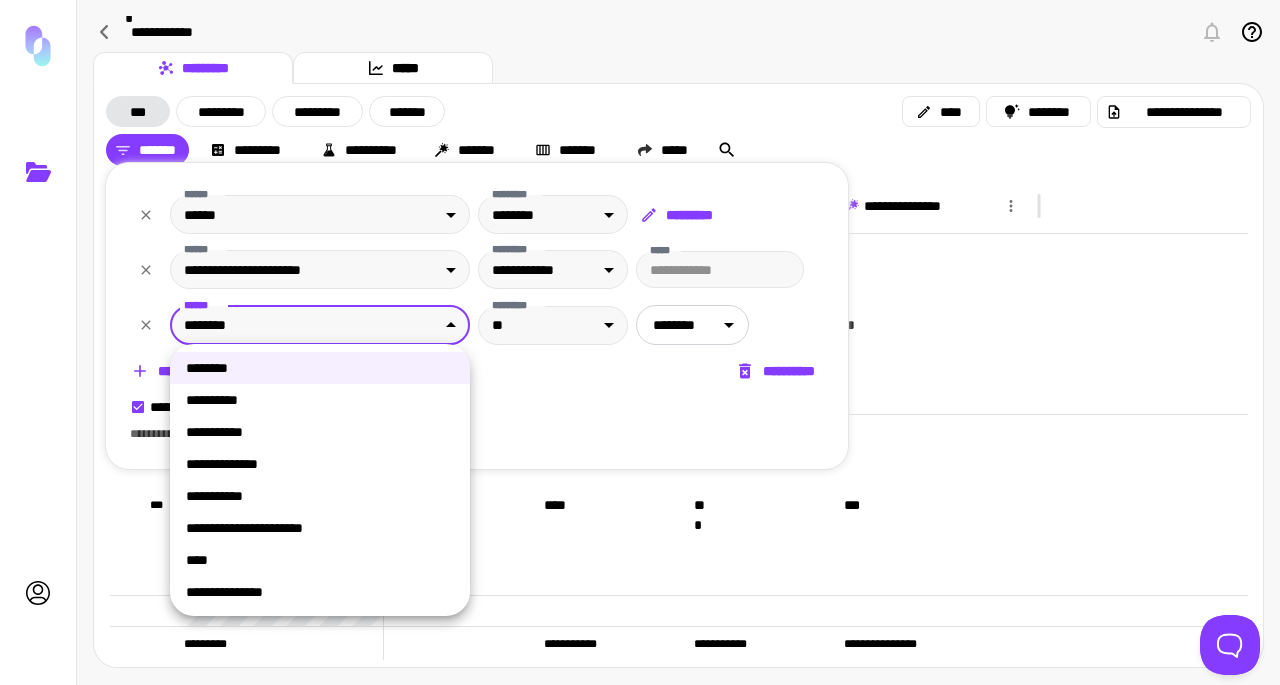 click on "**********" at bounding box center (320, 592) 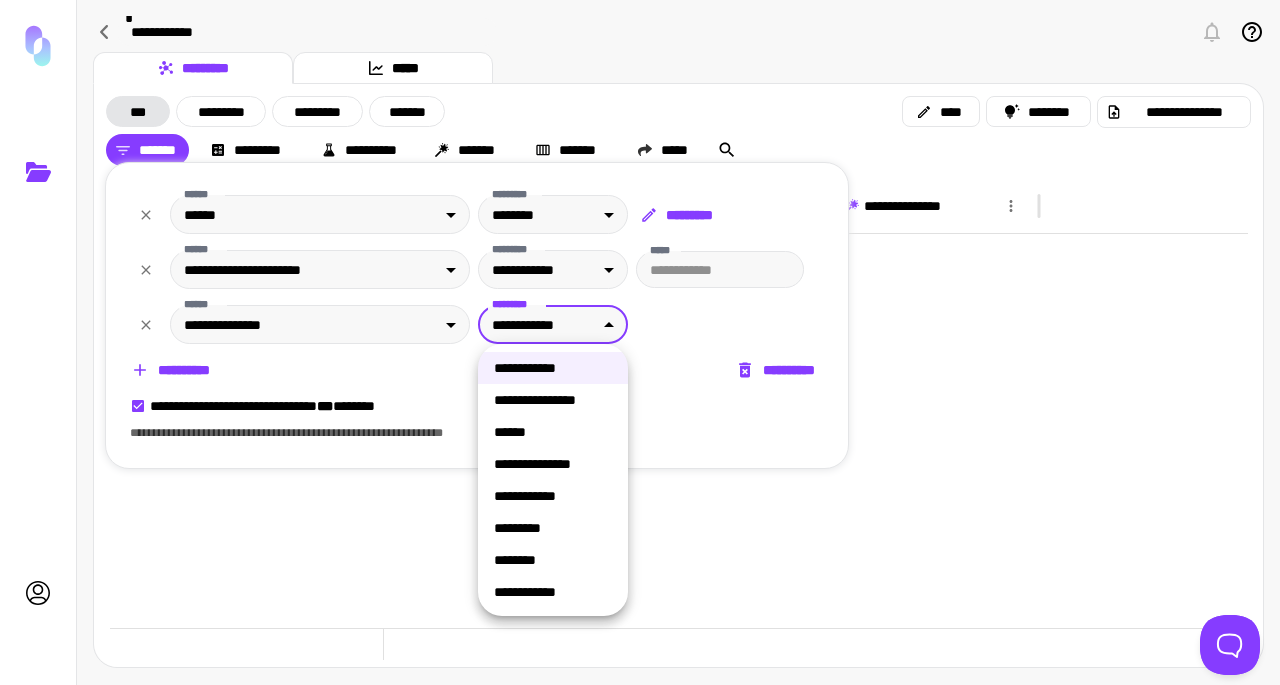 click on "**********" at bounding box center [640, 342] 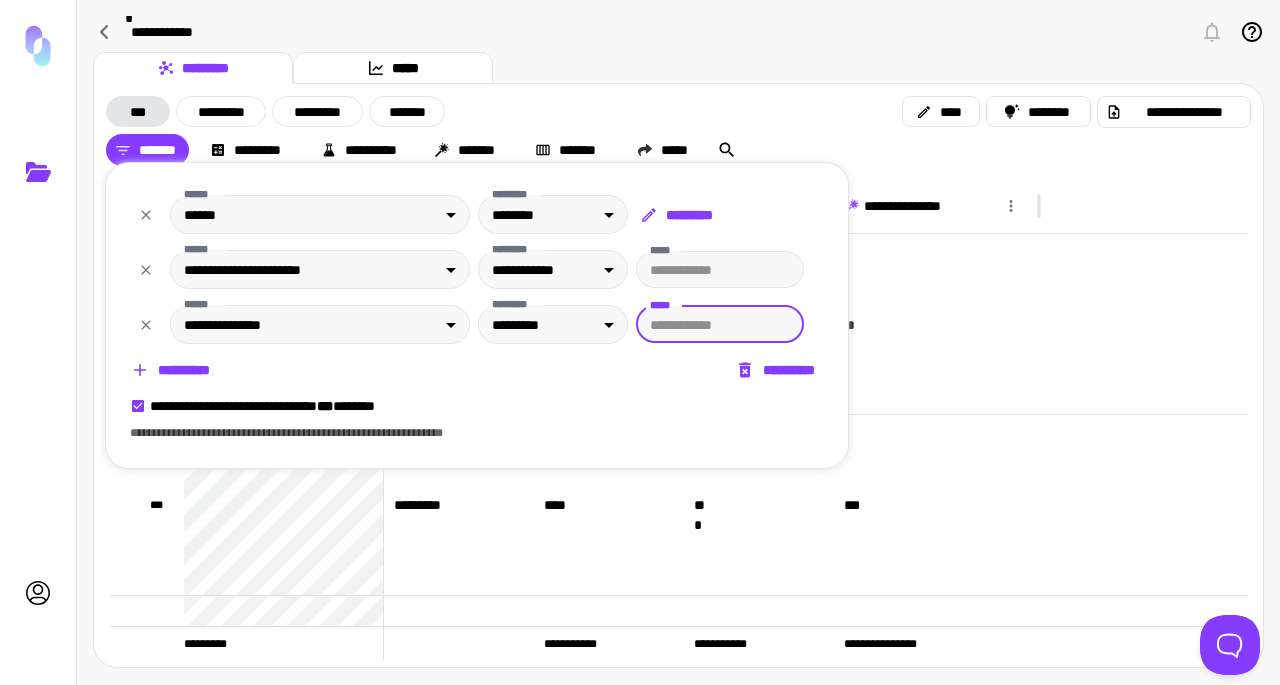 click on "*****" at bounding box center [720, 324] 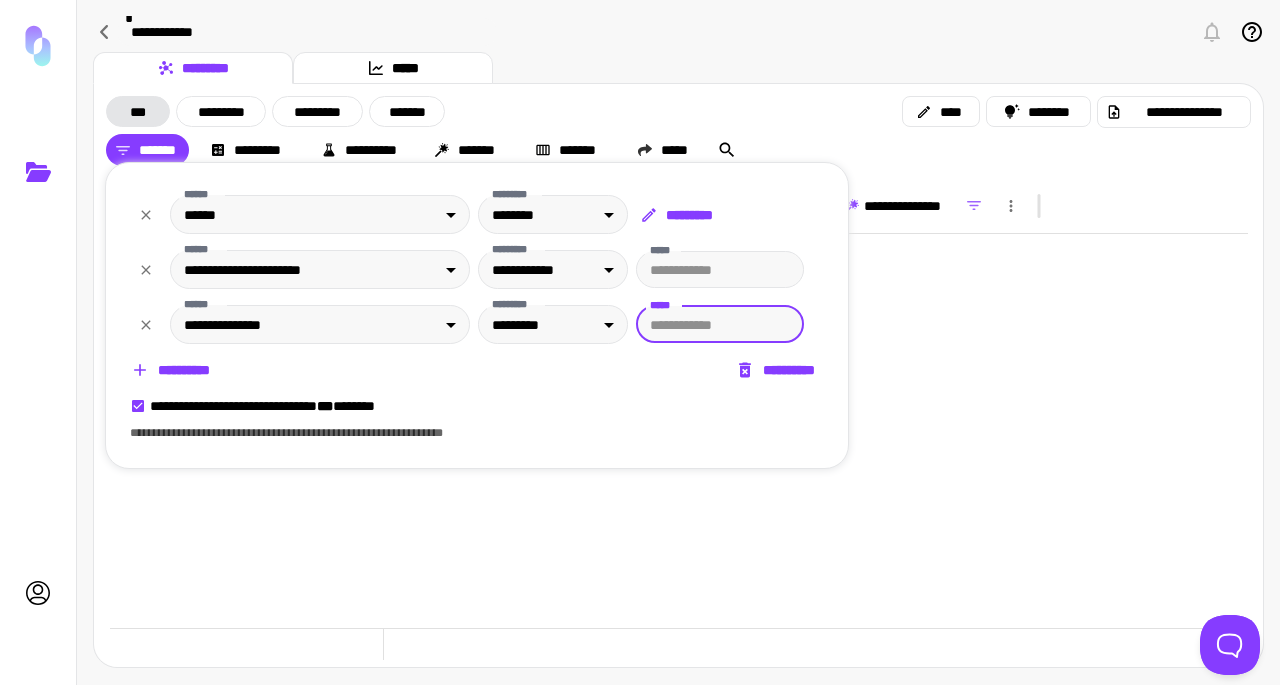 type on "**" 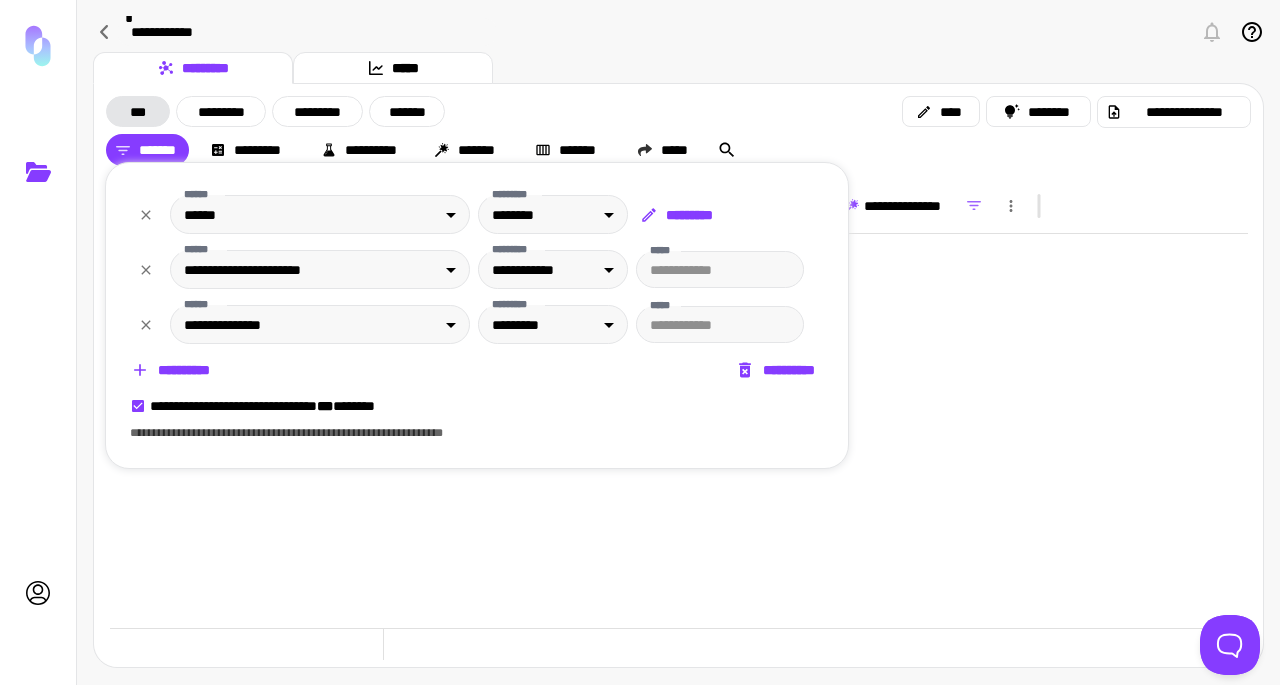click on "**********" at bounding box center [477, 370] 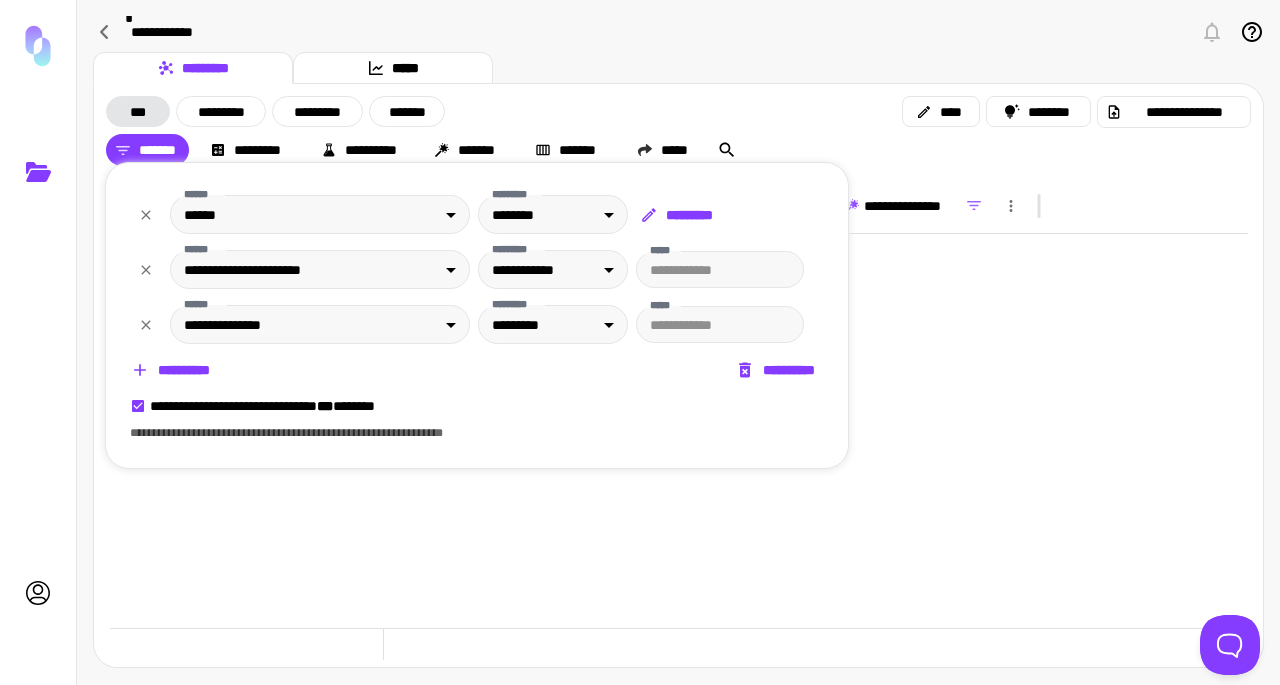 click 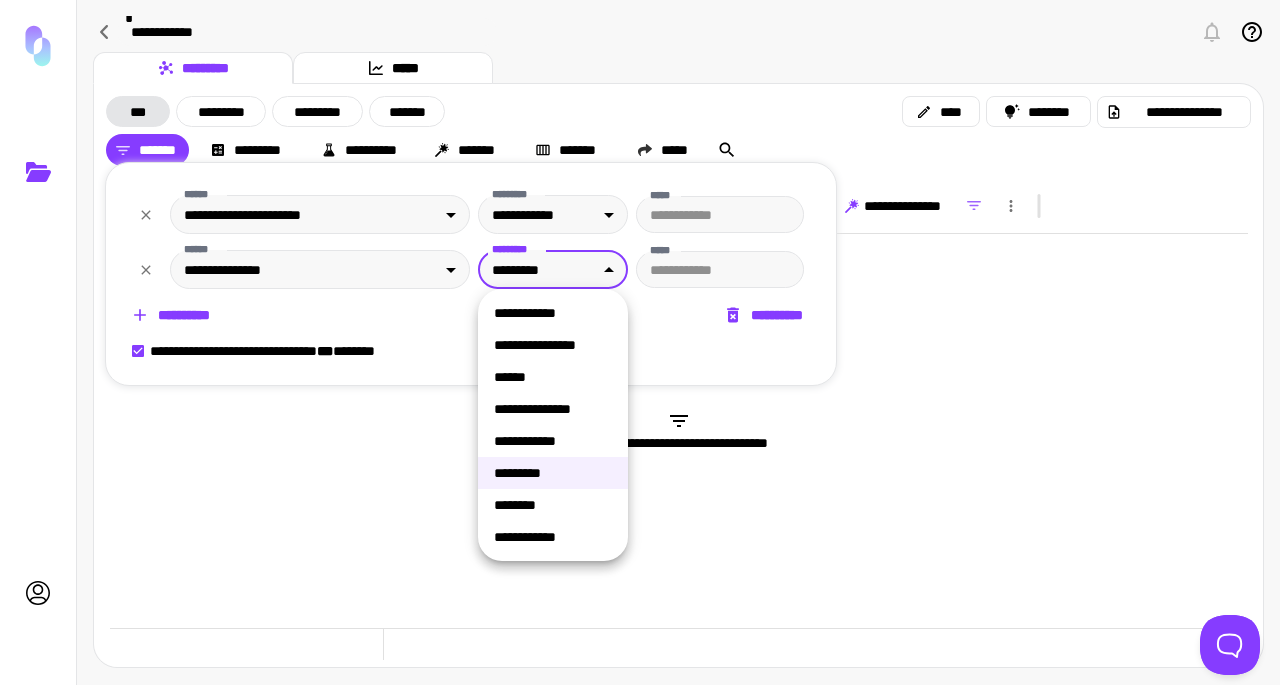 click on "**********" at bounding box center (640, 342) 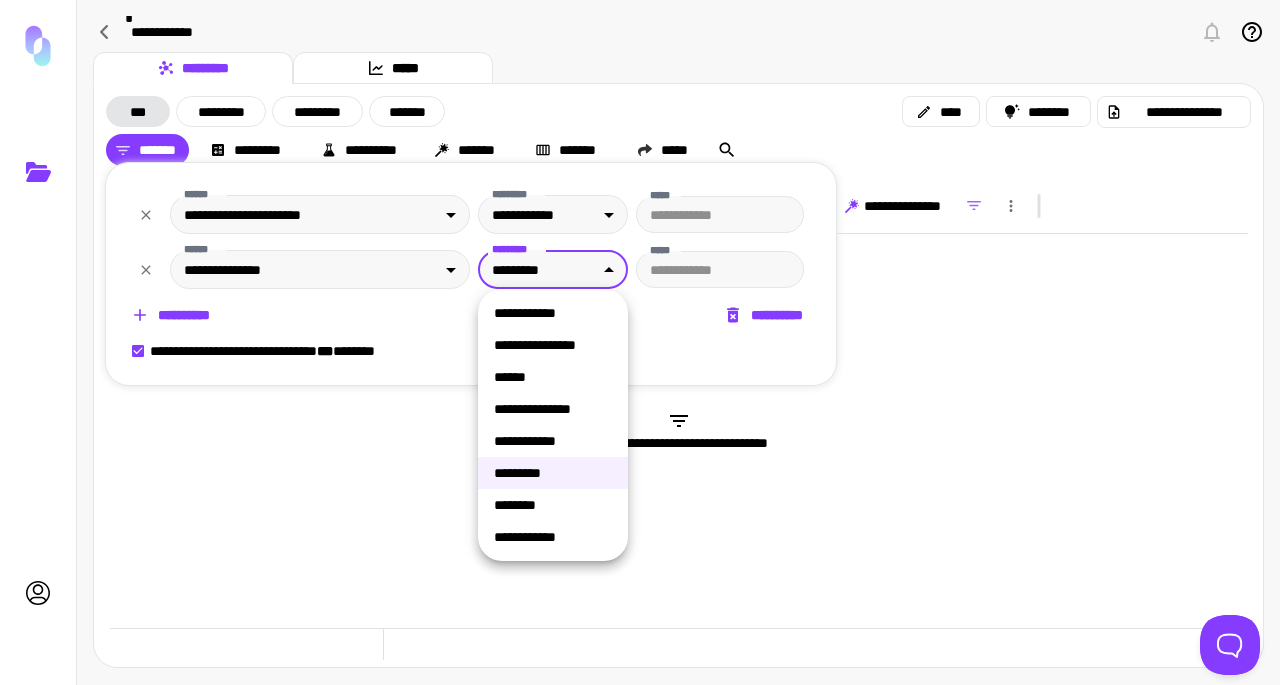 click at bounding box center (640, 342) 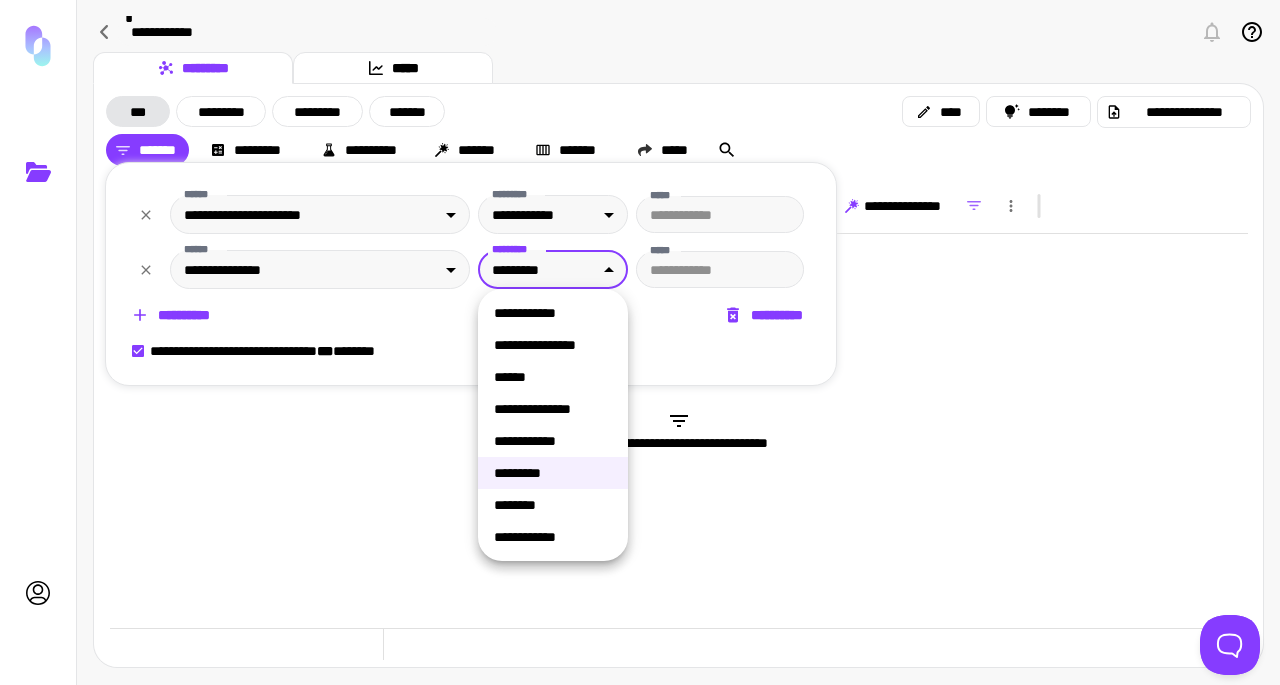 click on "**********" at bounding box center [640, 342] 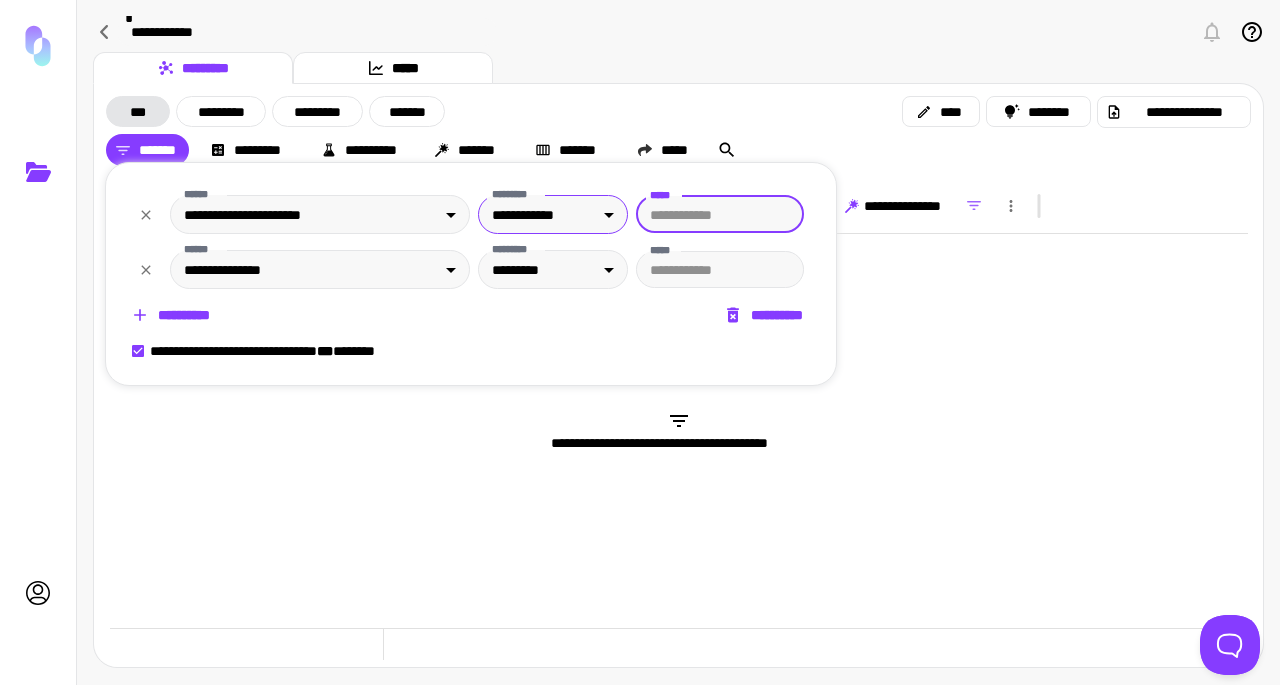 drag, startPoint x: 701, startPoint y: 215, endPoint x: 592, endPoint y: 215, distance: 109 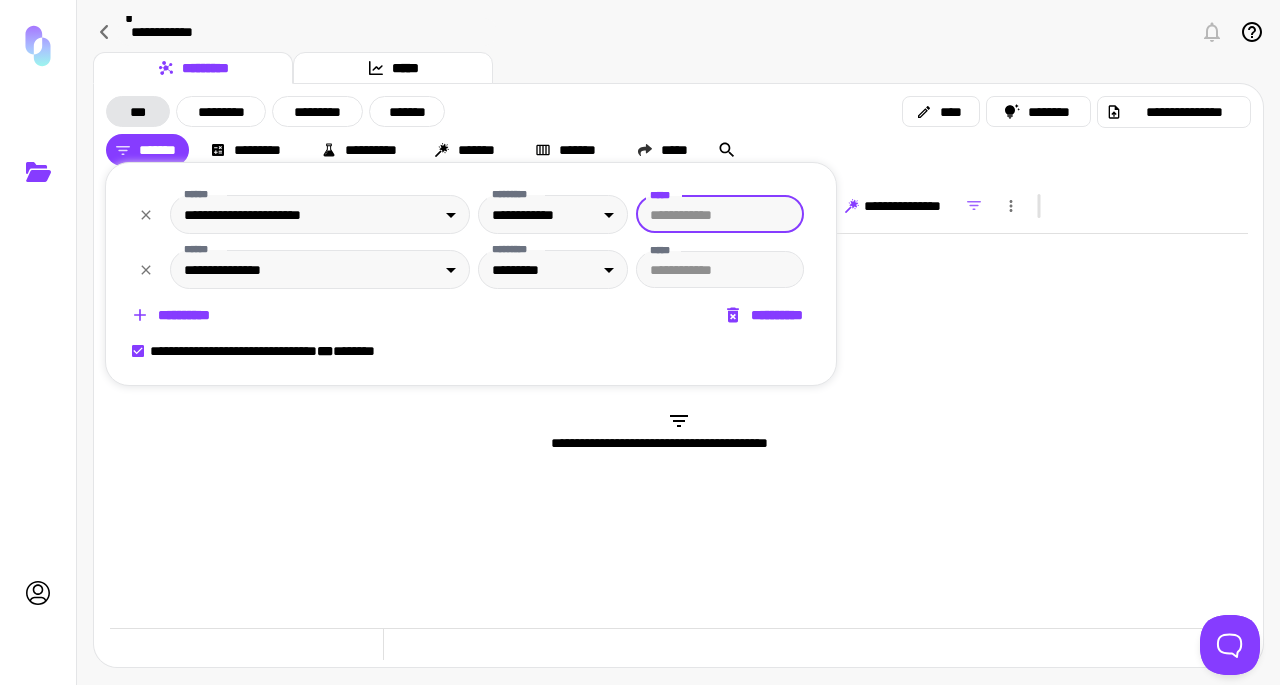 click on "*" at bounding box center (720, 214) 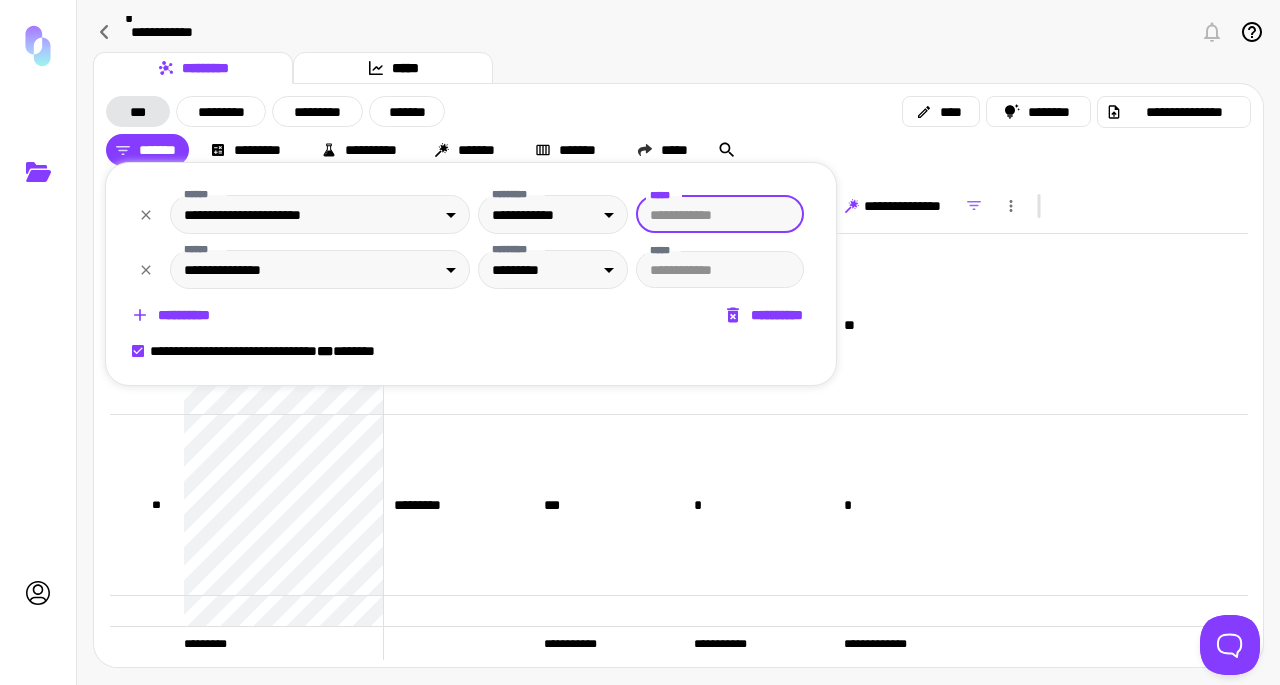 type on "*" 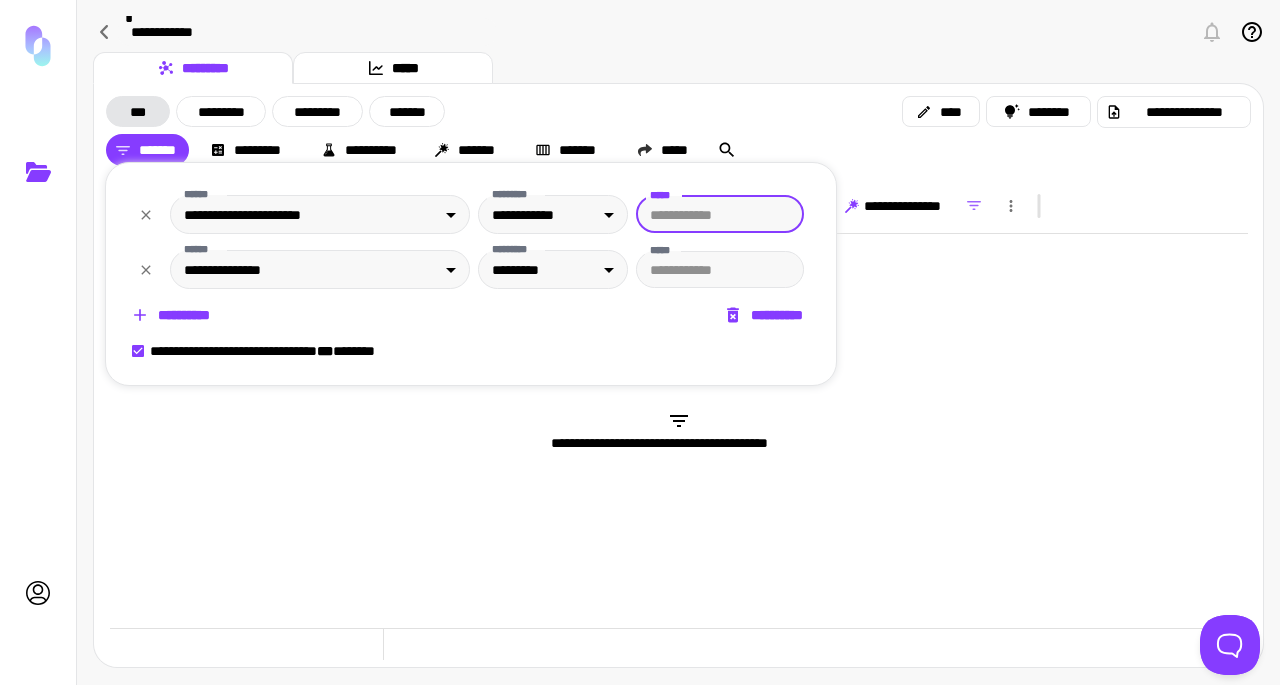 click on "**********" at bounding box center (283, 351) 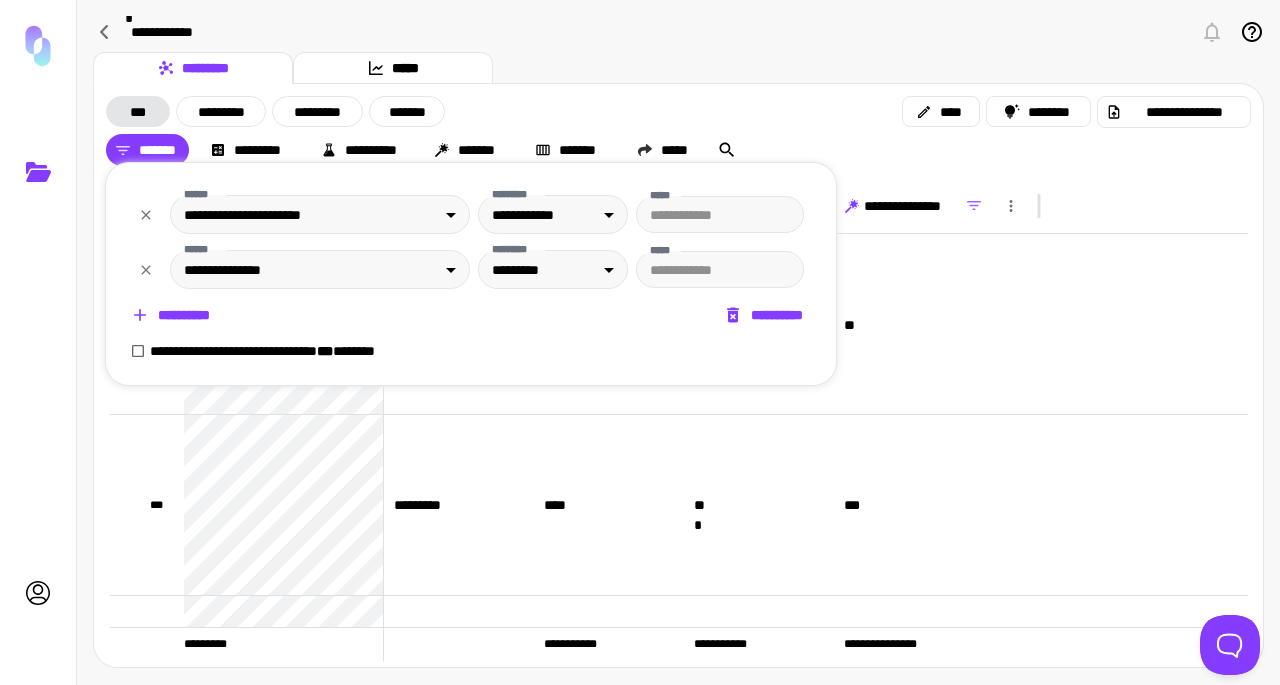click at bounding box center (640, 342) 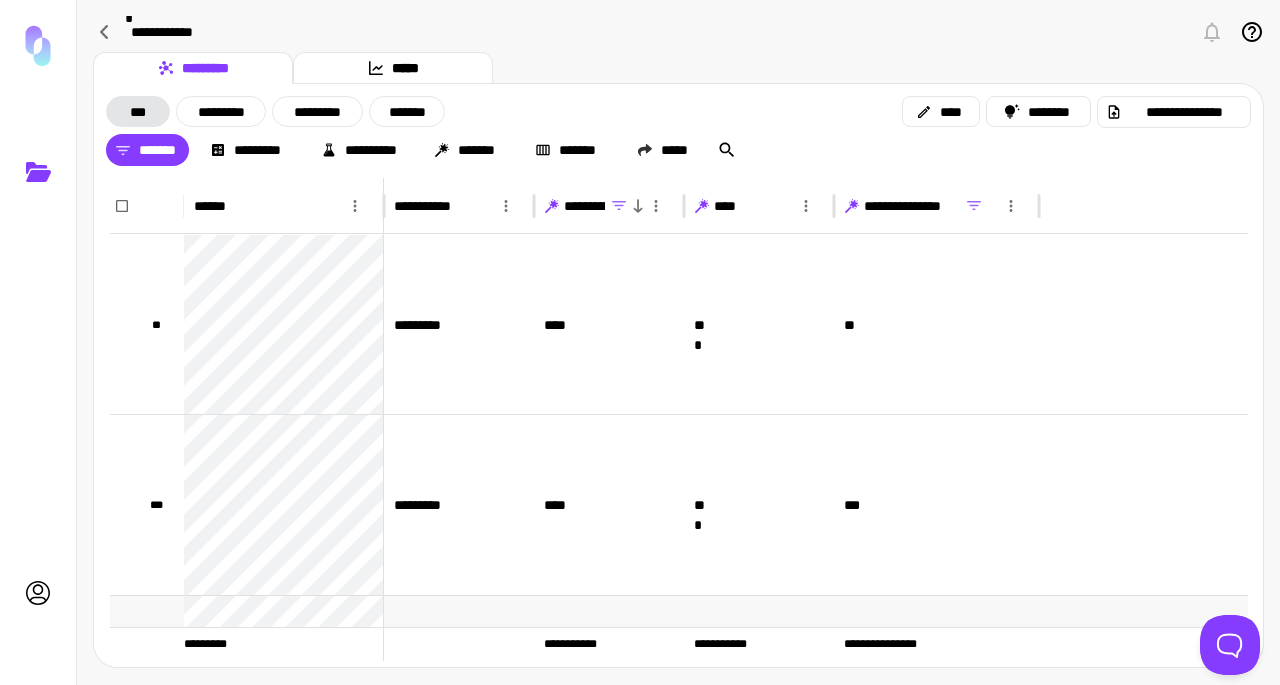 scroll, scrollTop: 264, scrollLeft: 0, axis: vertical 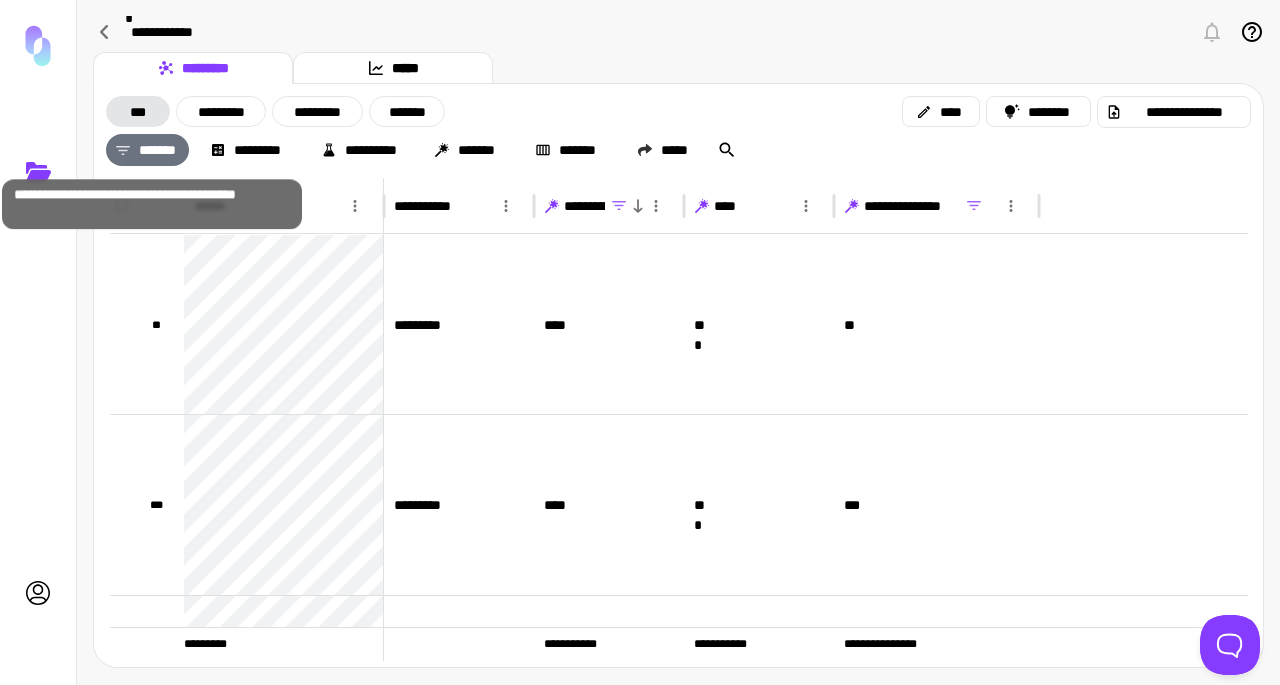 click on "*******" at bounding box center (147, 150) 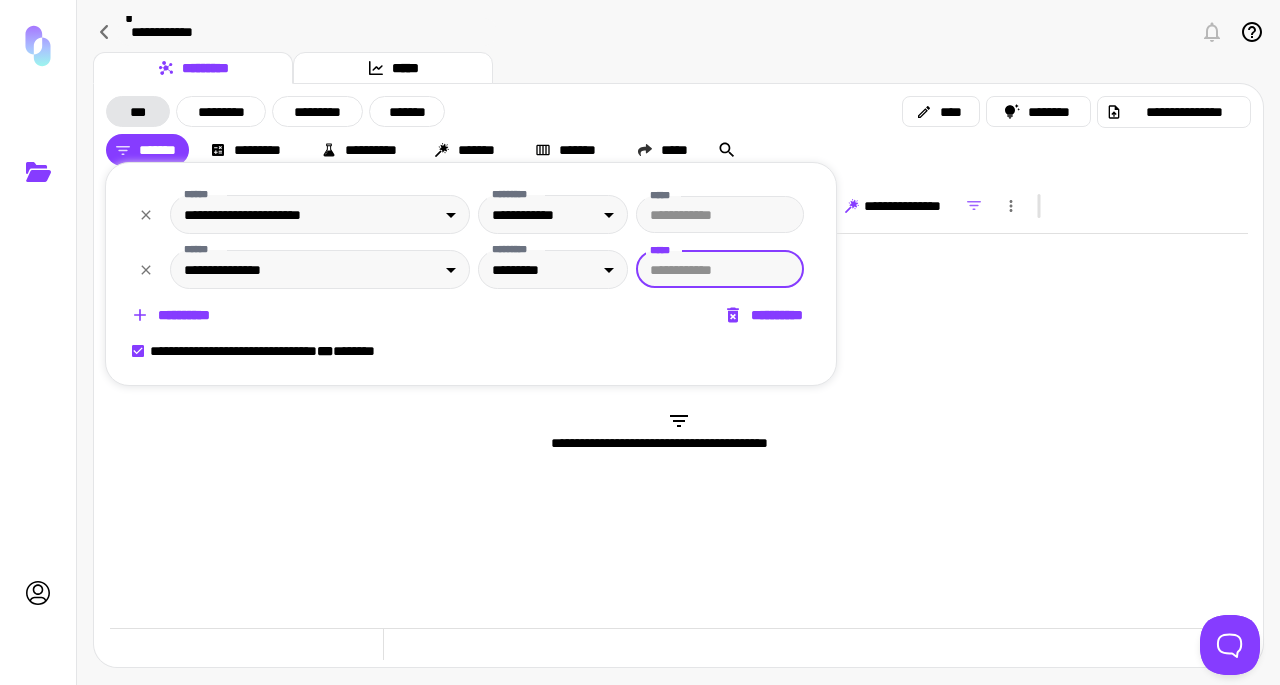 click on "**********" at bounding box center [765, 315] 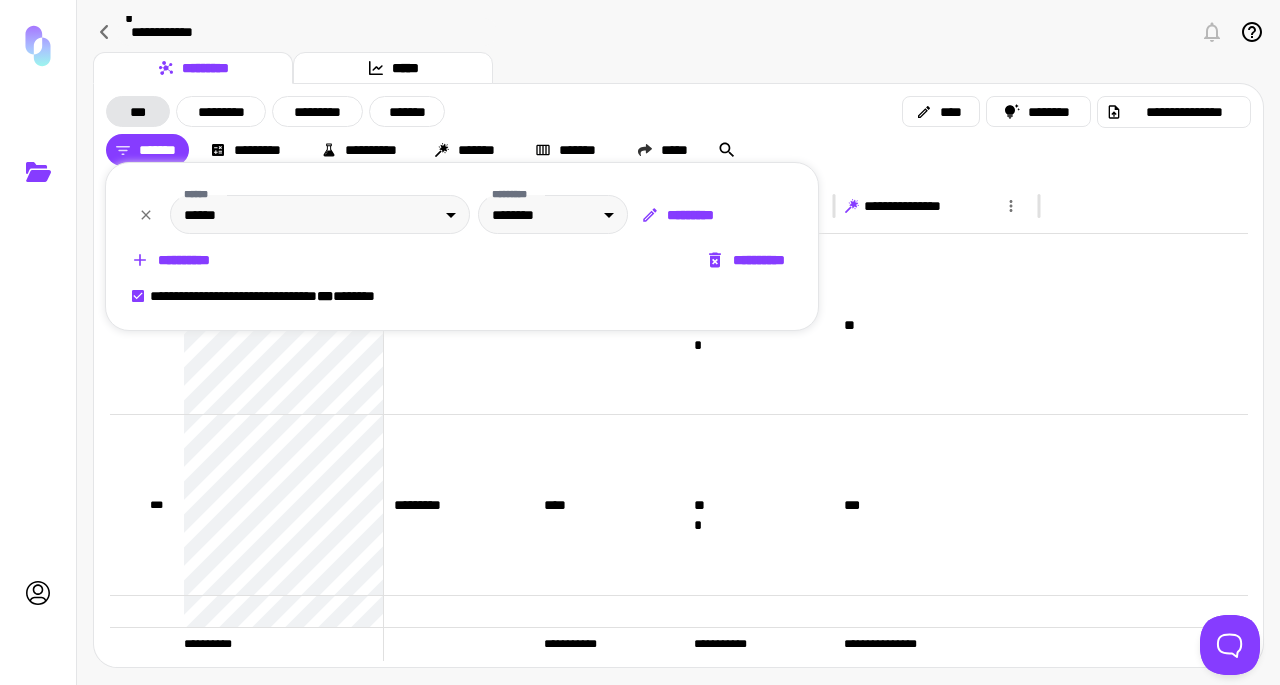 click at bounding box center (640, 342) 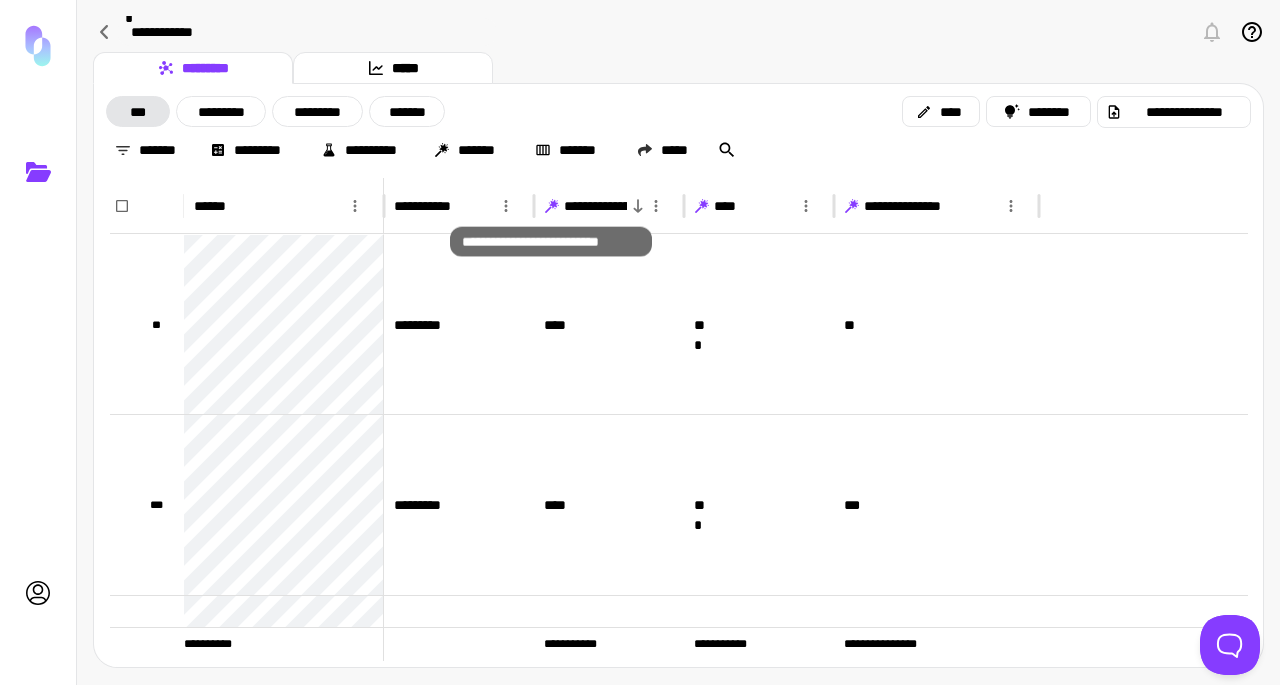 click 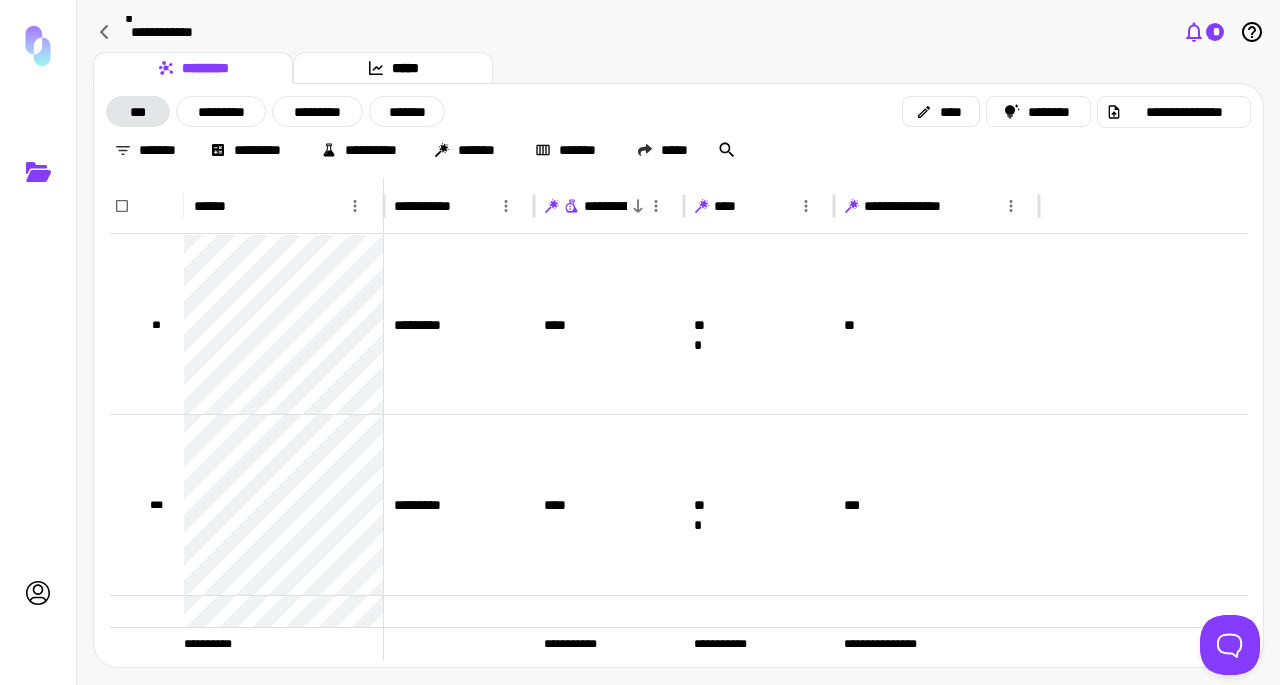 click 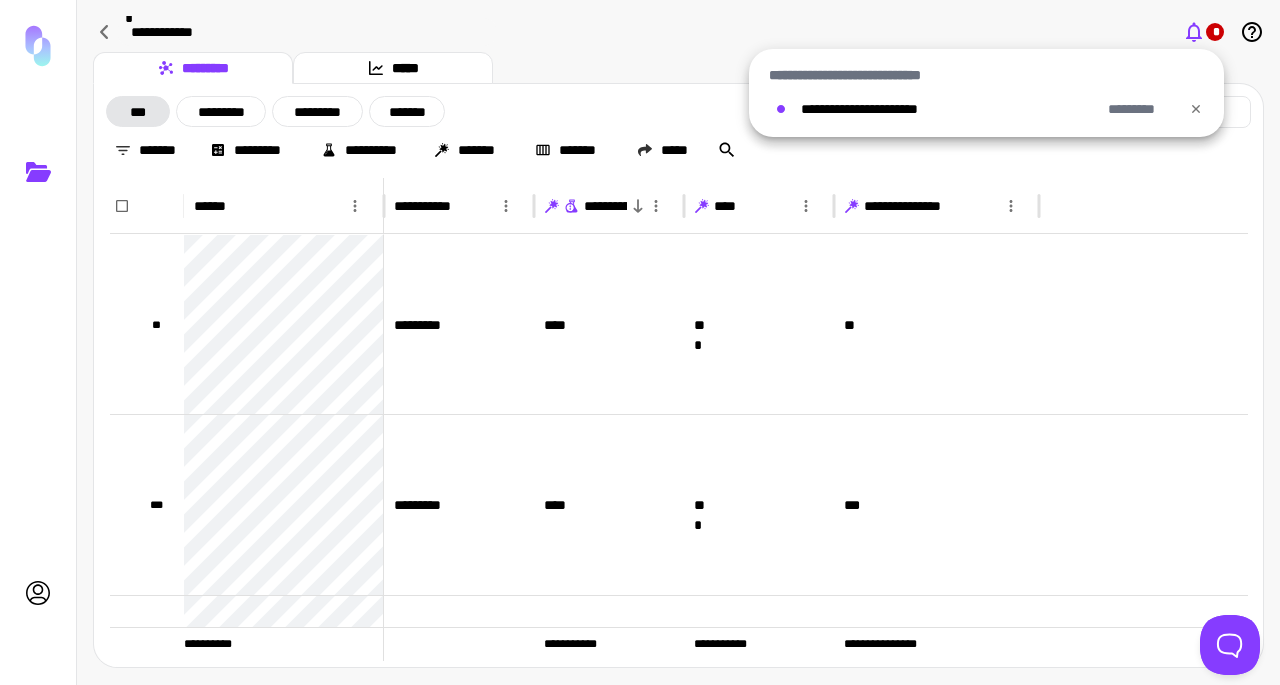 click 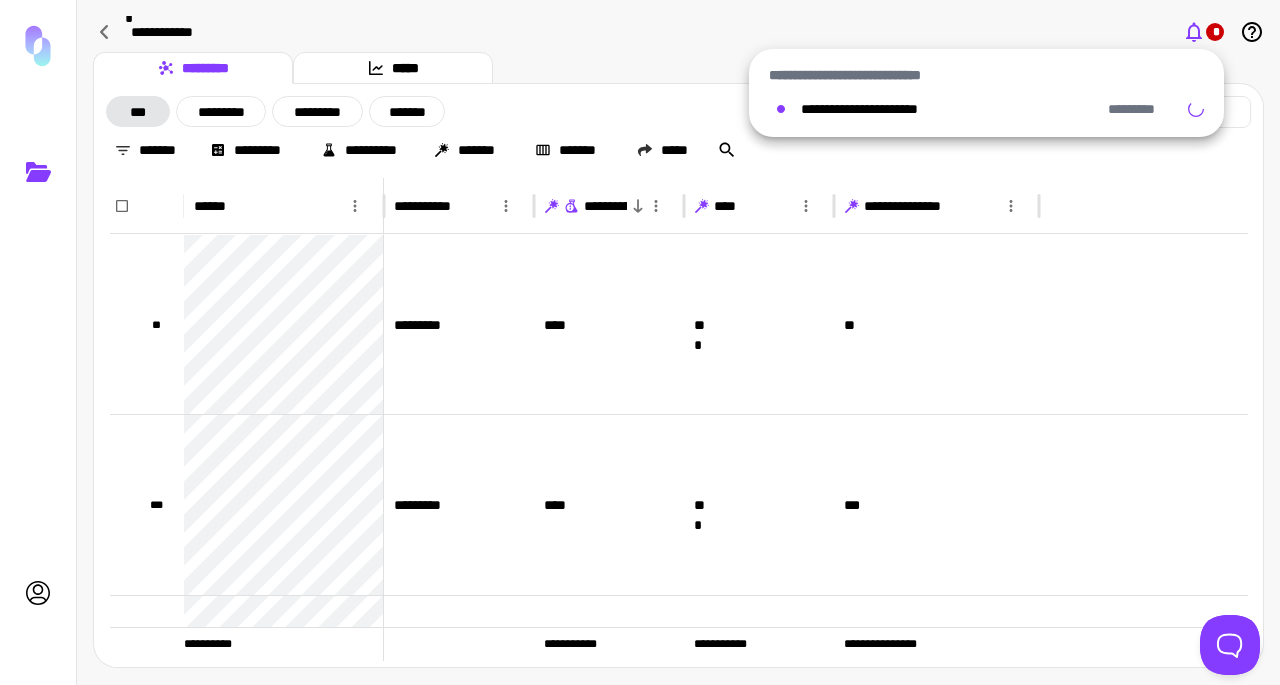 click on "*********" at bounding box center (1140, 109) 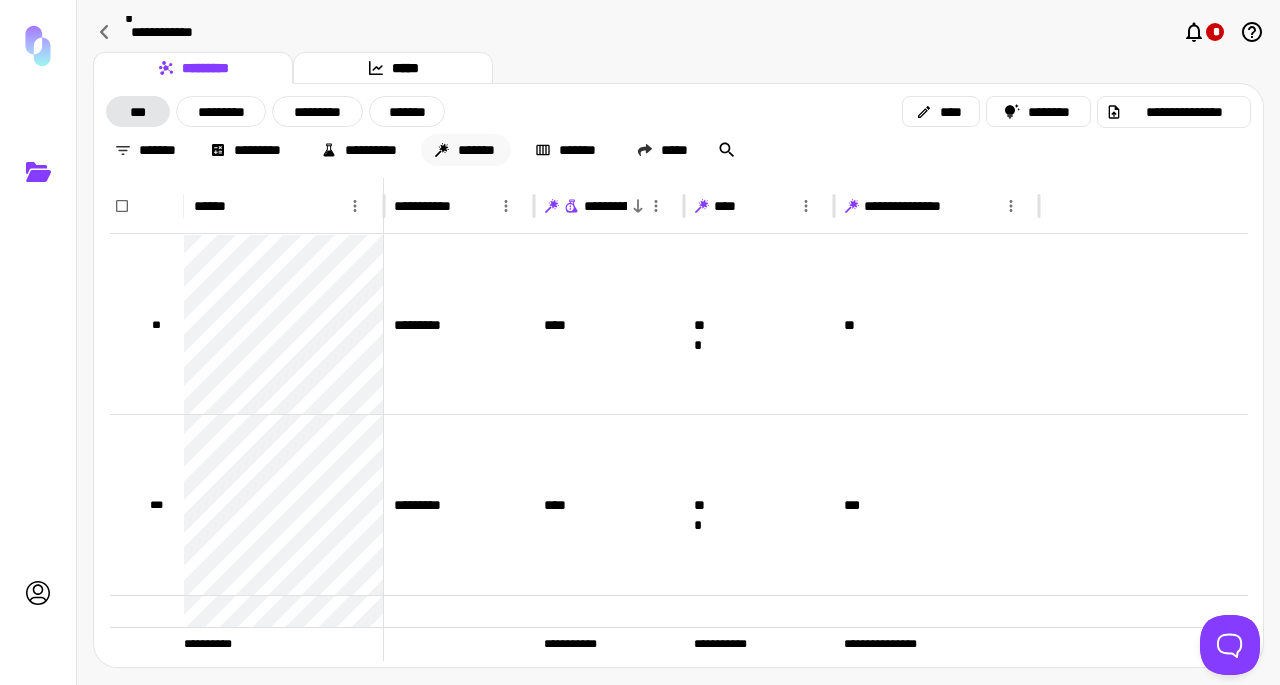 click on "*******" at bounding box center (466, 150) 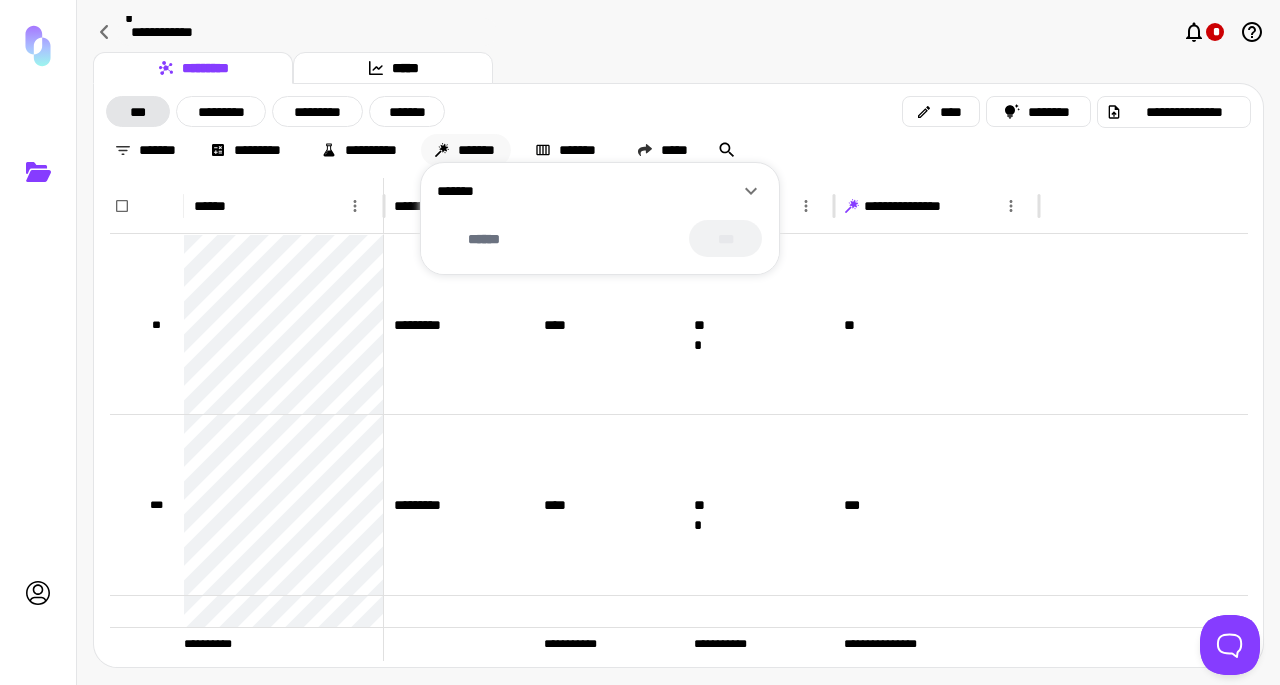 click at bounding box center [640, 342] 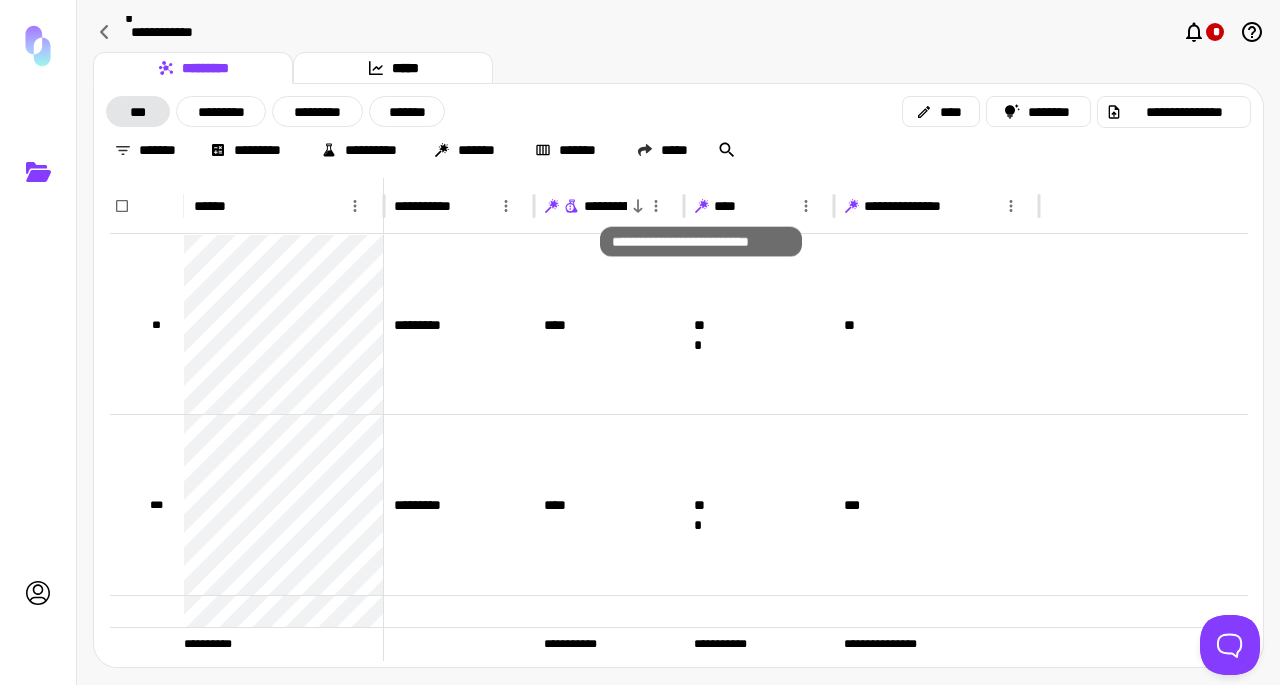 click 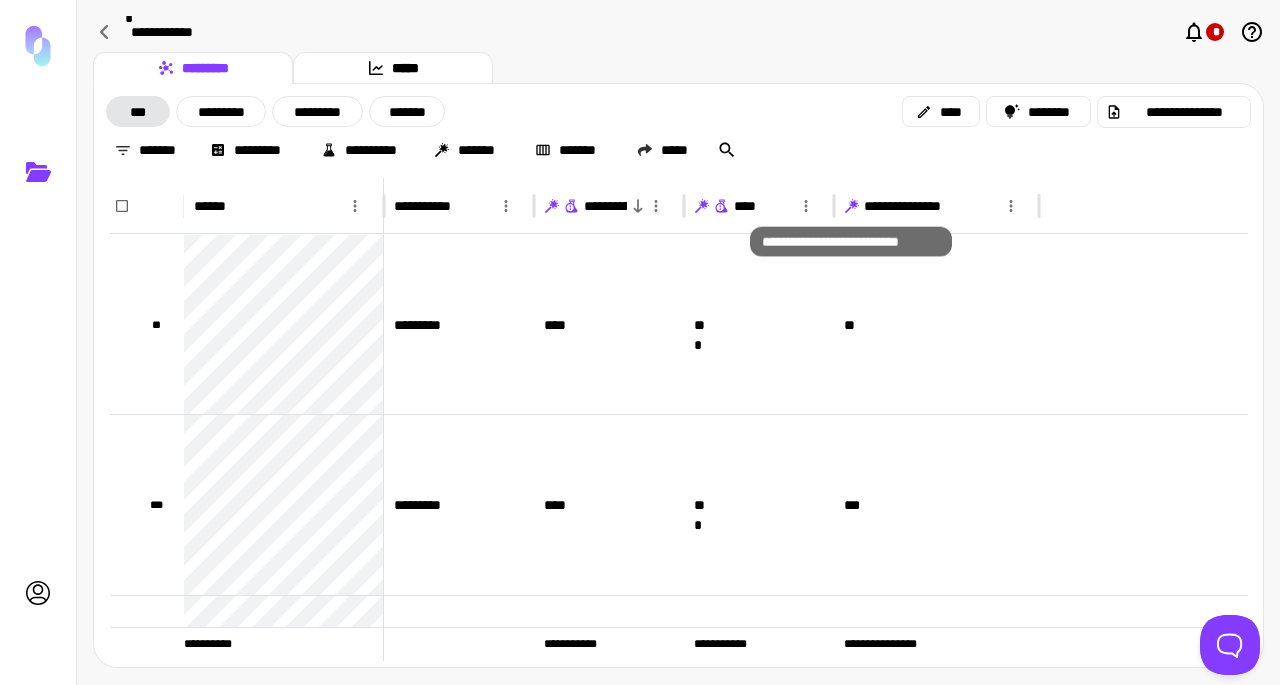 click 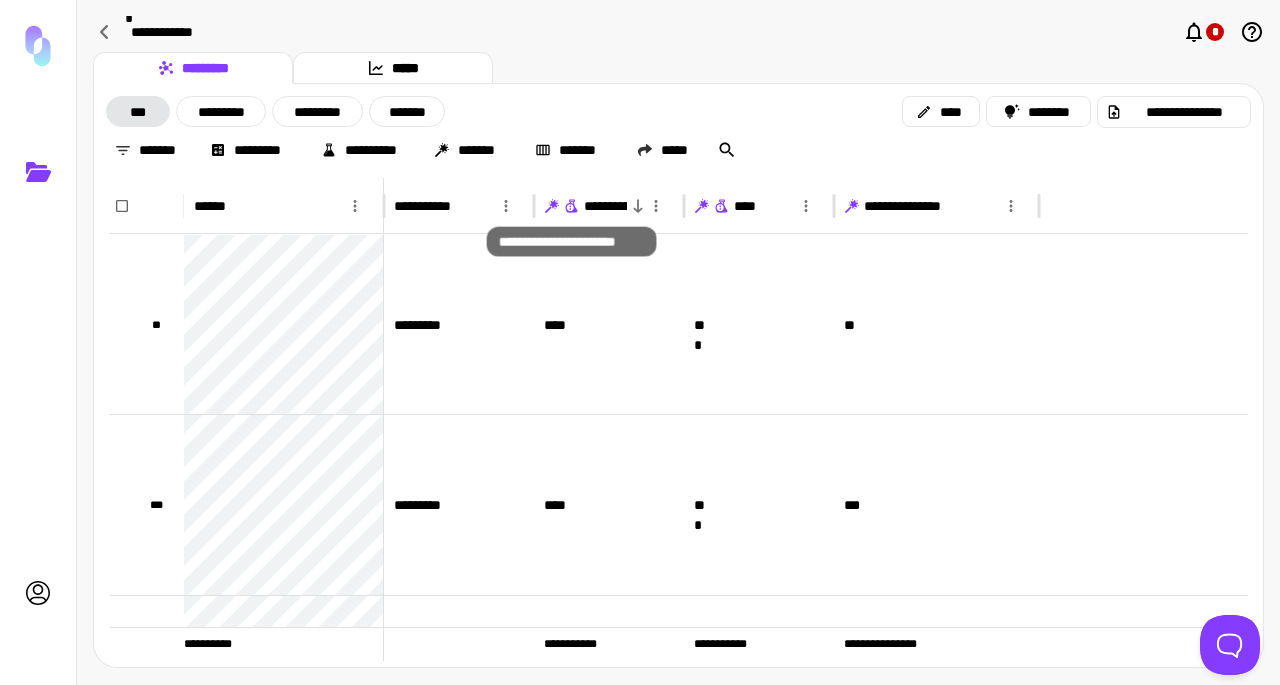click 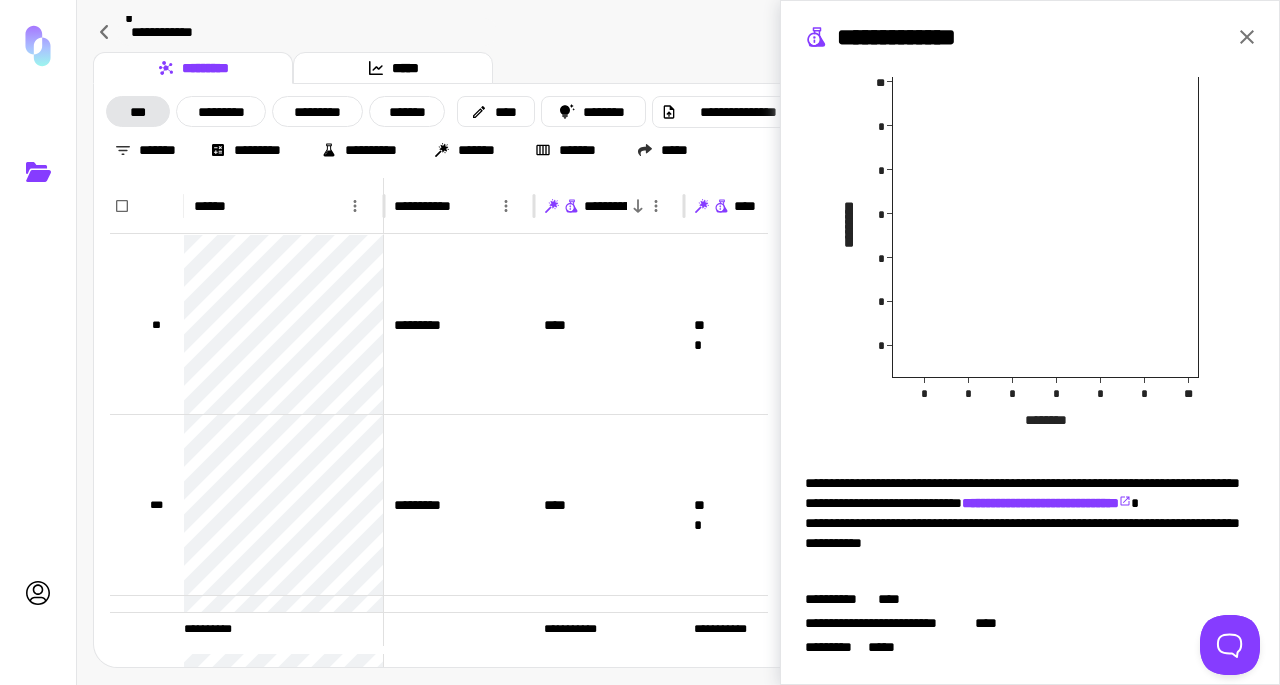 scroll, scrollTop: 0, scrollLeft: 0, axis: both 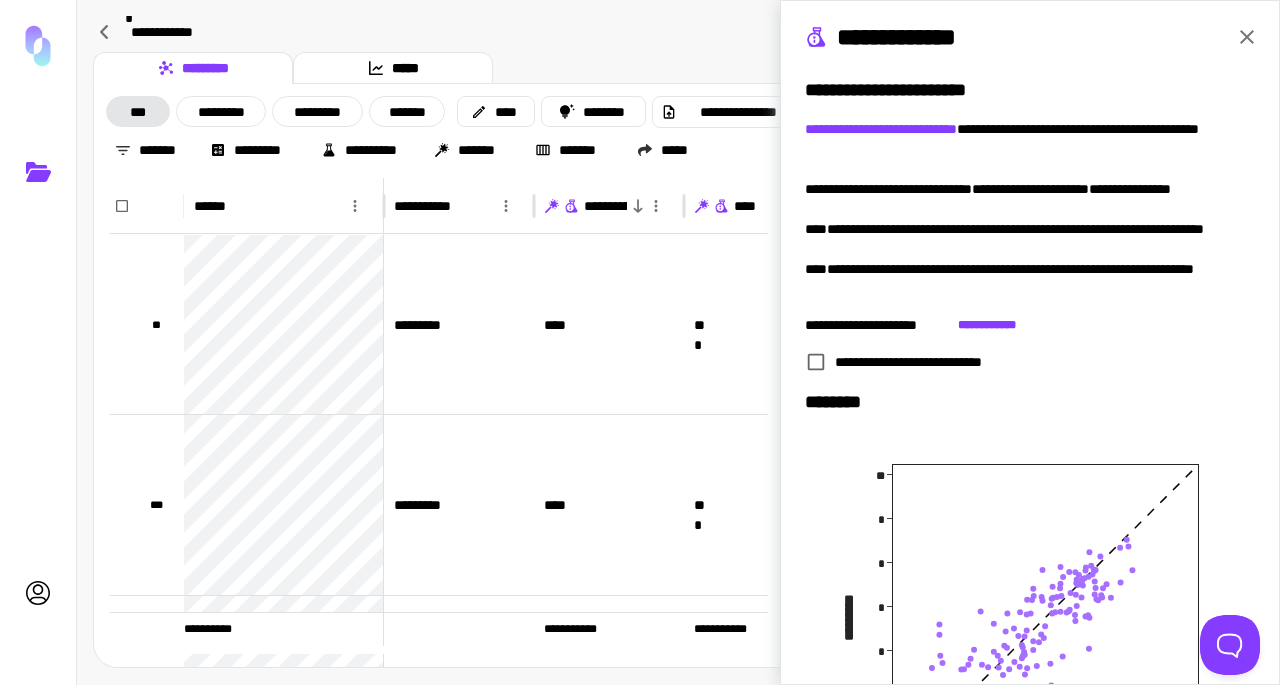 click 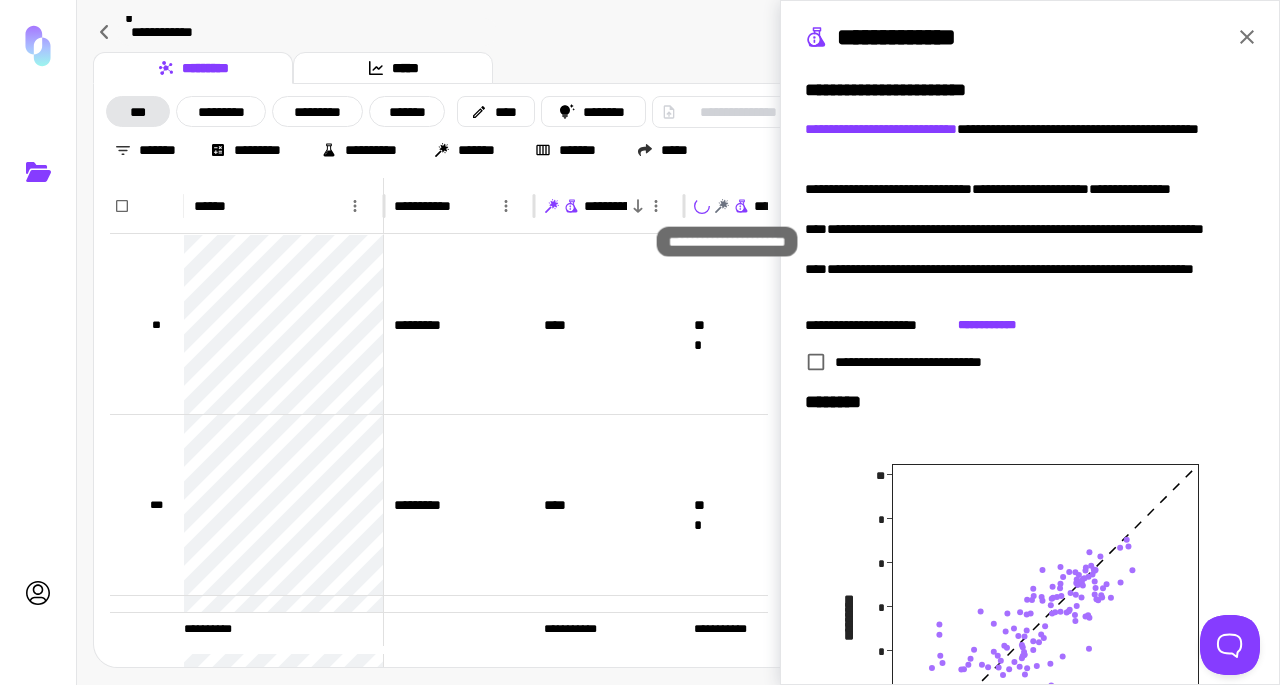 click 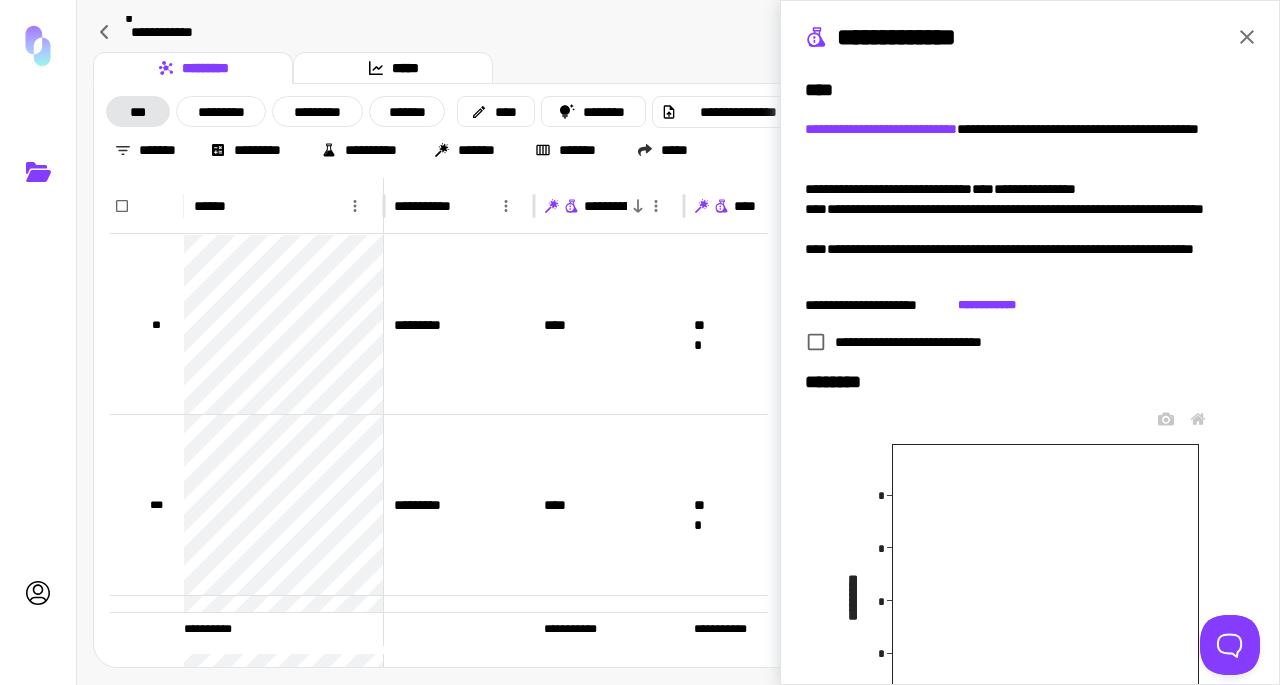 scroll, scrollTop: 200, scrollLeft: 0, axis: vertical 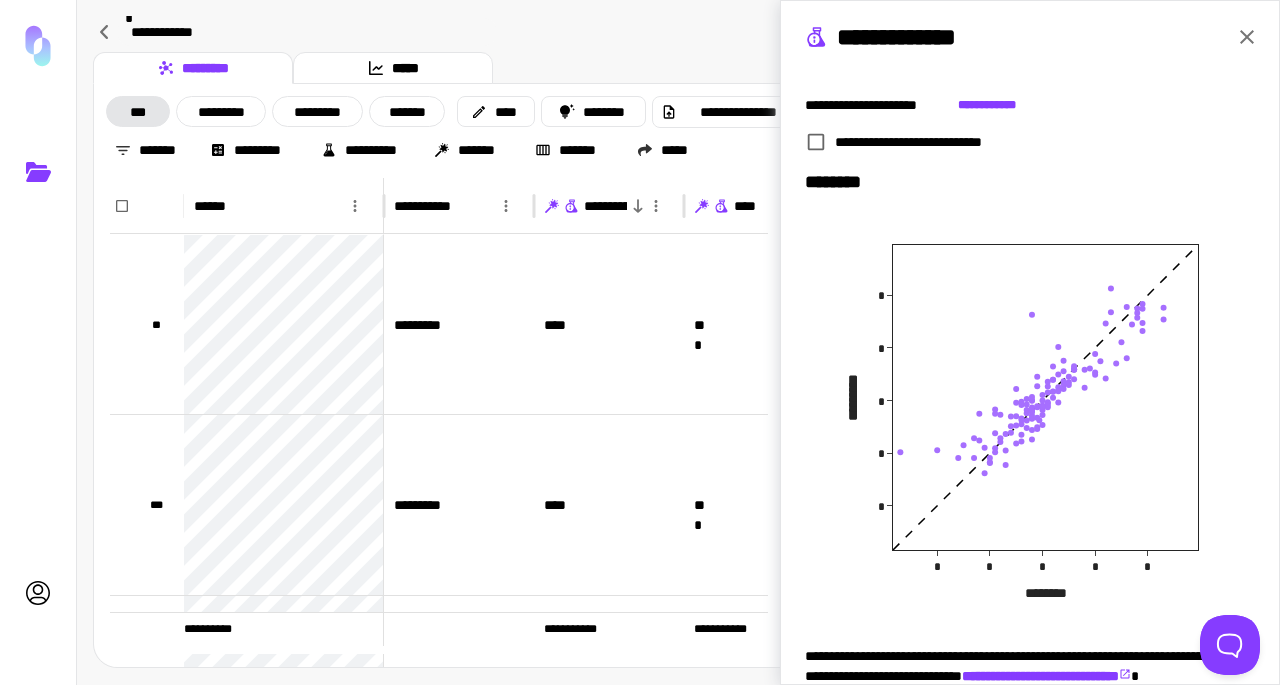 click on "**********" at bounding box center (456, 150) 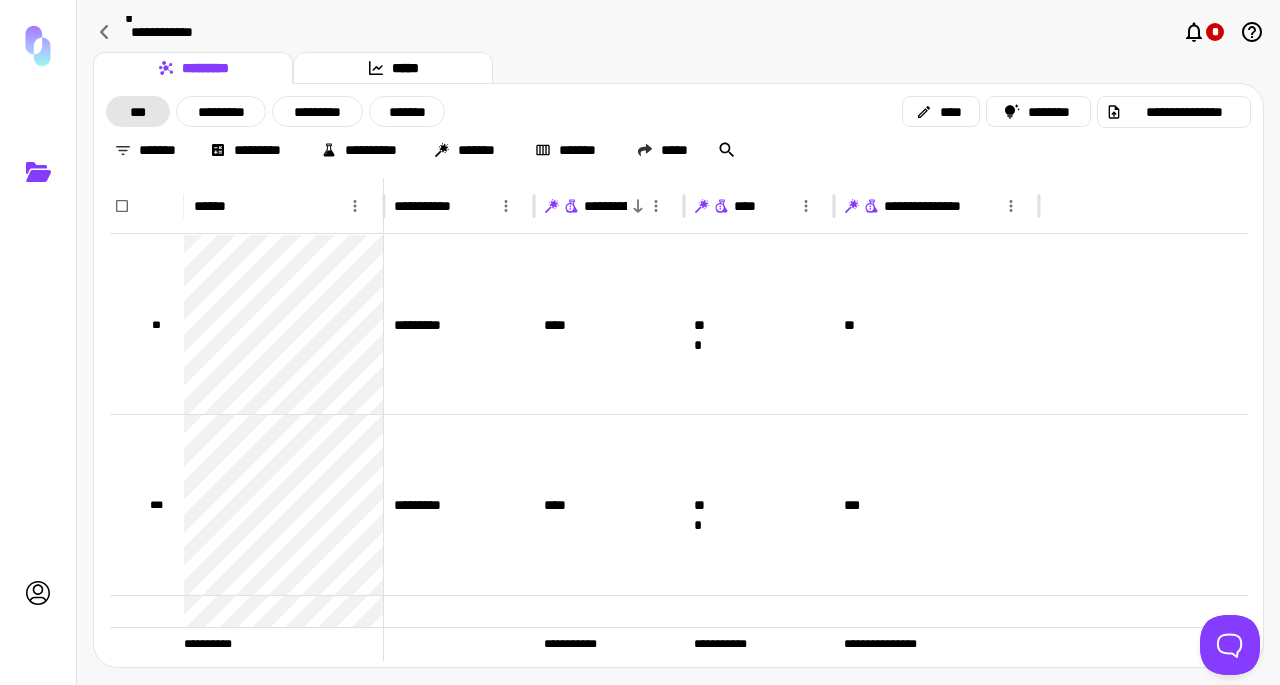 scroll, scrollTop: 0, scrollLeft: 0, axis: both 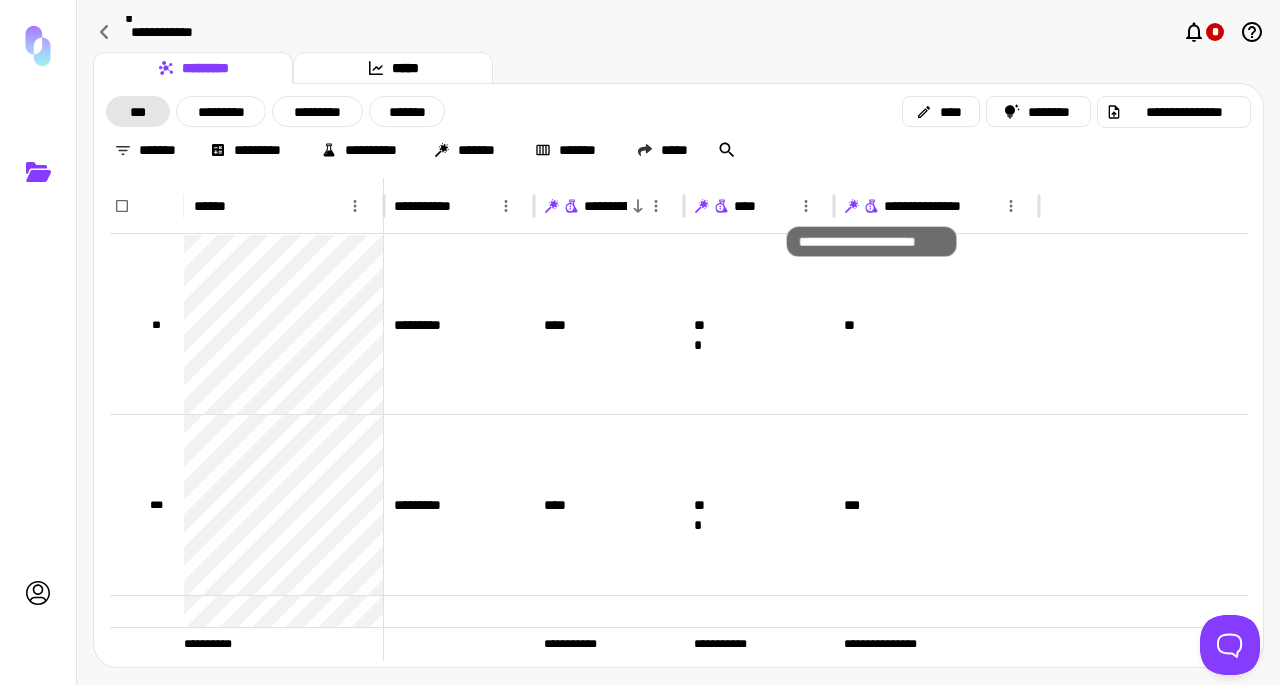 click 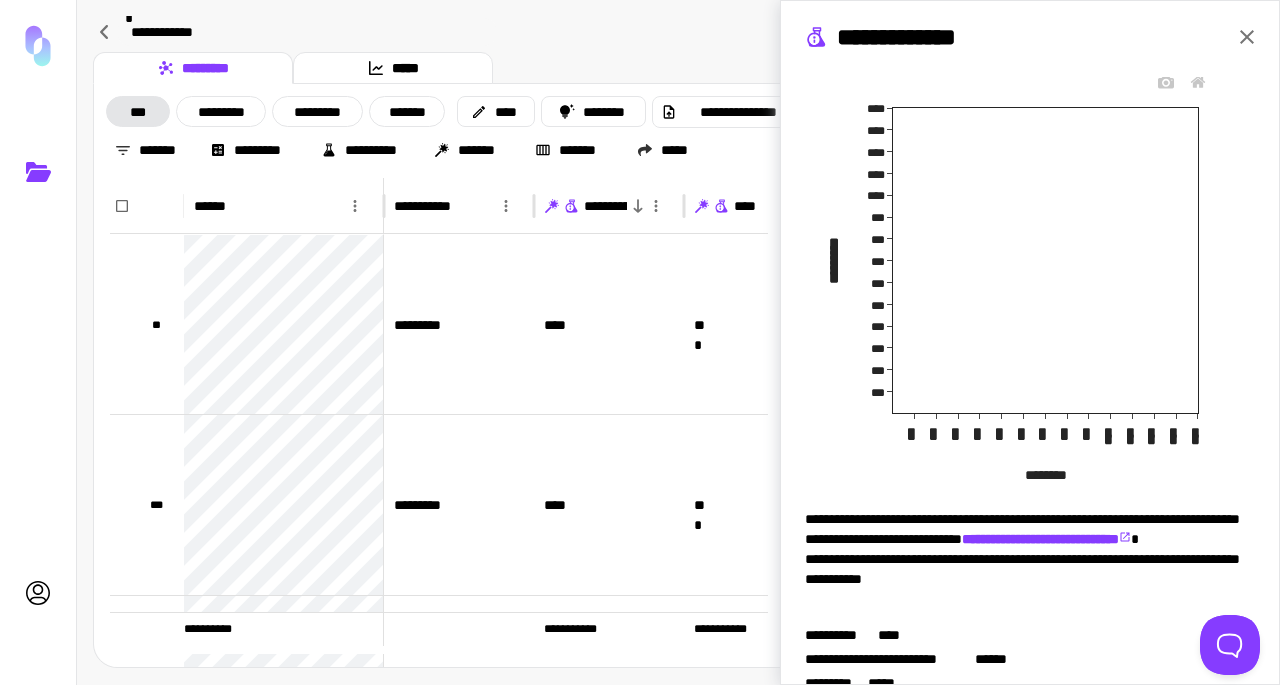 scroll, scrollTop: 373, scrollLeft: 0, axis: vertical 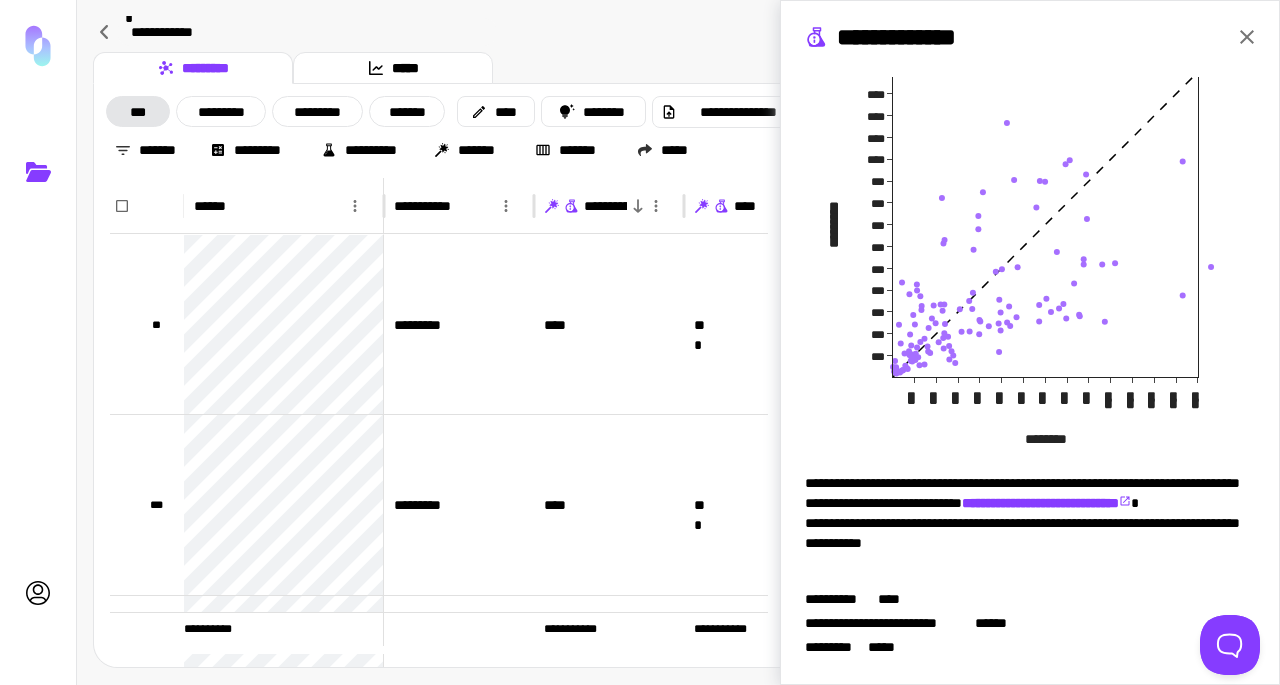 click on "*** *** *** *** *** *** *** *** *** **** **** **** **** **** *** *** *** *** *** *** *** *** *** **** **** **** **** **** ******** *********" at bounding box center [1030, 239] 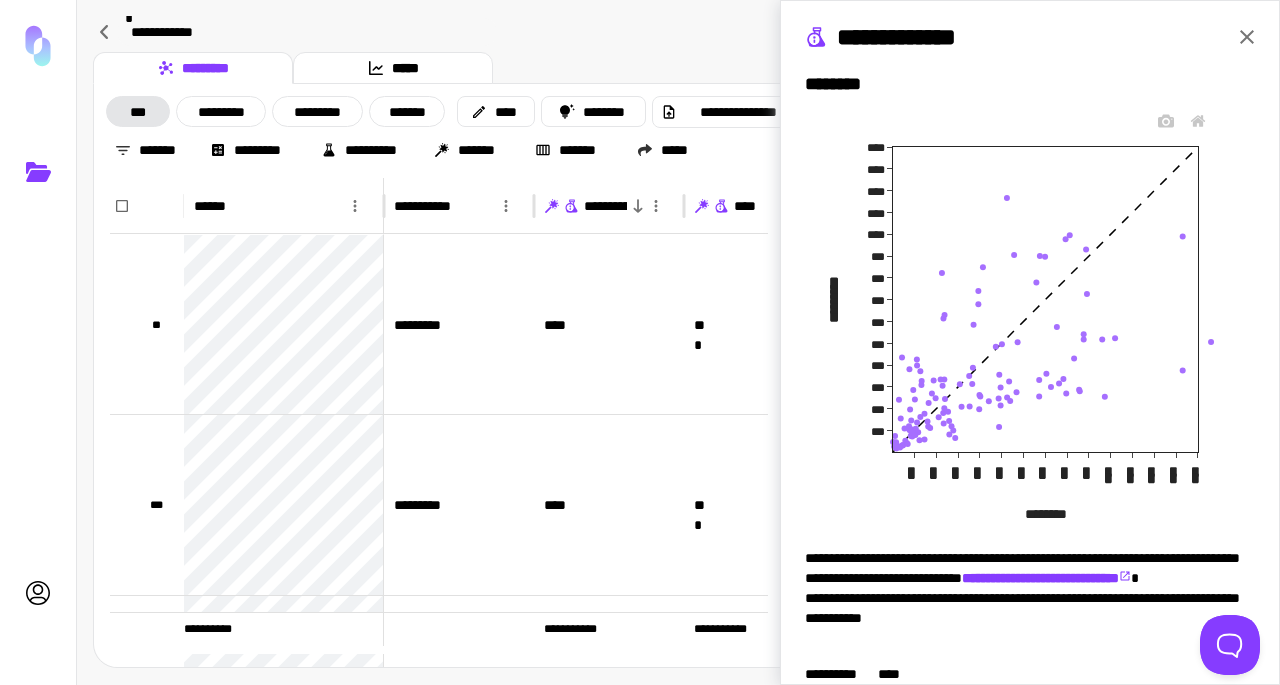 scroll, scrollTop: 373, scrollLeft: 0, axis: vertical 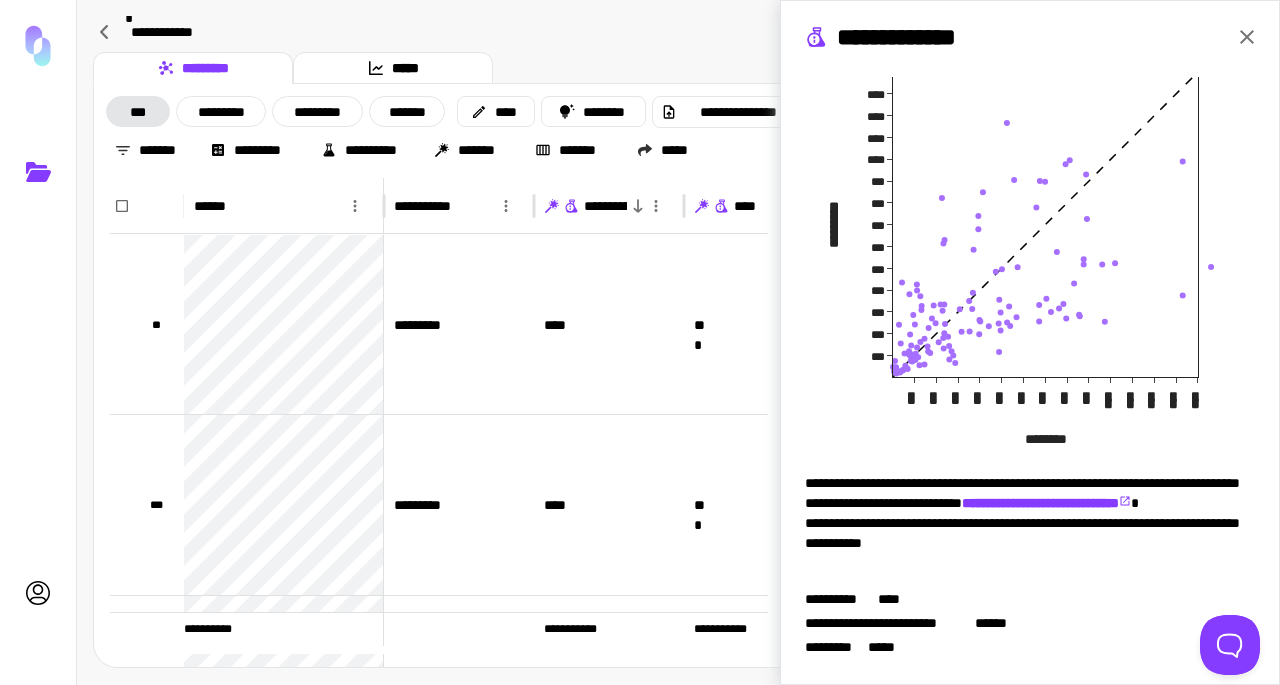 click on "**********" at bounding box center (456, 150) 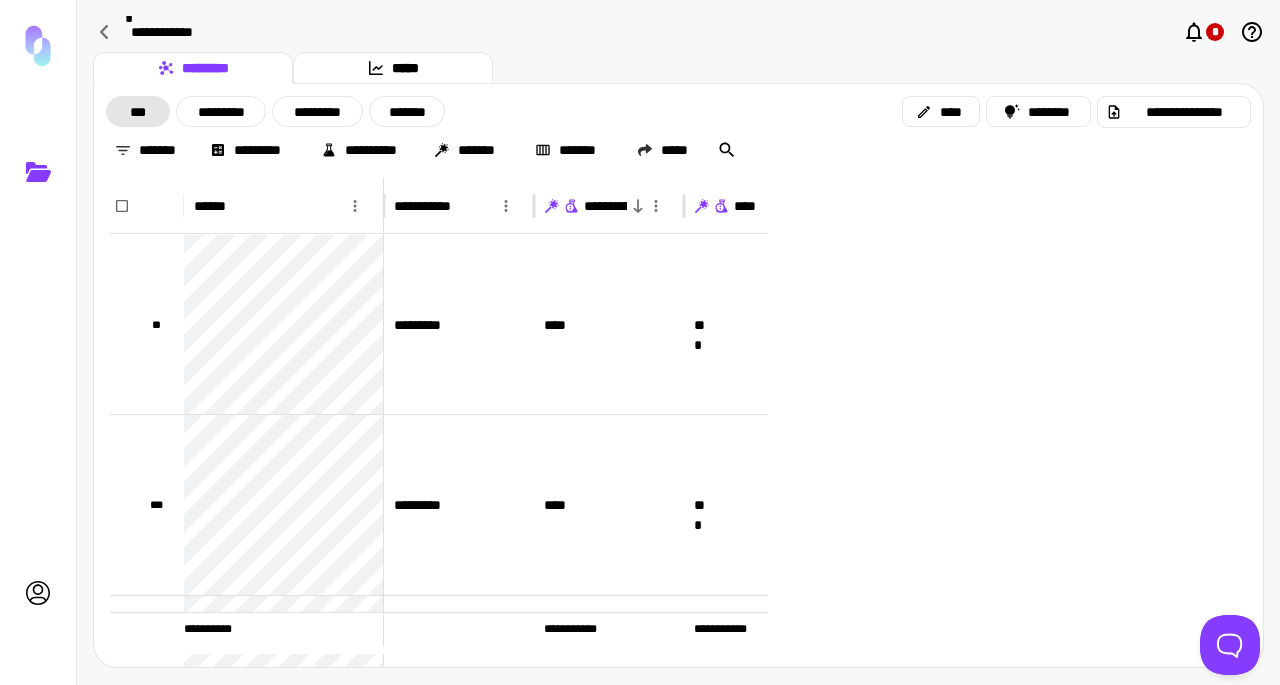 scroll, scrollTop: 0, scrollLeft: 0, axis: both 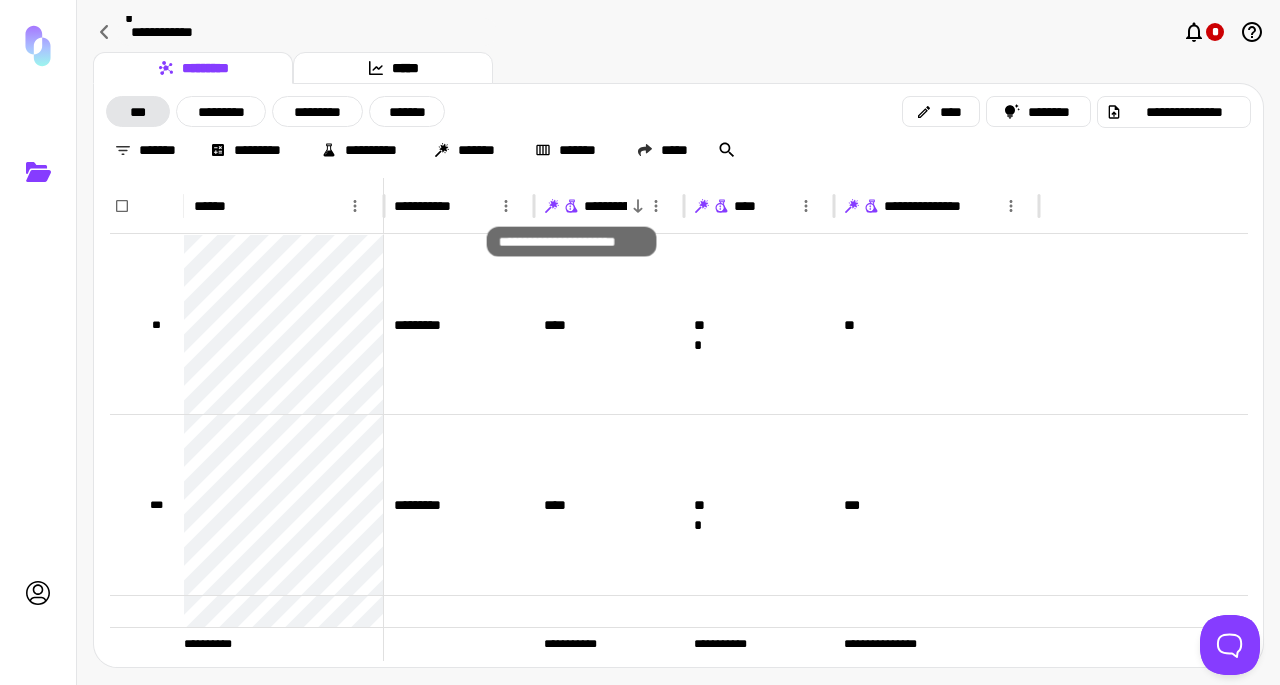 click 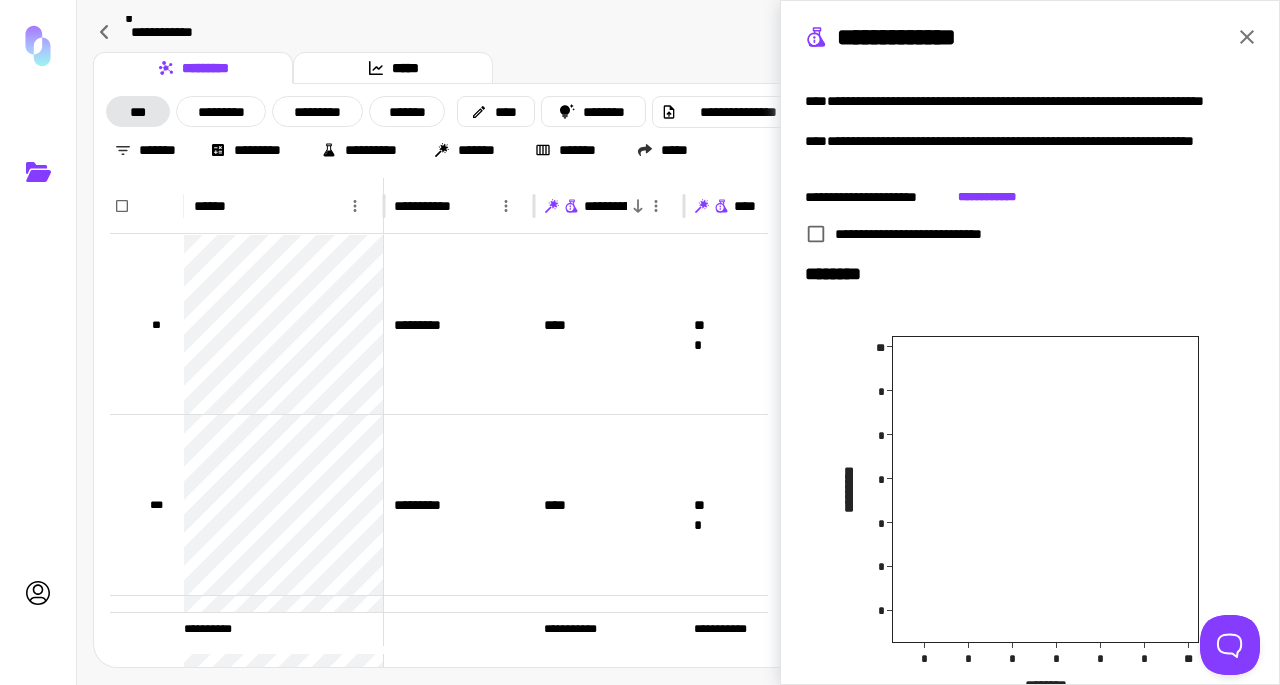 scroll, scrollTop: 0, scrollLeft: 0, axis: both 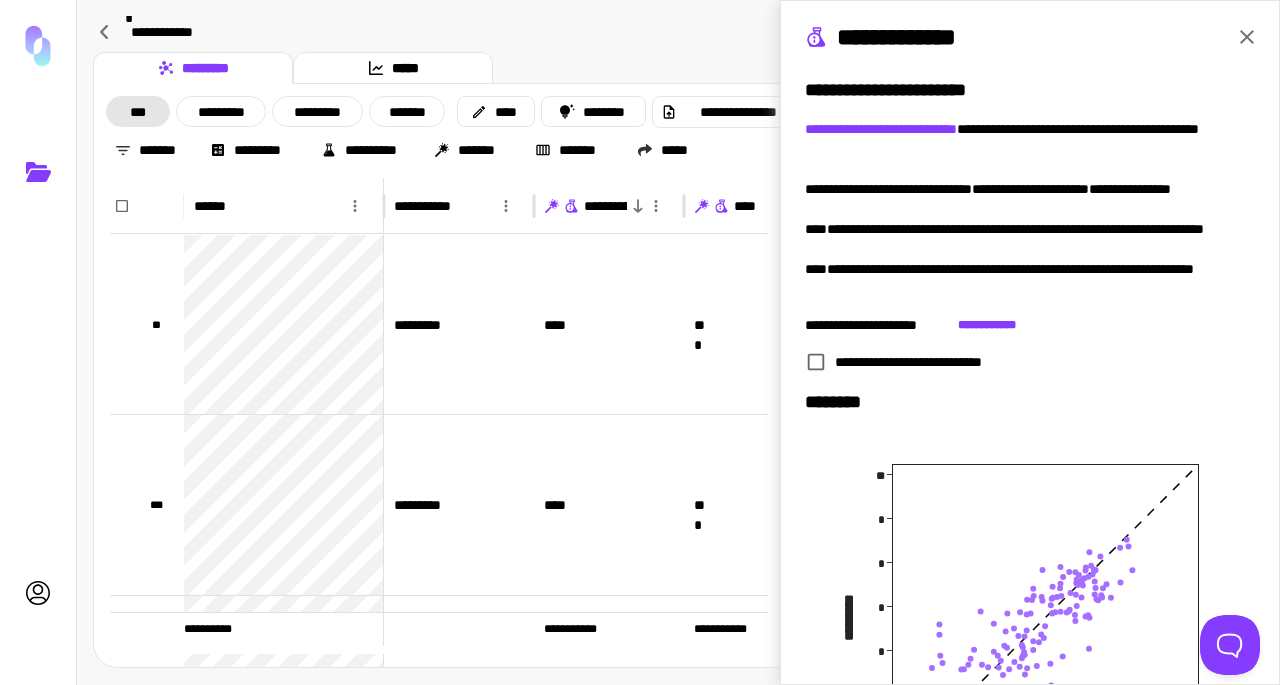 click 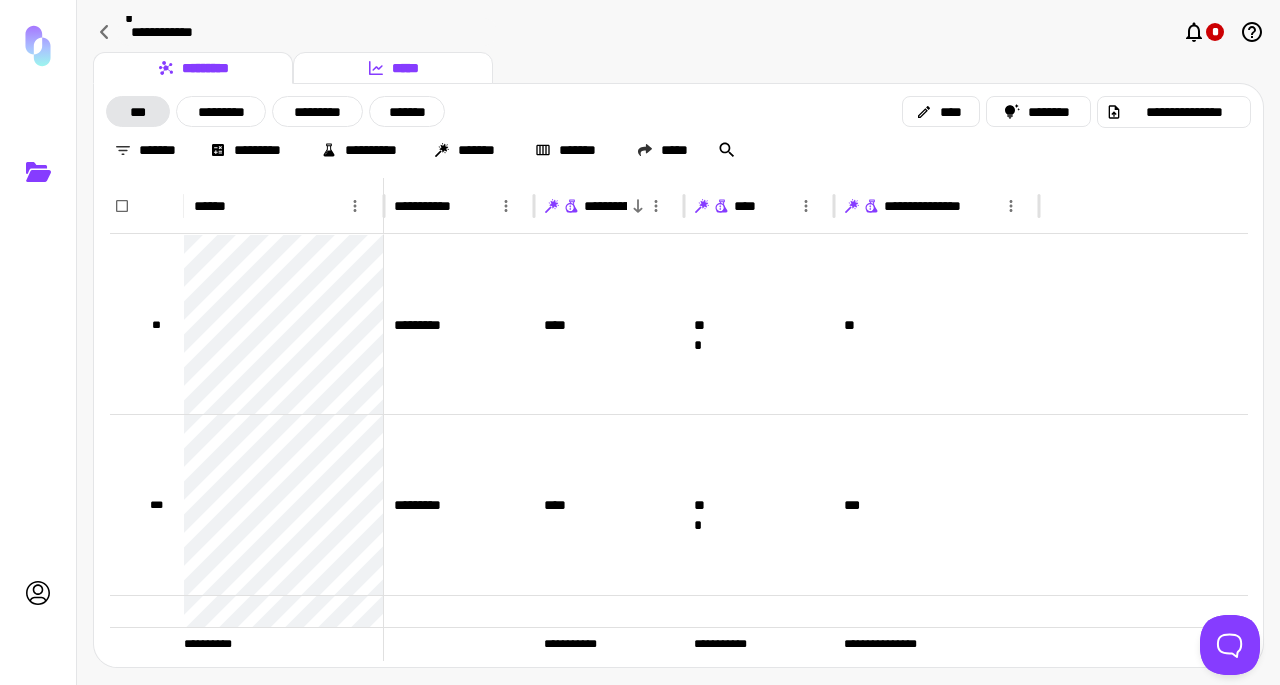 click 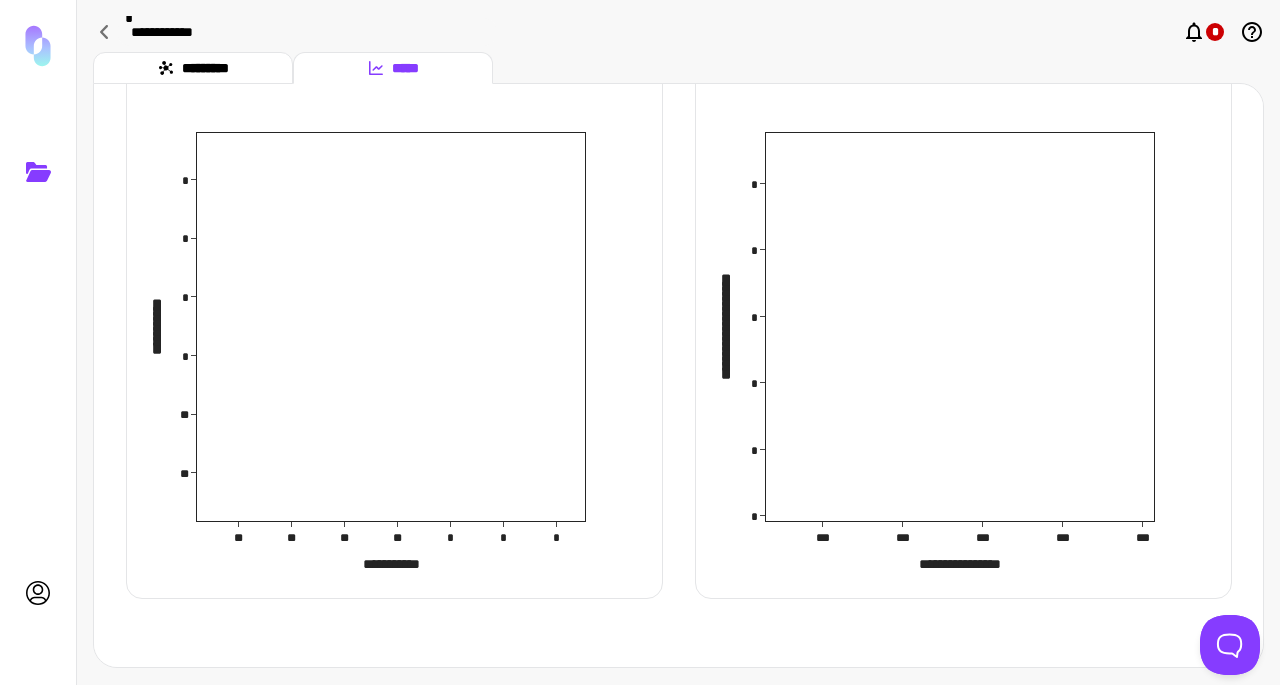scroll, scrollTop: 0, scrollLeft: 0, axis: both 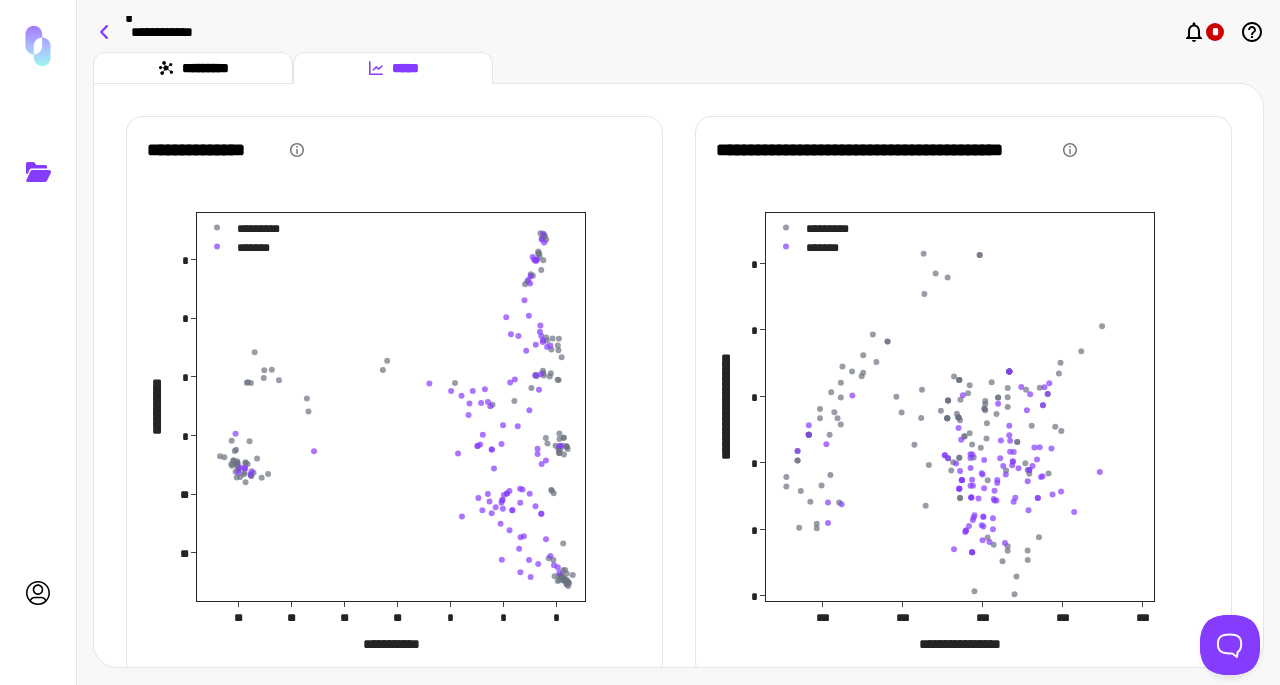 click 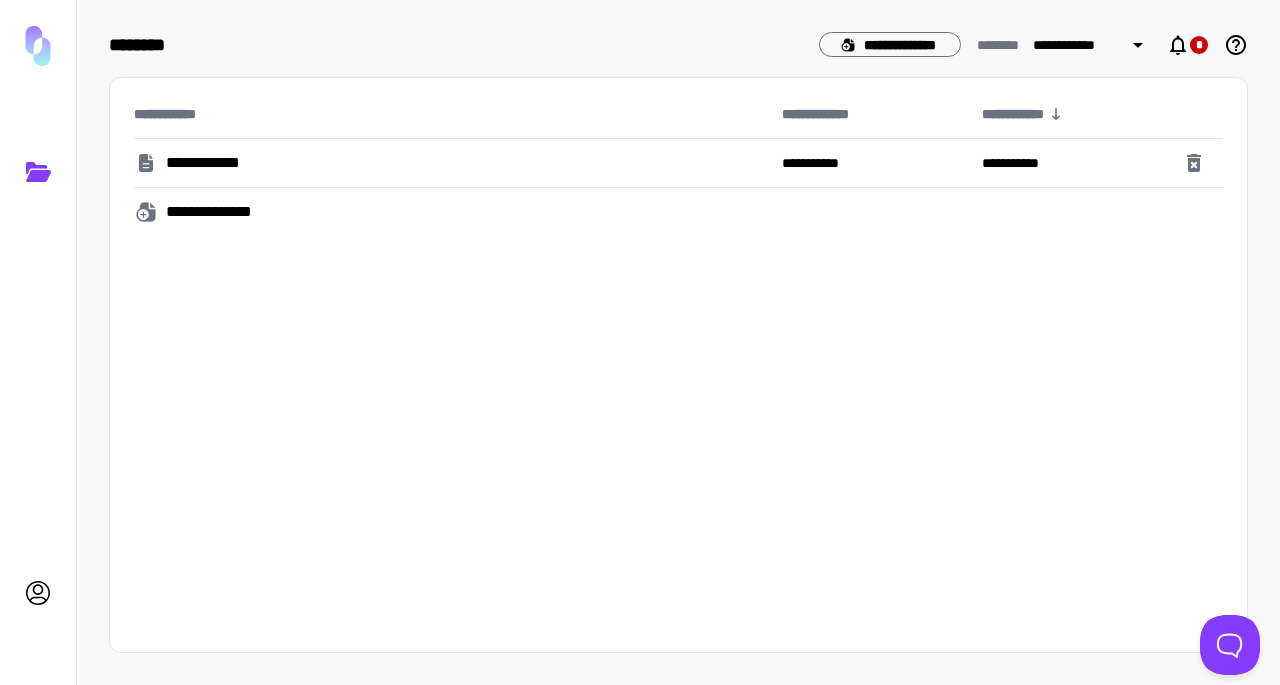 click on "**********" at bounding box center [450, 163] 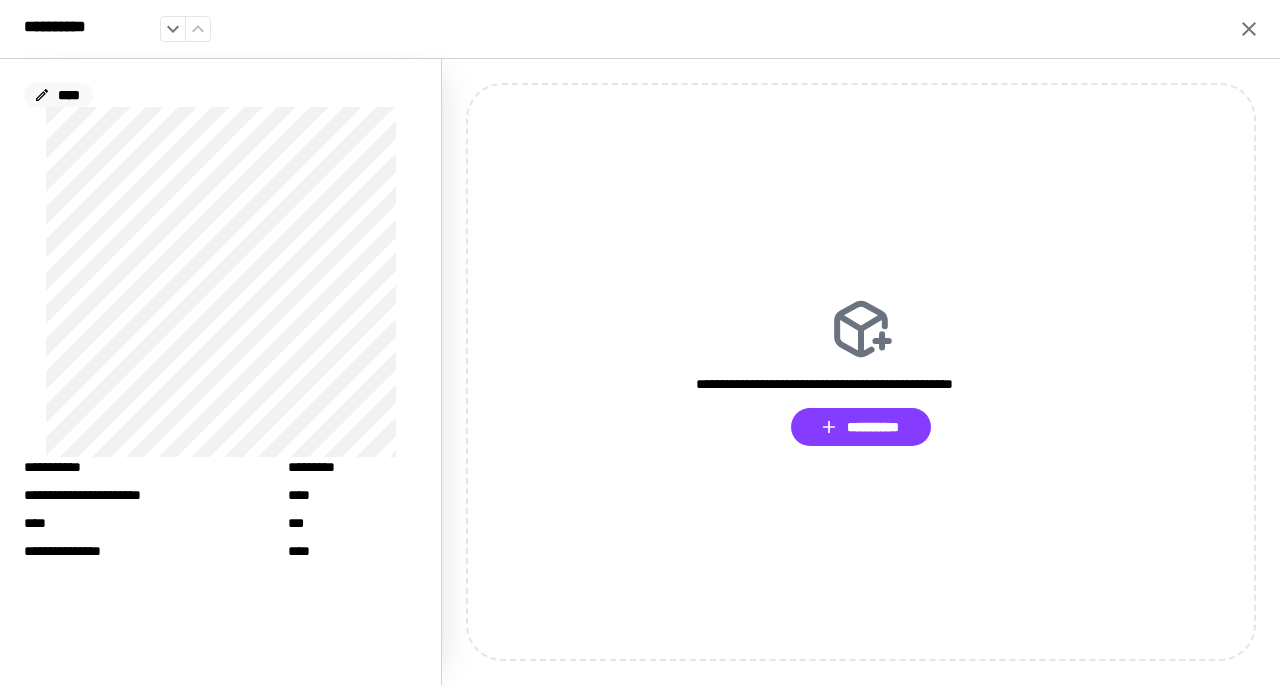 click on "****" at bounding box center [58, 95] 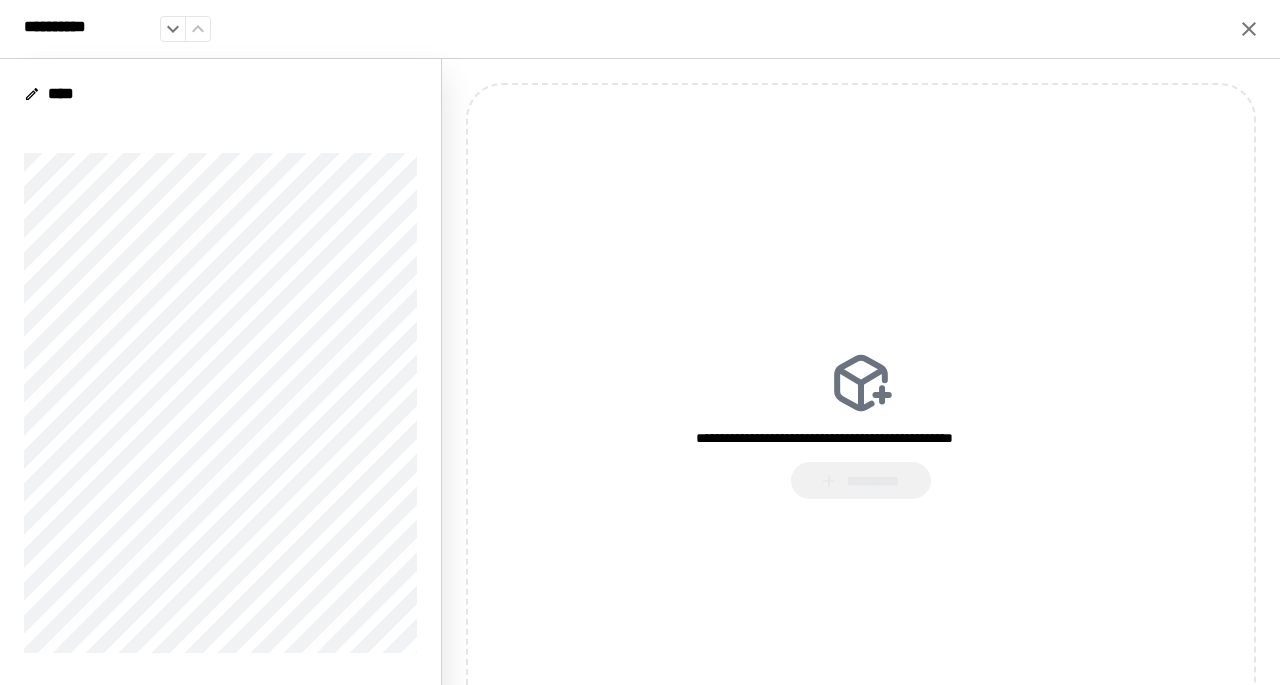 click on "**********" at bounding box center [861, 425] 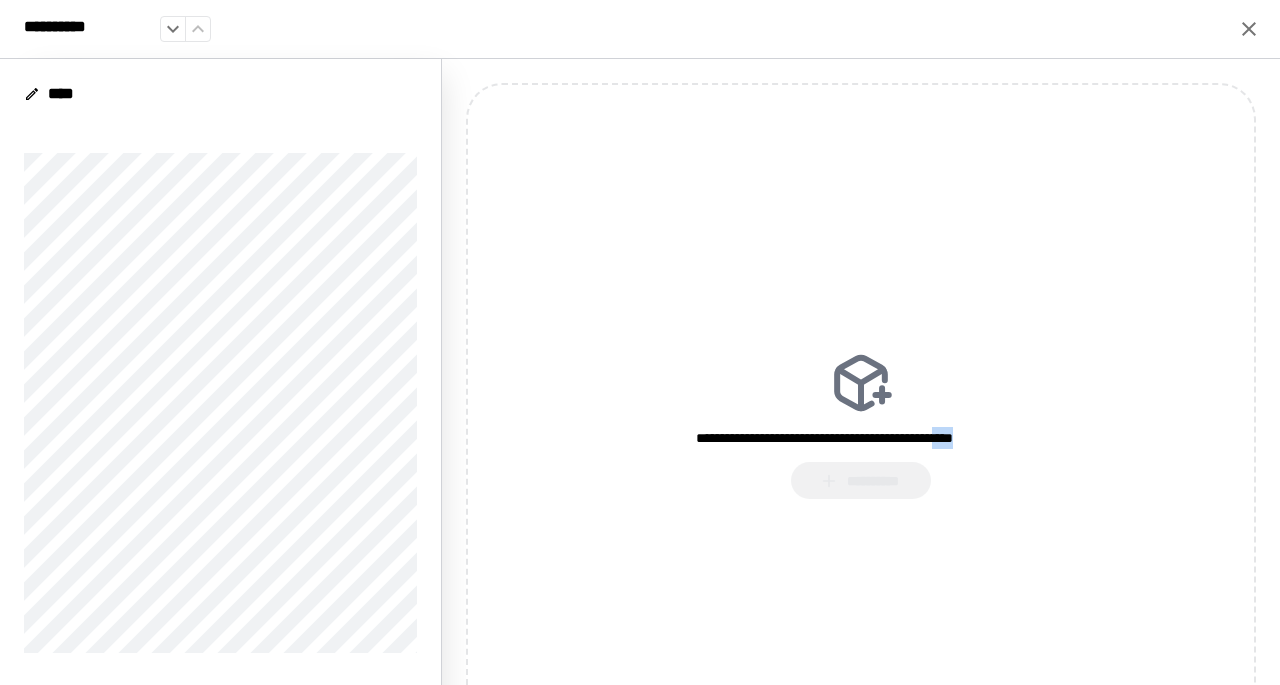 click on "**********" at bounding box center [861, 425] 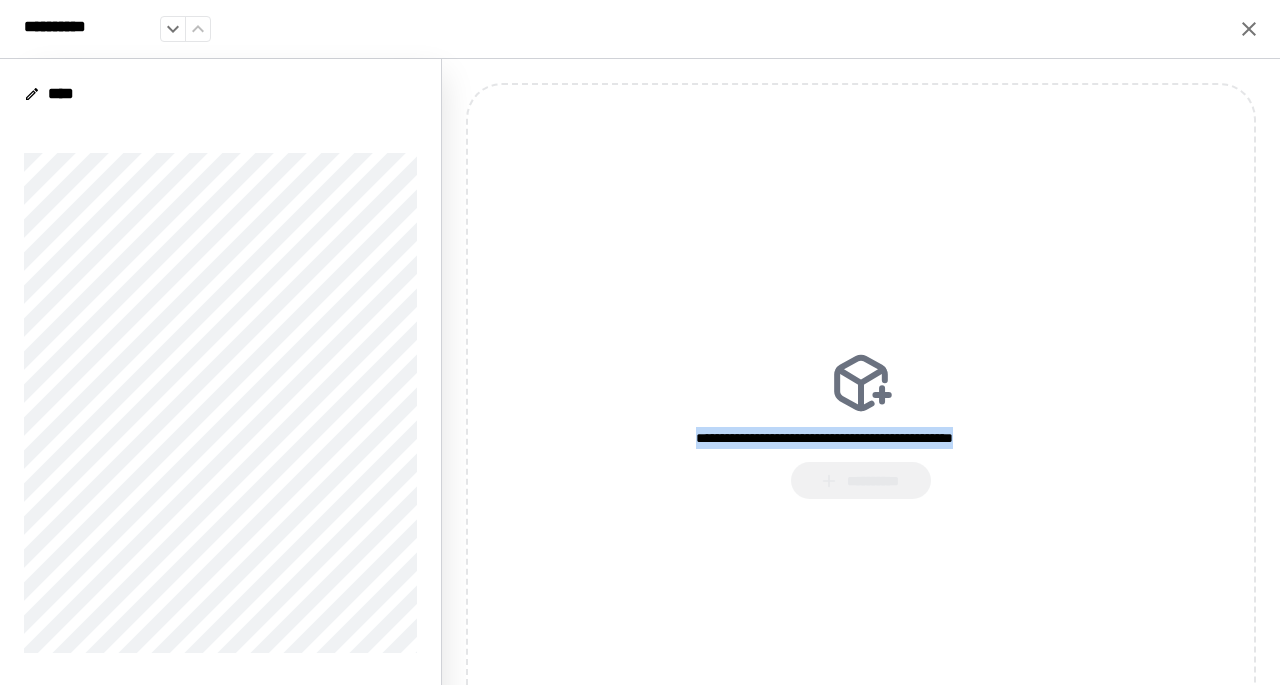 click on "**********" at bounding box center (861, 425) 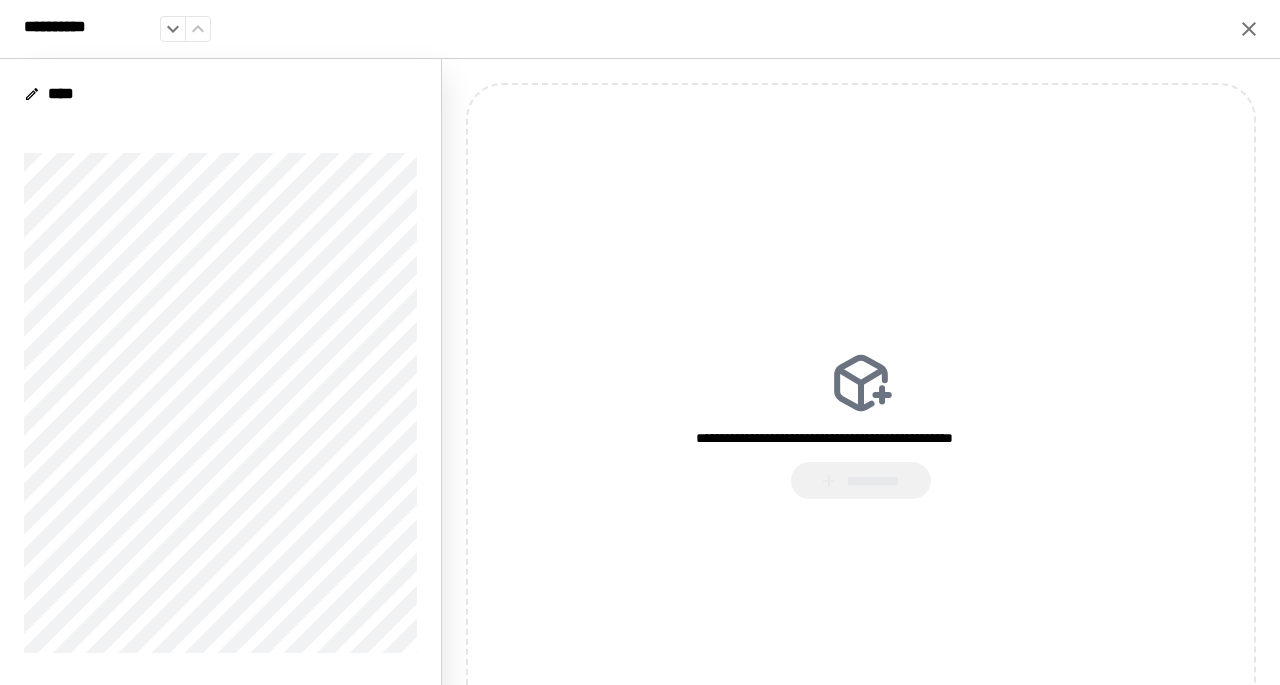 click on "**********" at bounding box center [861, 425] 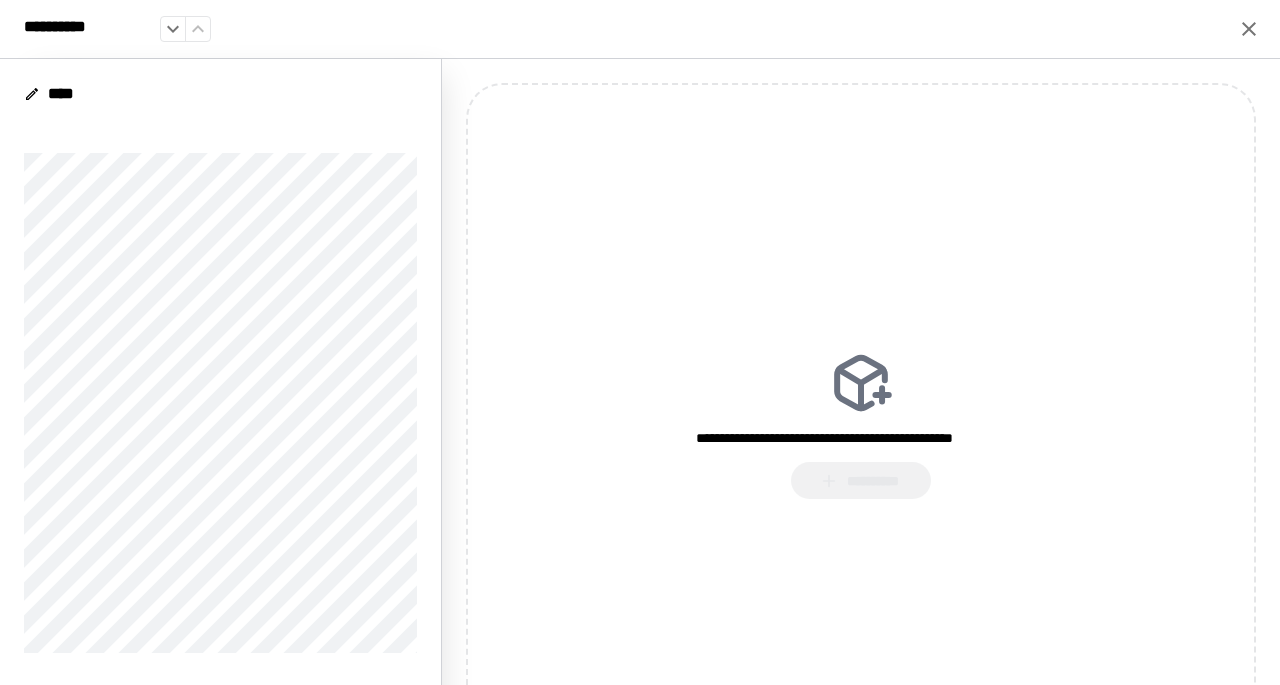 click 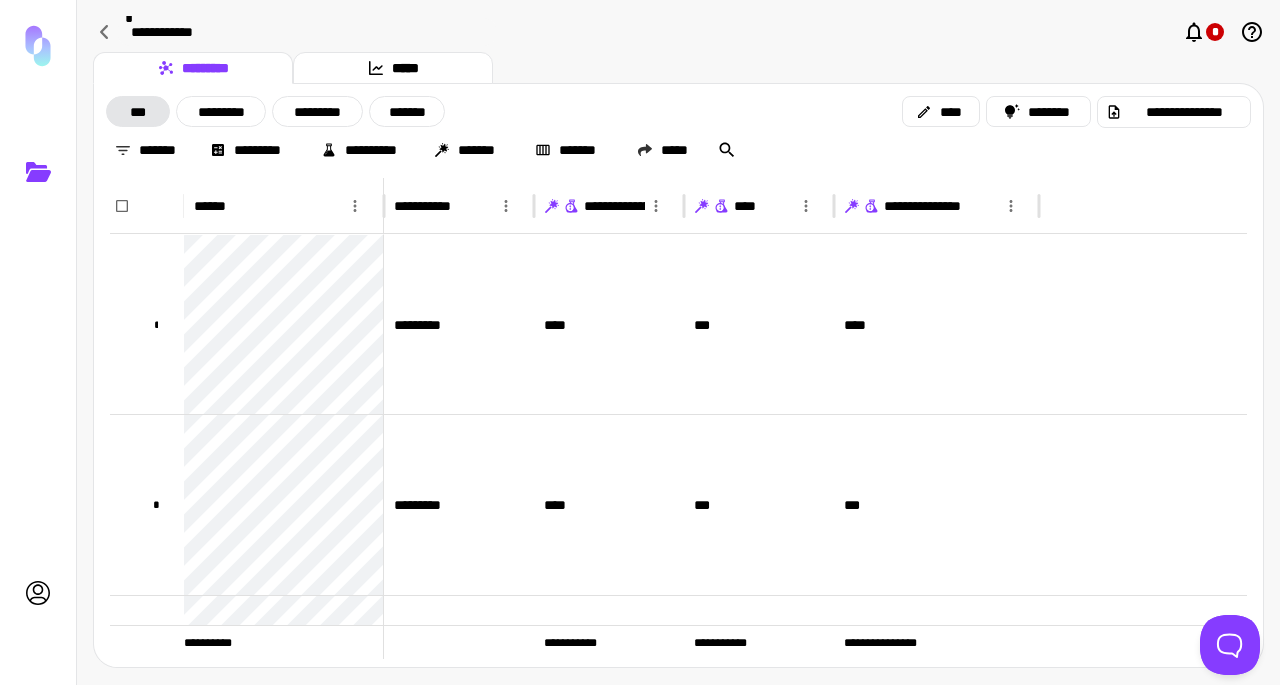 click 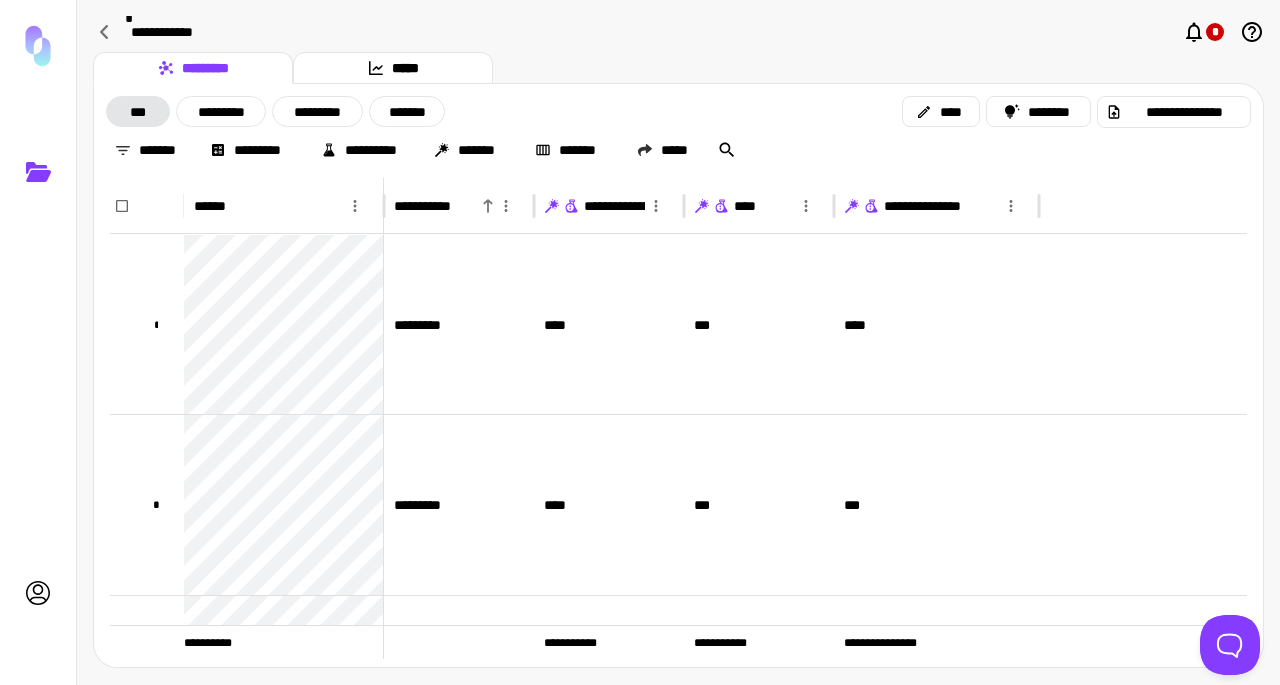 click 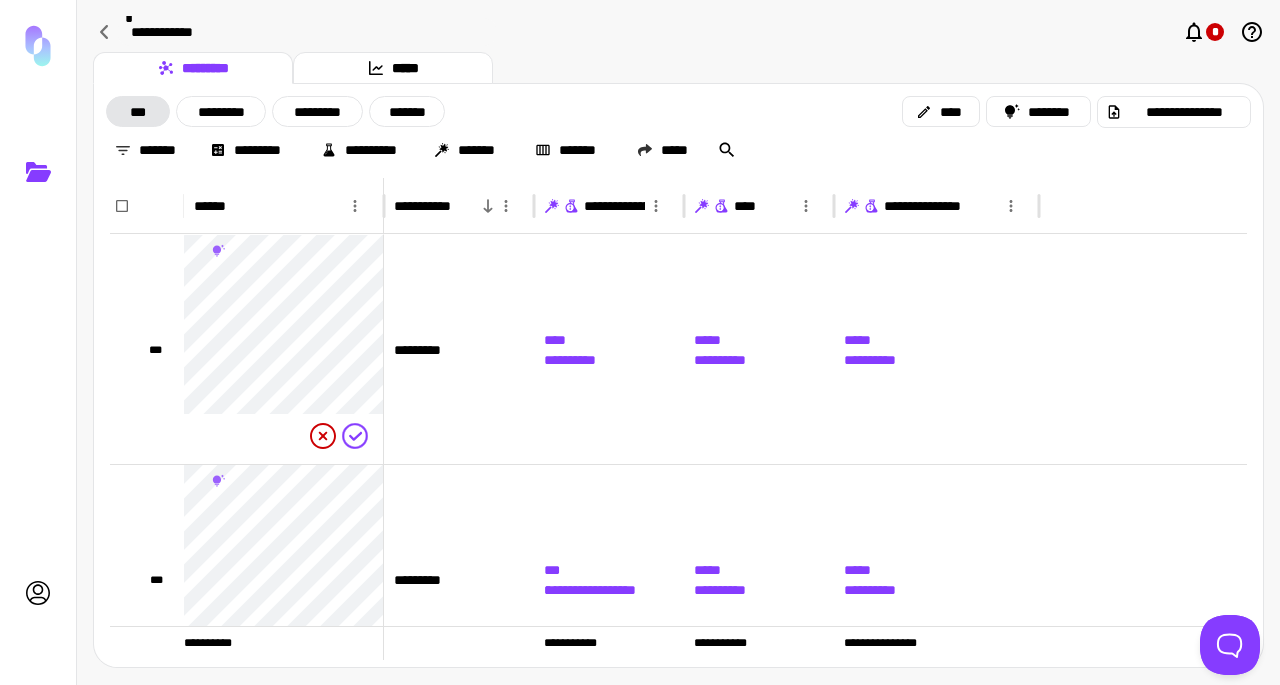 click 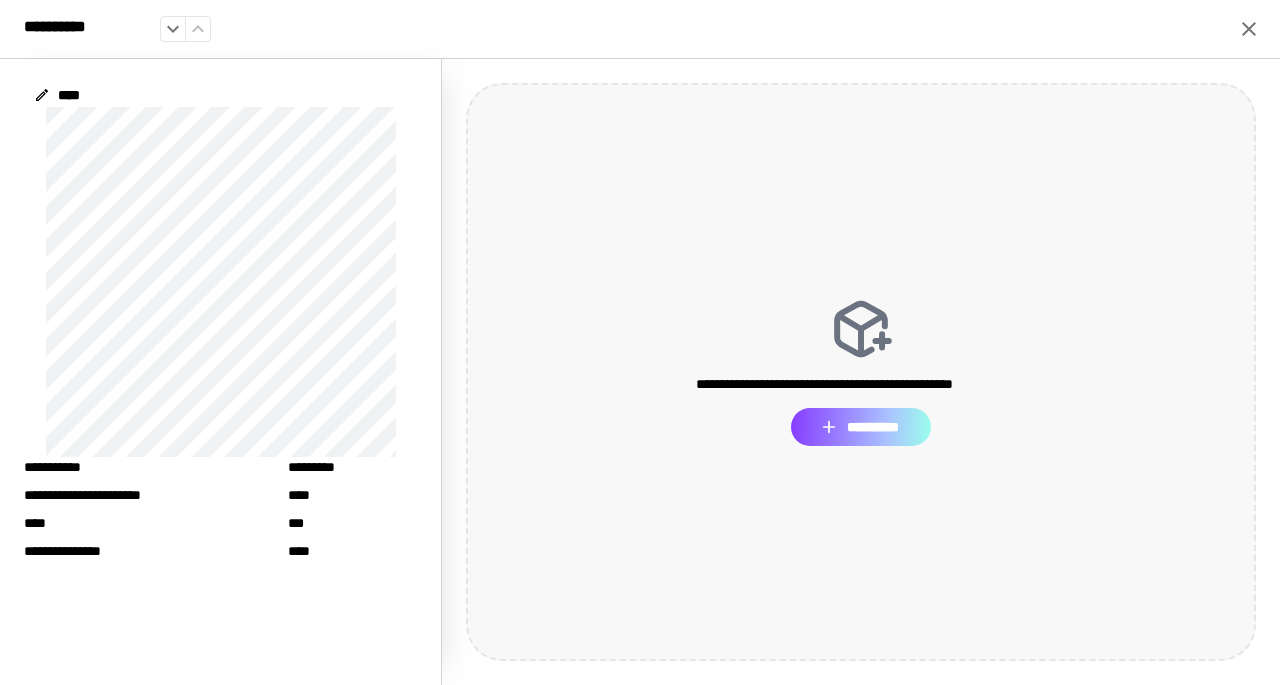 click on "**********" at bounding box center (861, 426) 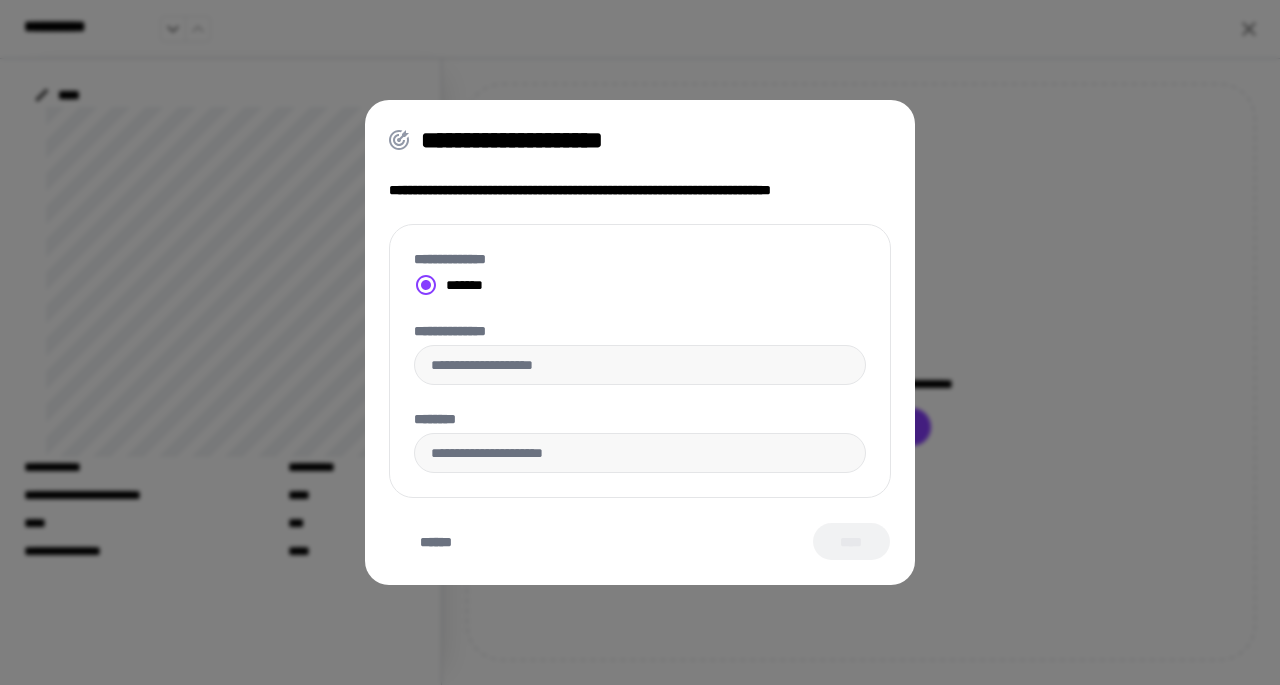 click on "**********" at bounding box center (640, 342) 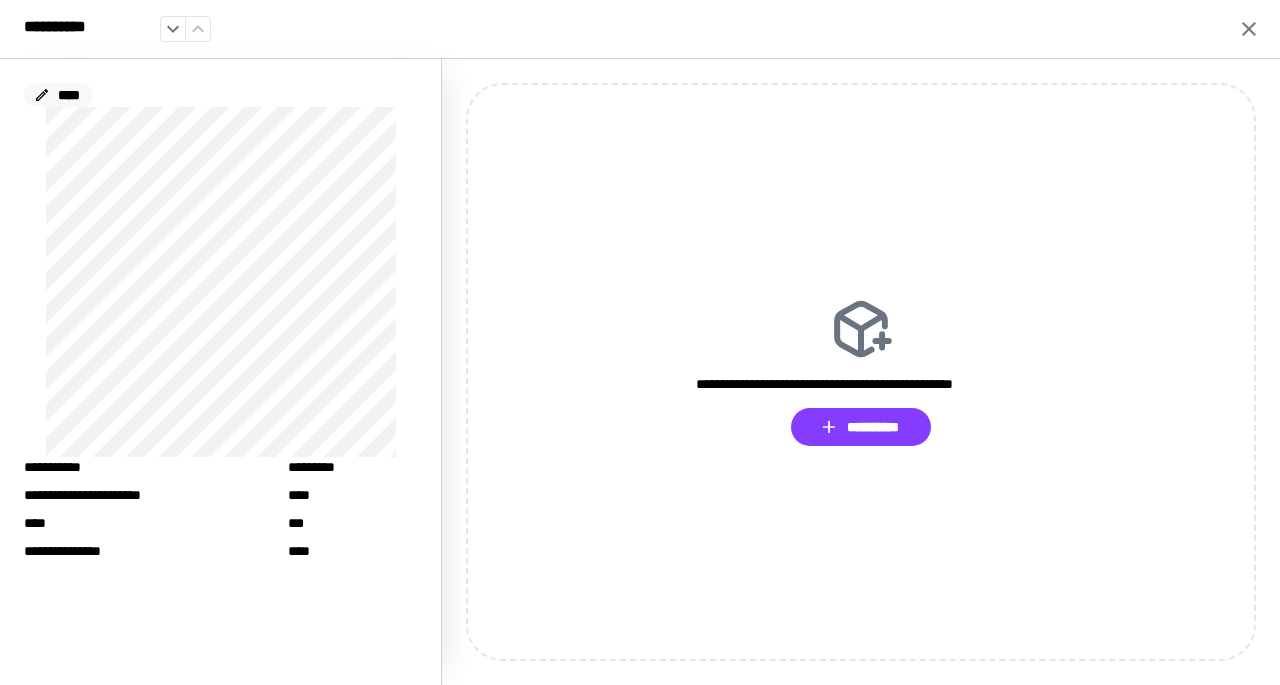 click 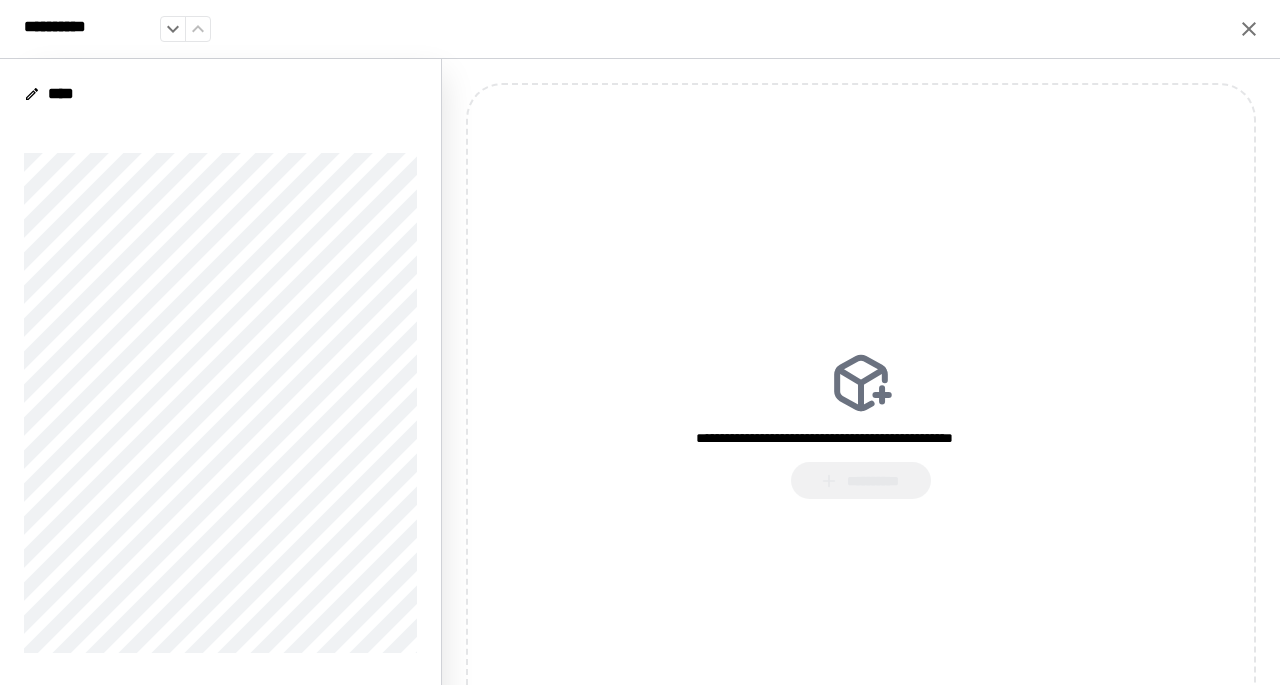 click 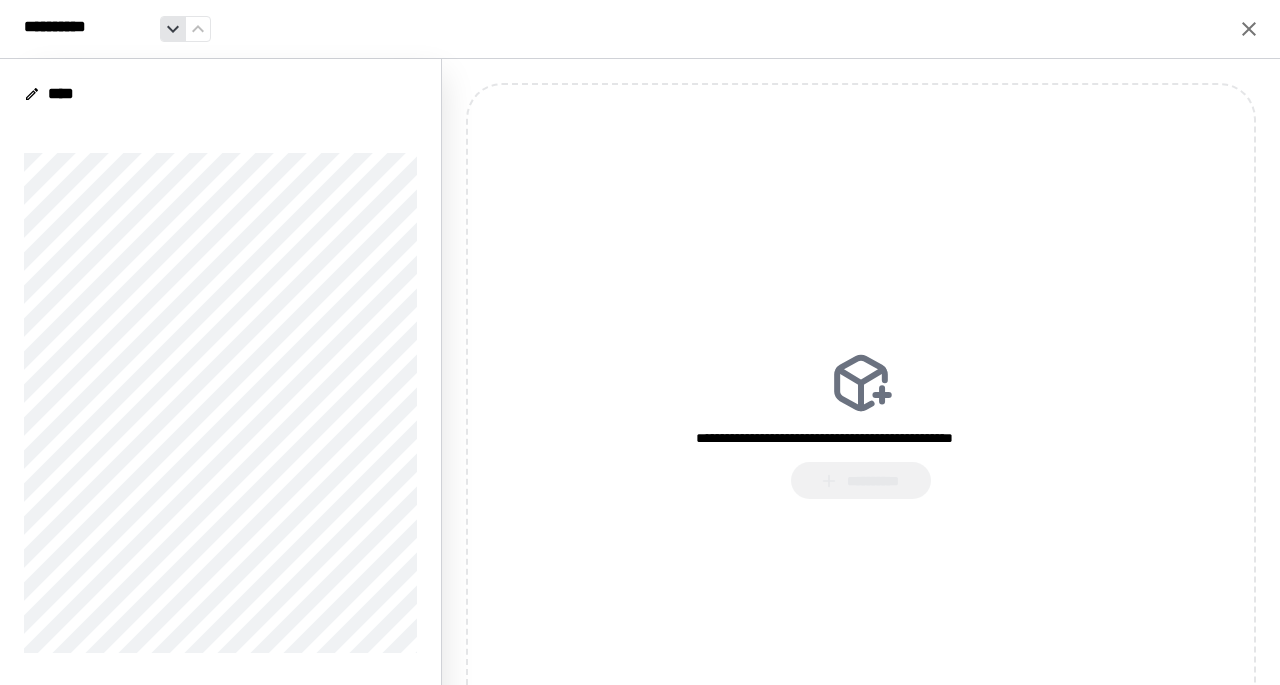 click 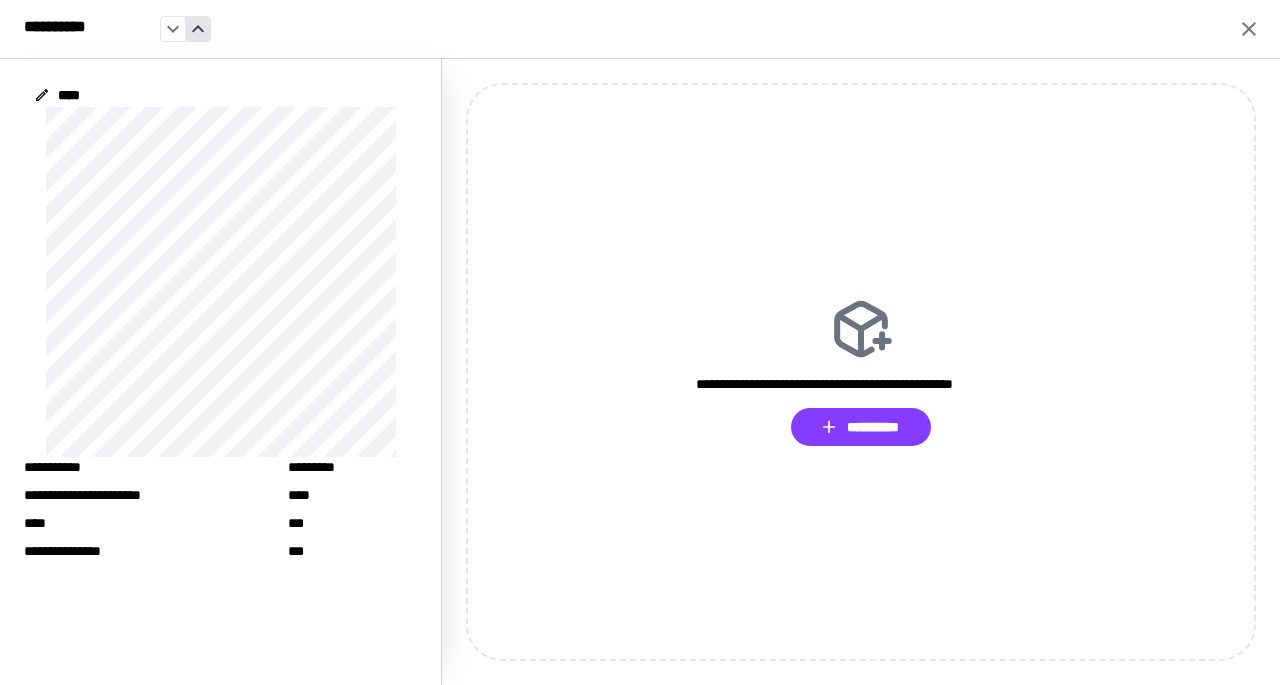 click 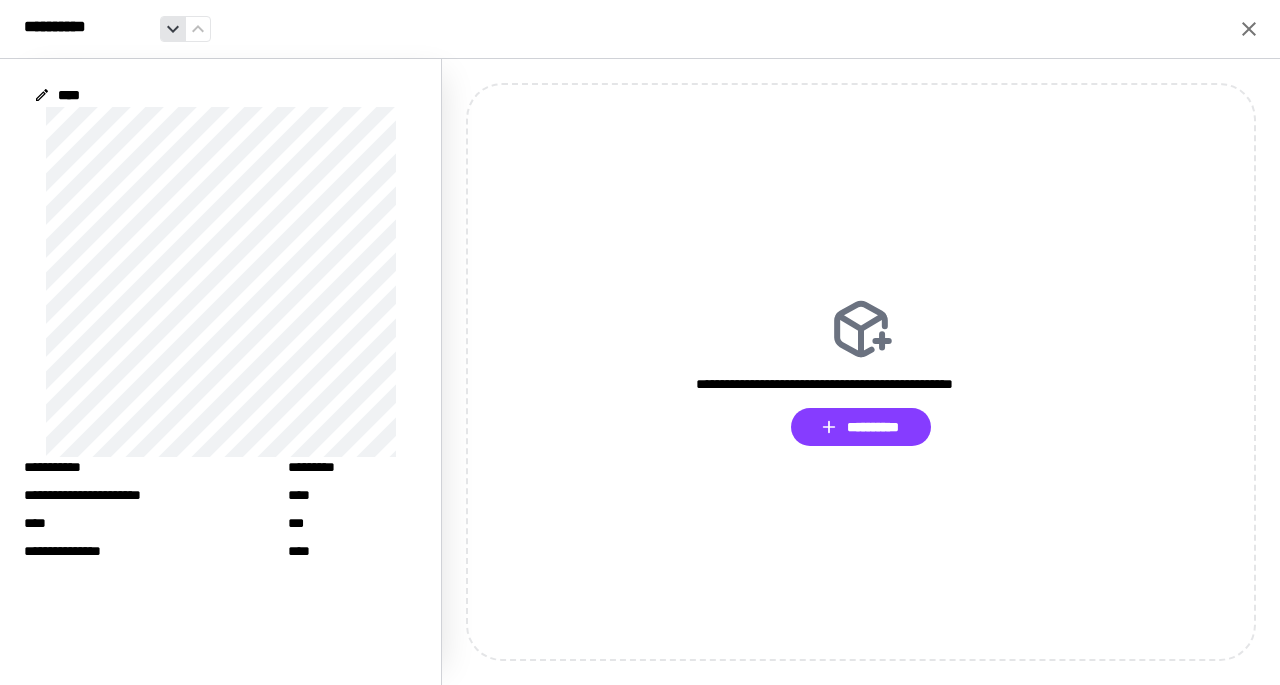 click 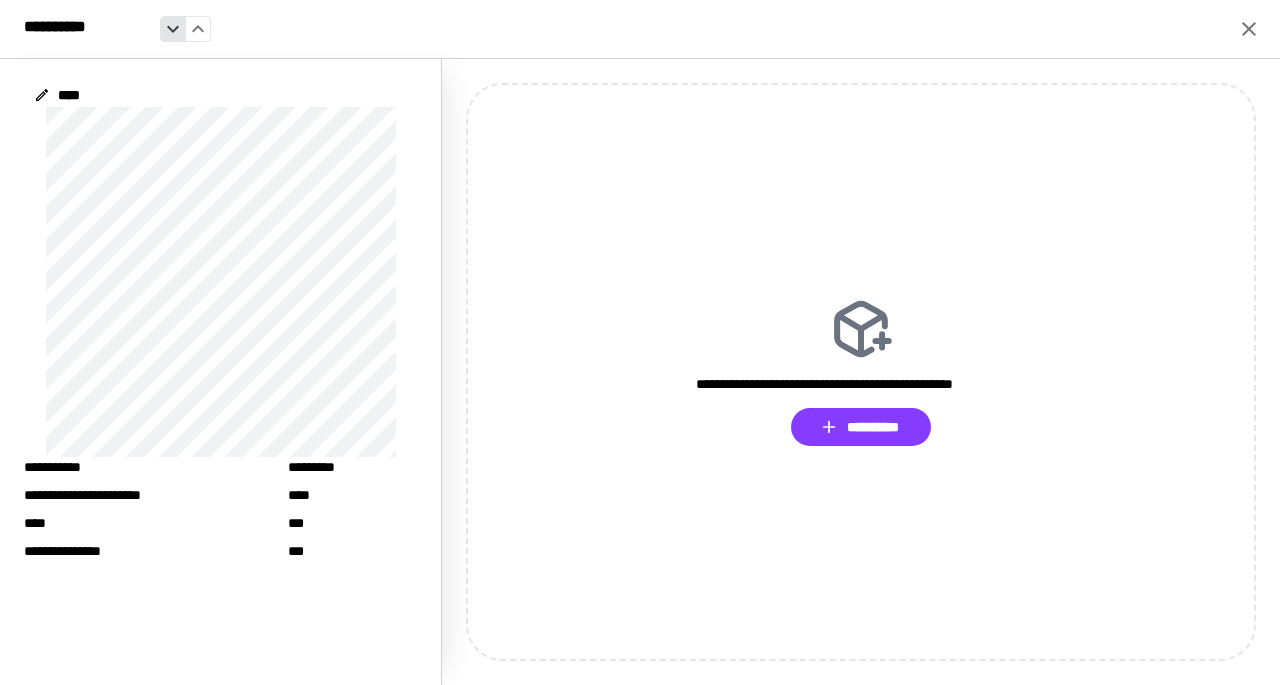 click 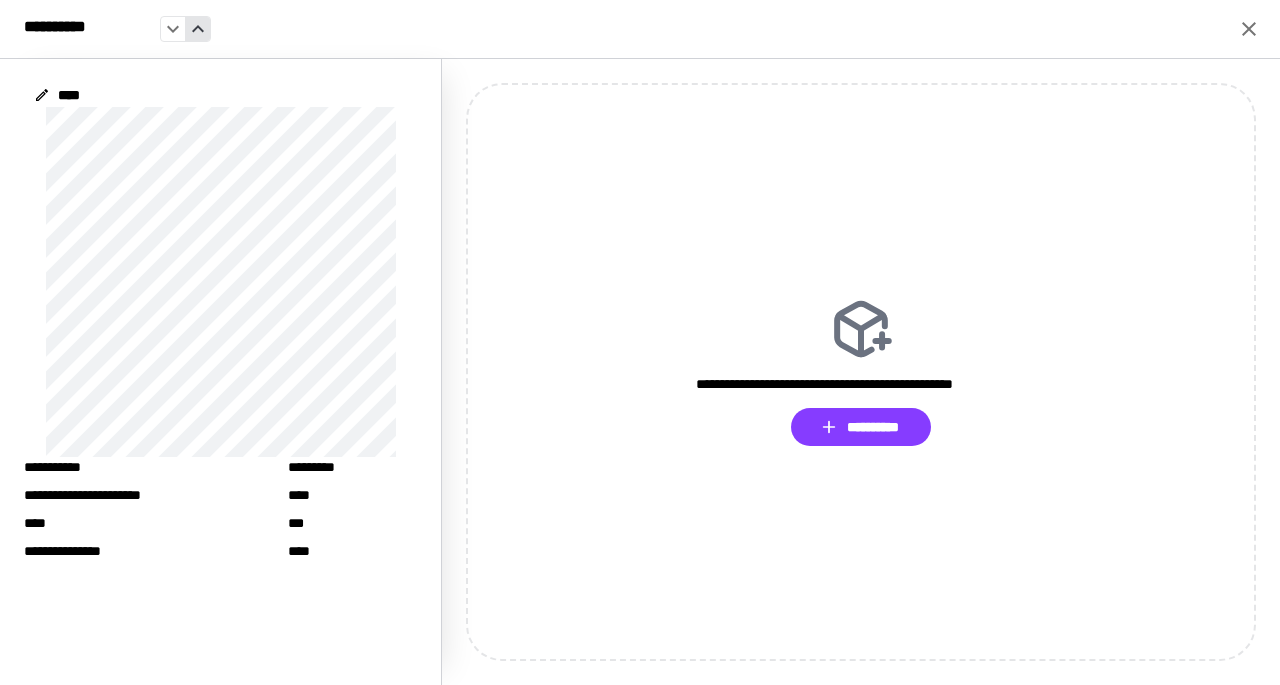 click 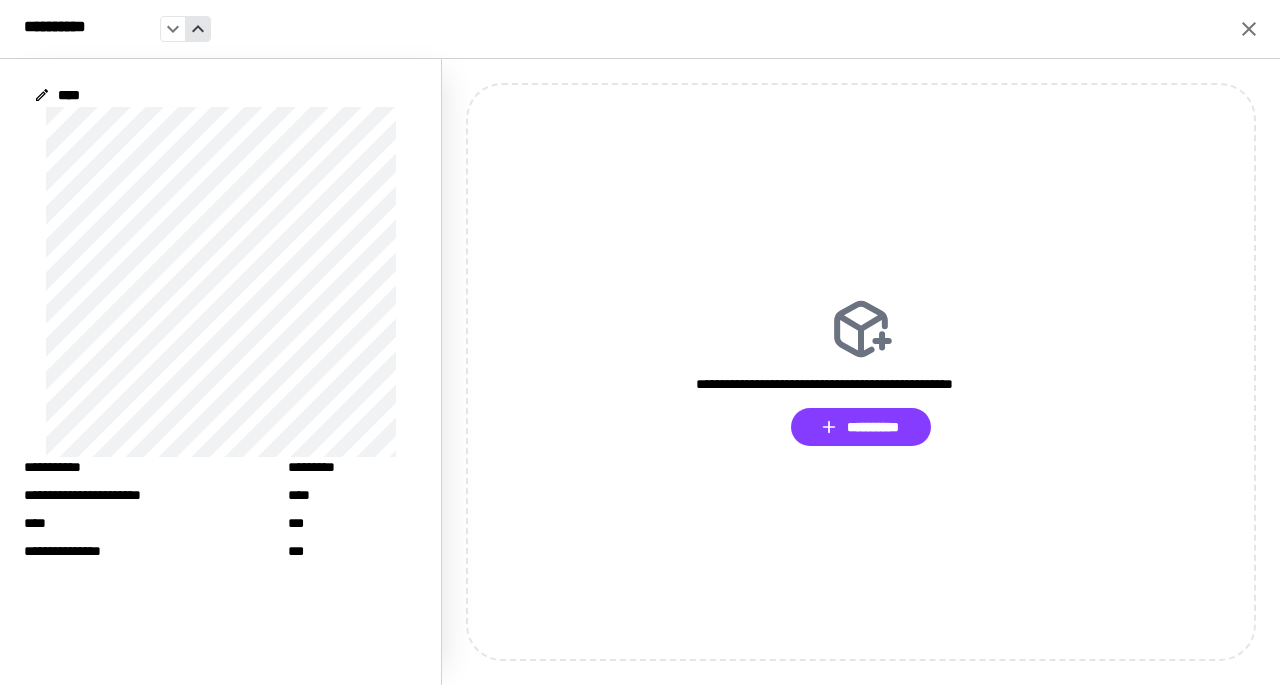 click 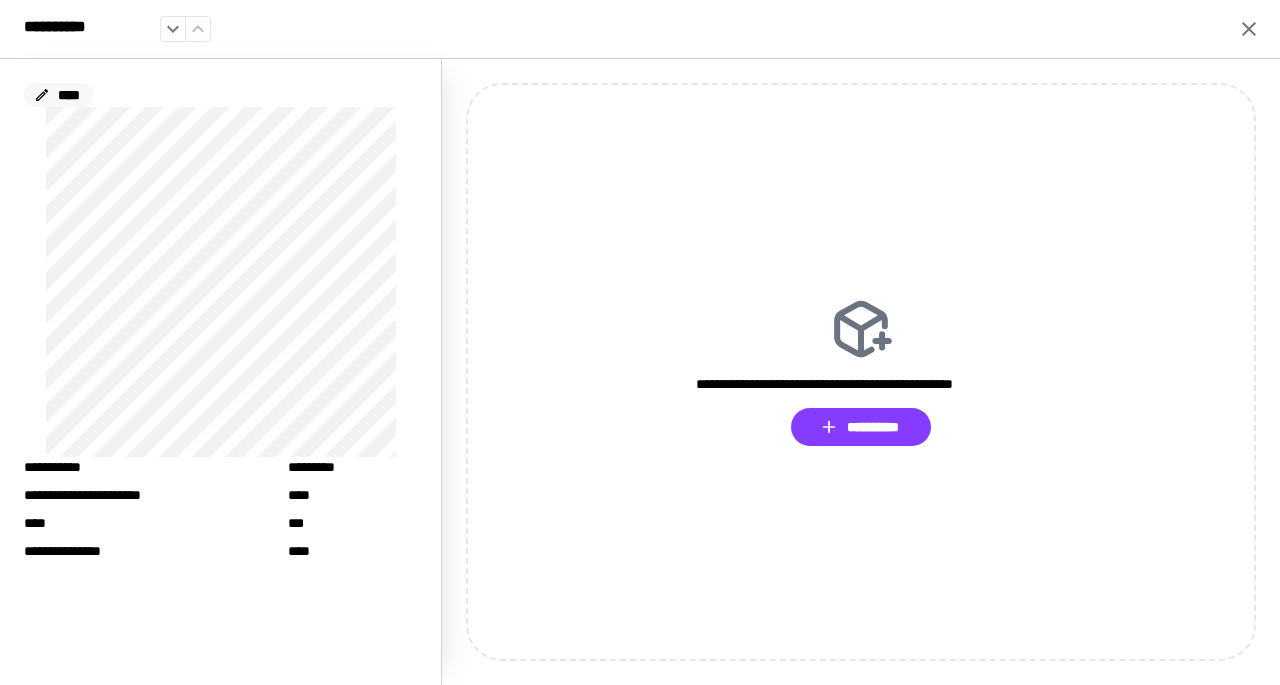 click on "****" at bounding box center [58, 95] 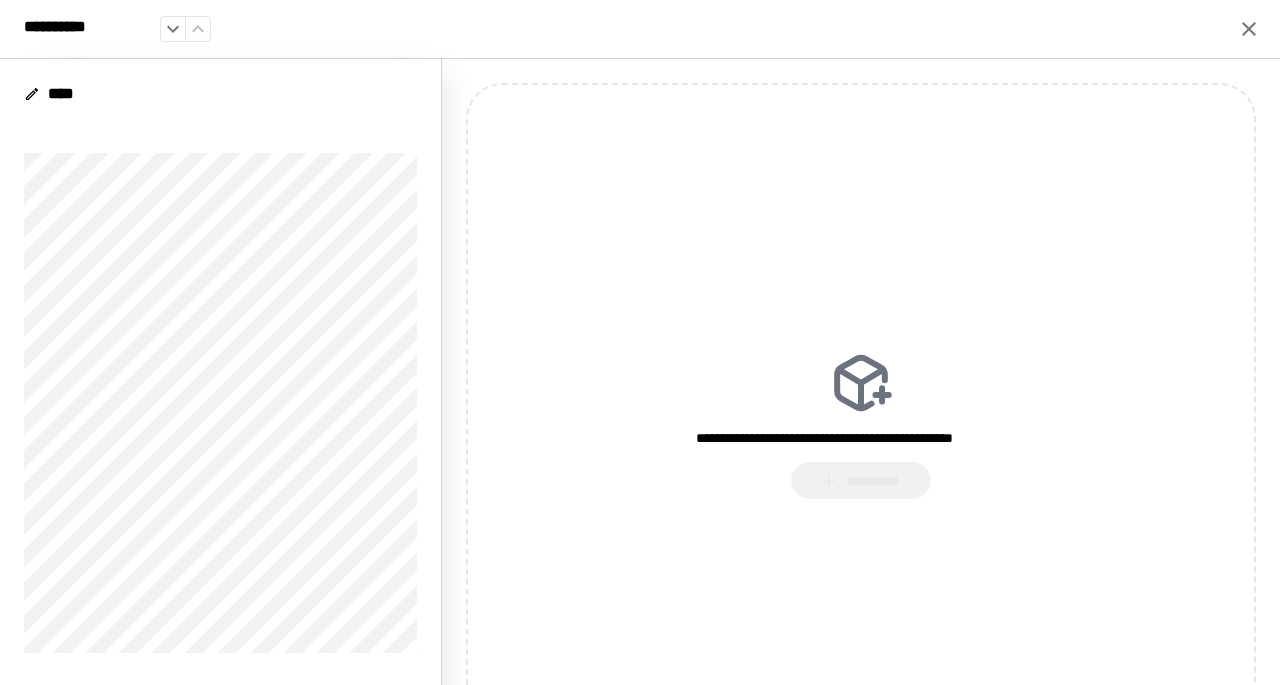 click 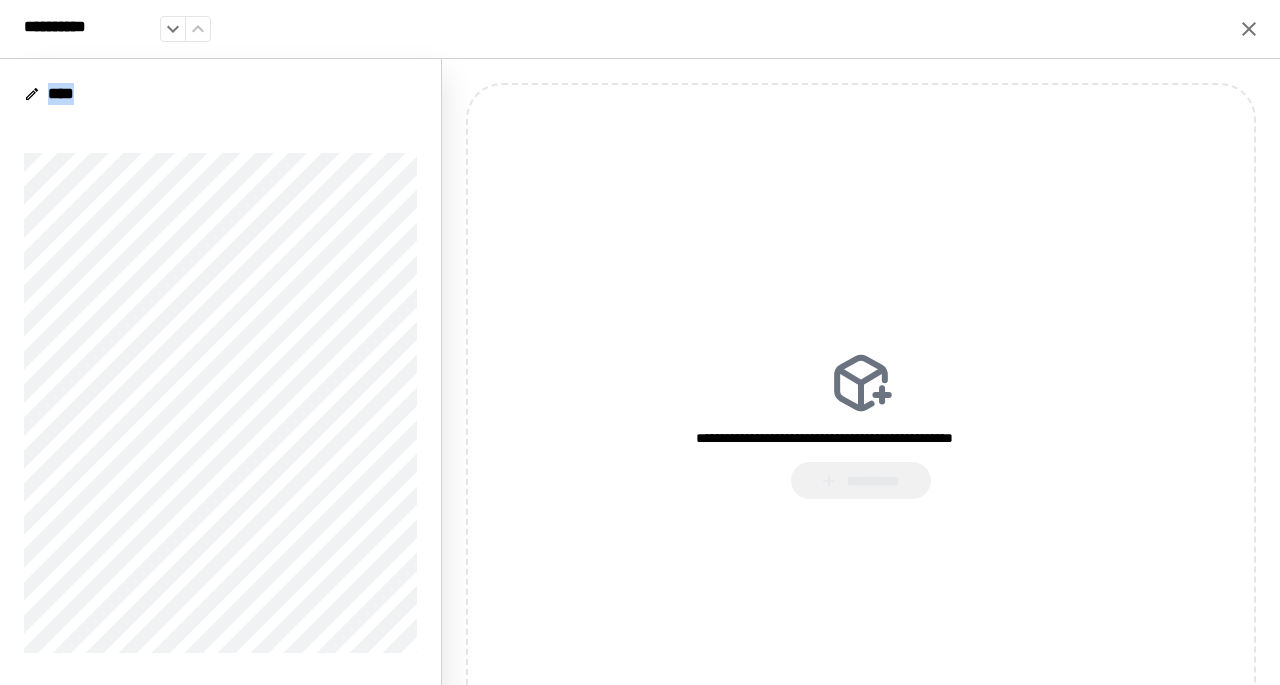 click on "****" at bounding box center (62, 94) 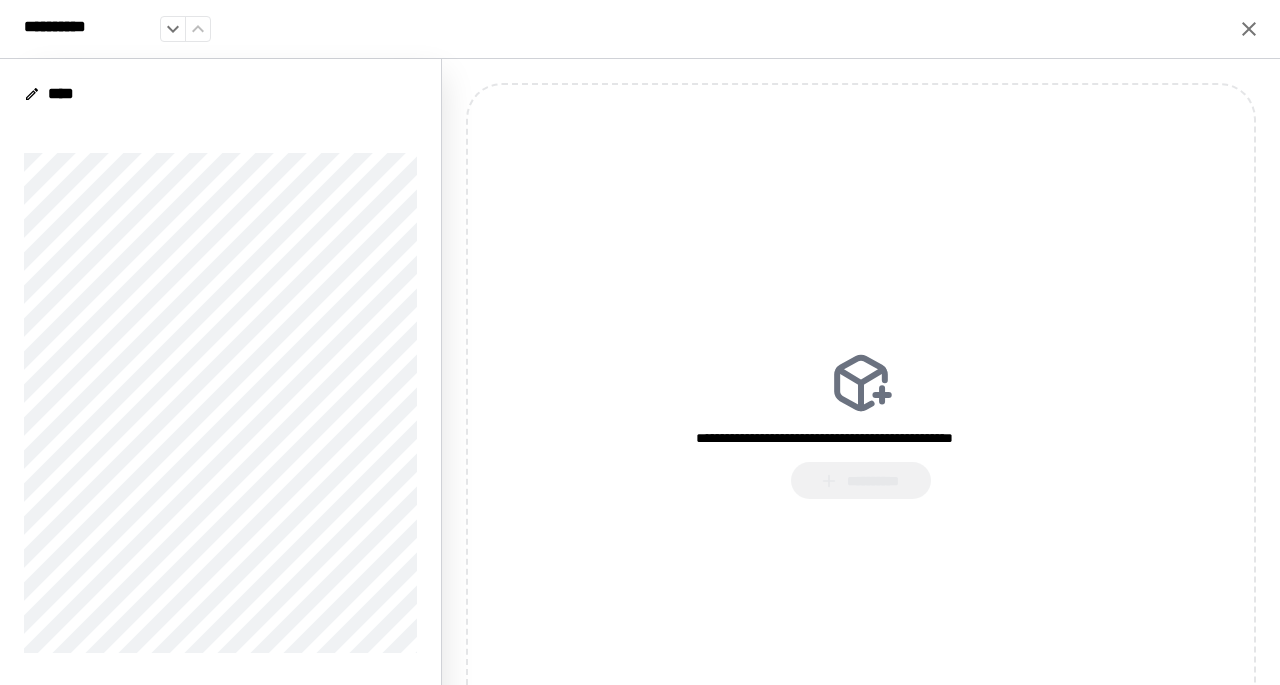 click 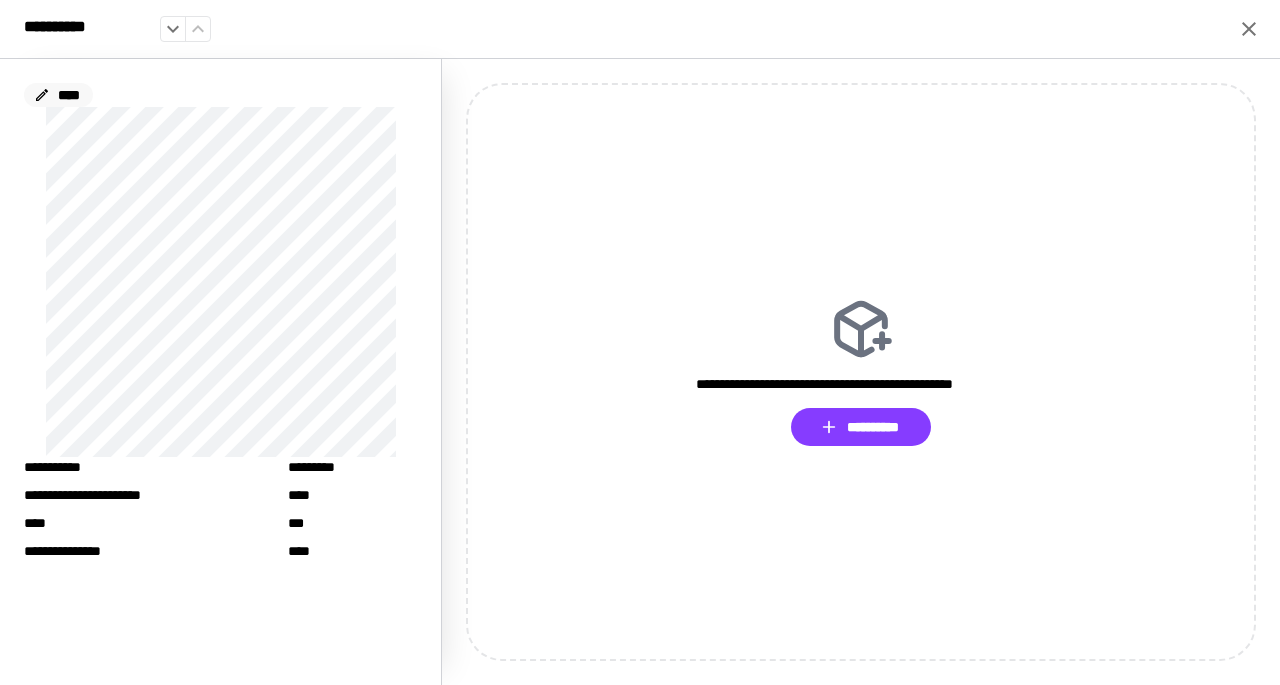 click on "****" at bounding box center (58, 95) 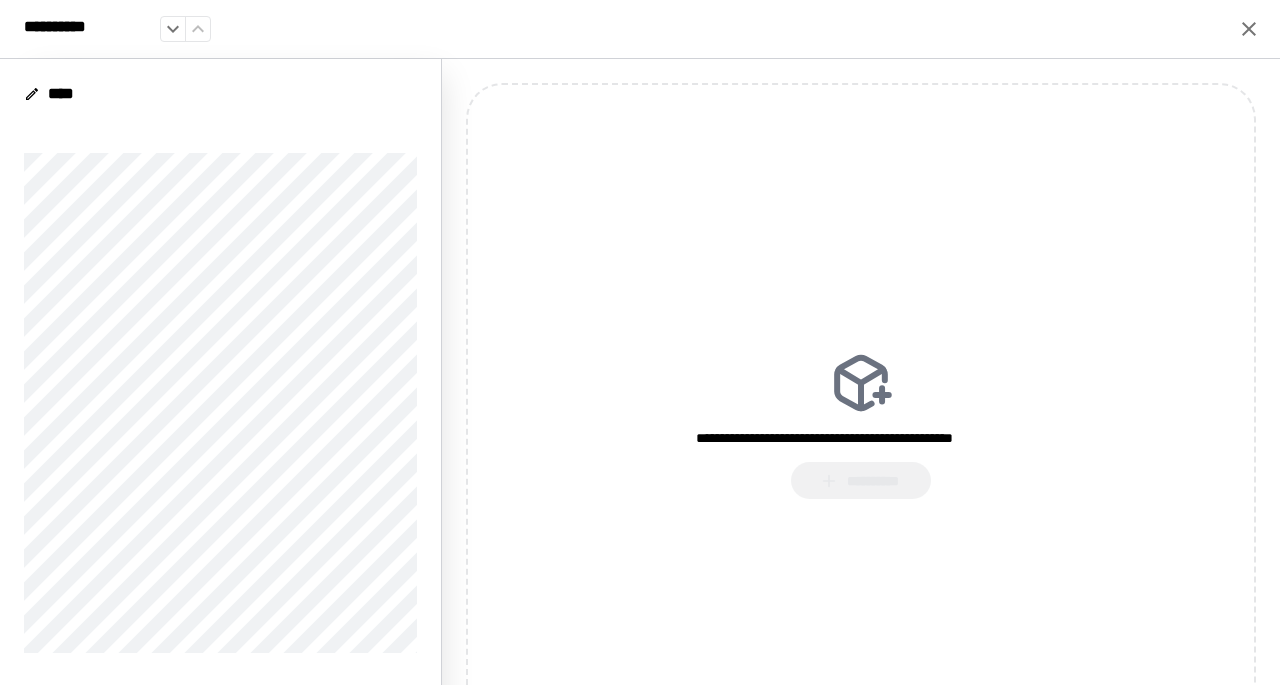 click 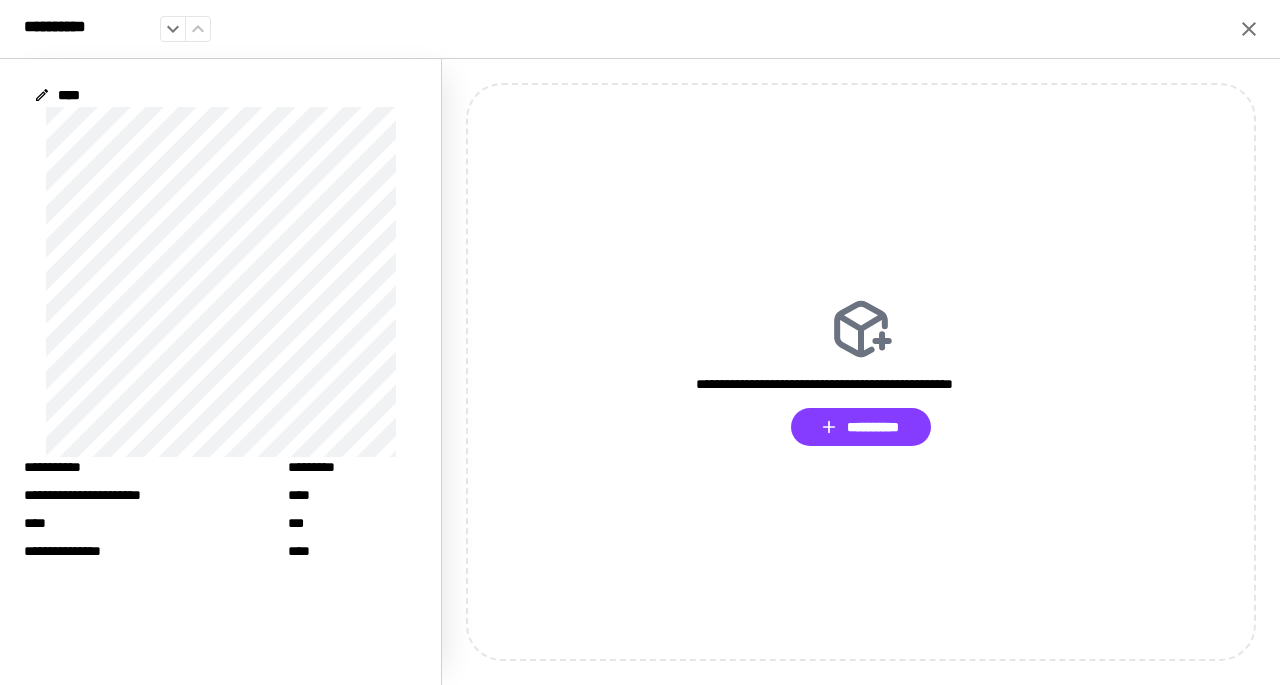 click 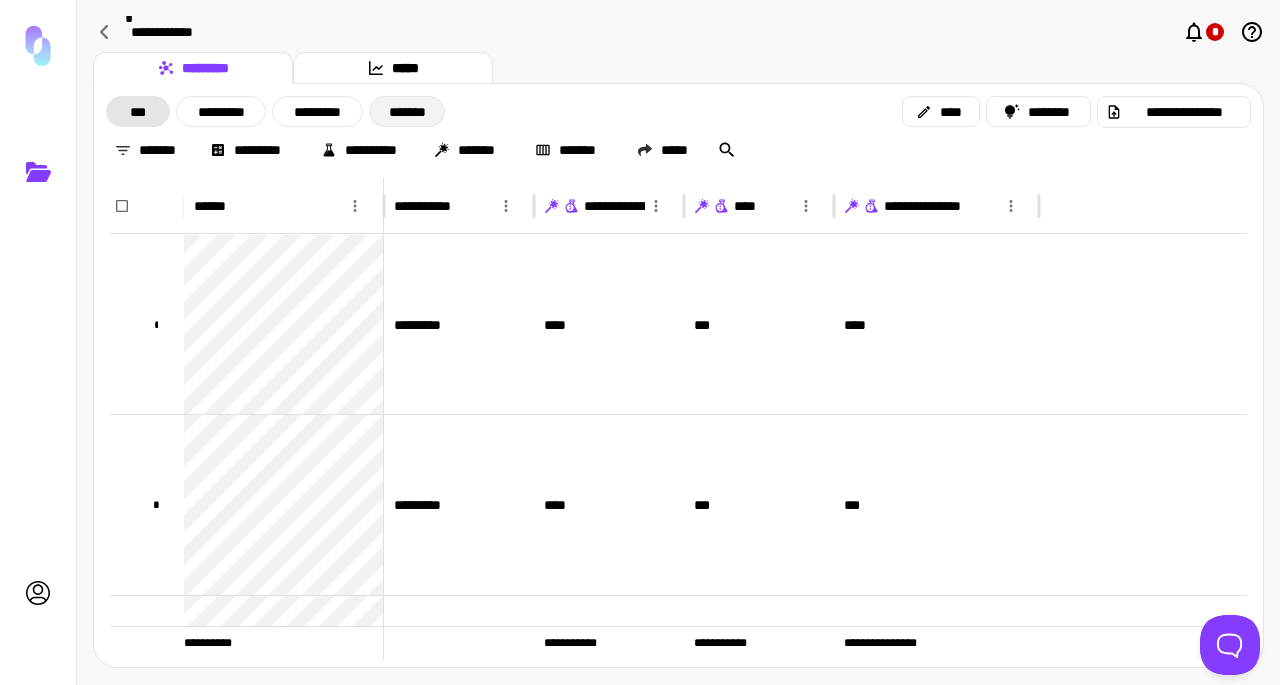 click on "*******" at bounding box center [407, 111] 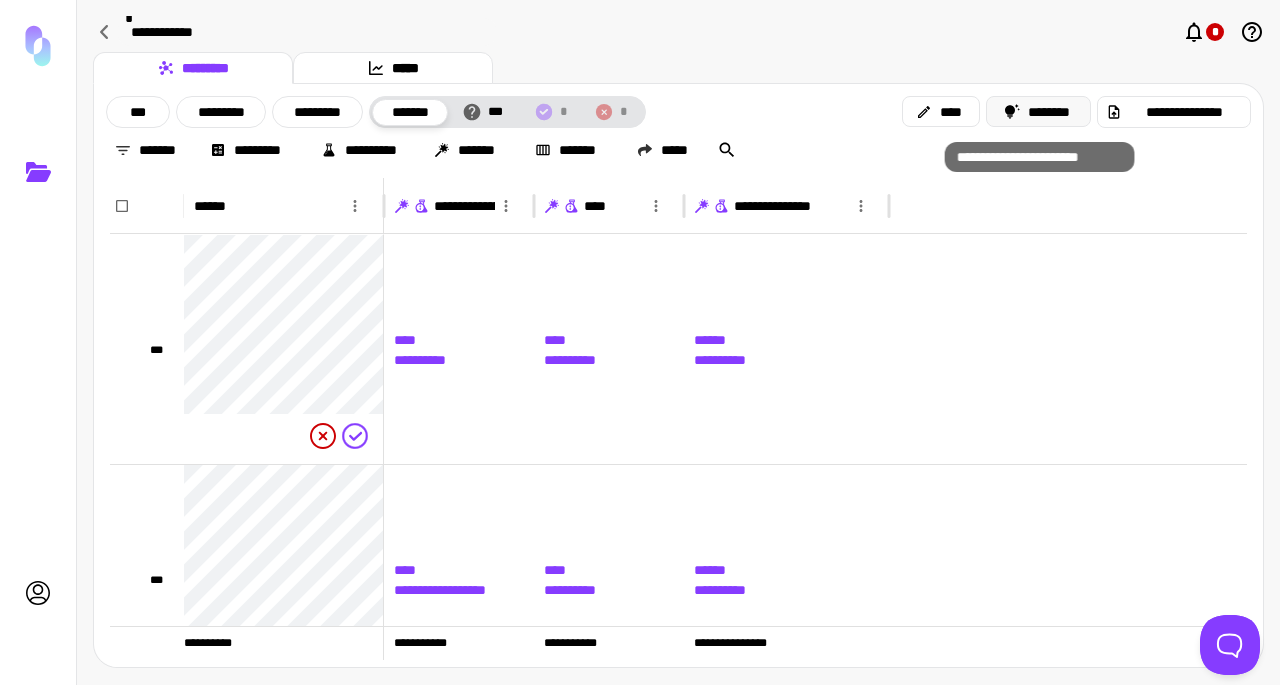 click on "********" at bounding box center (1038, 111) 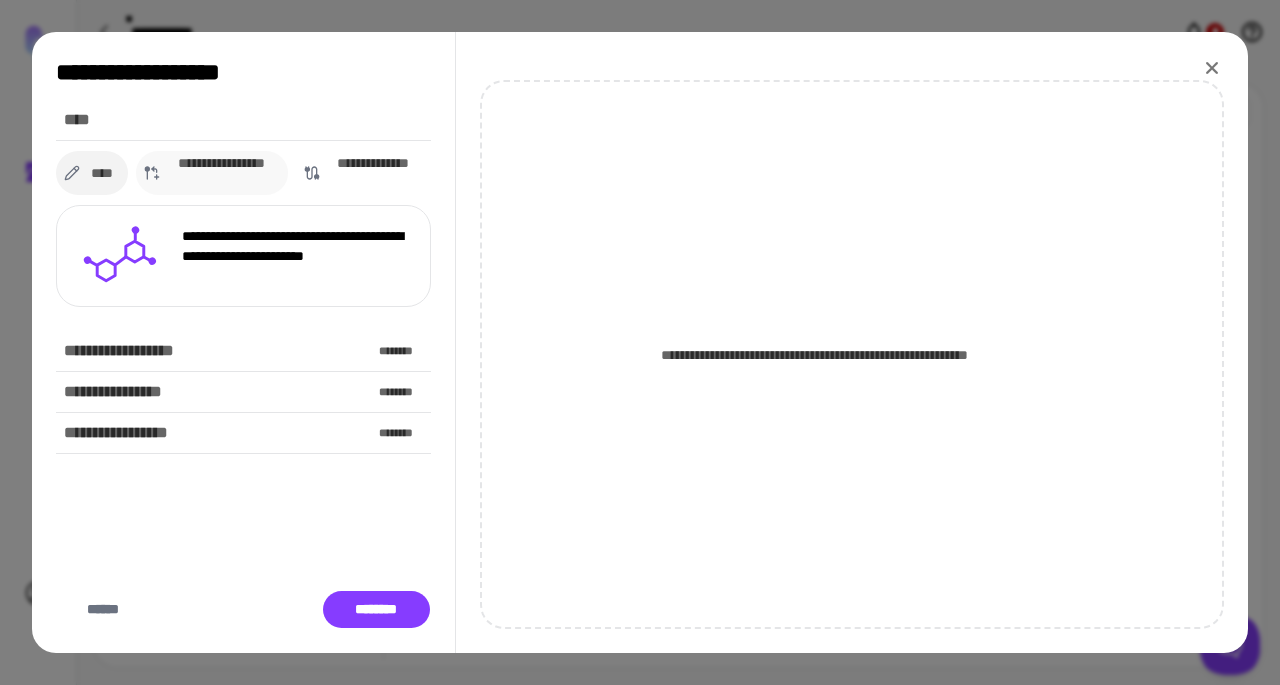 click on "**********" at bounding box center [222, 173] 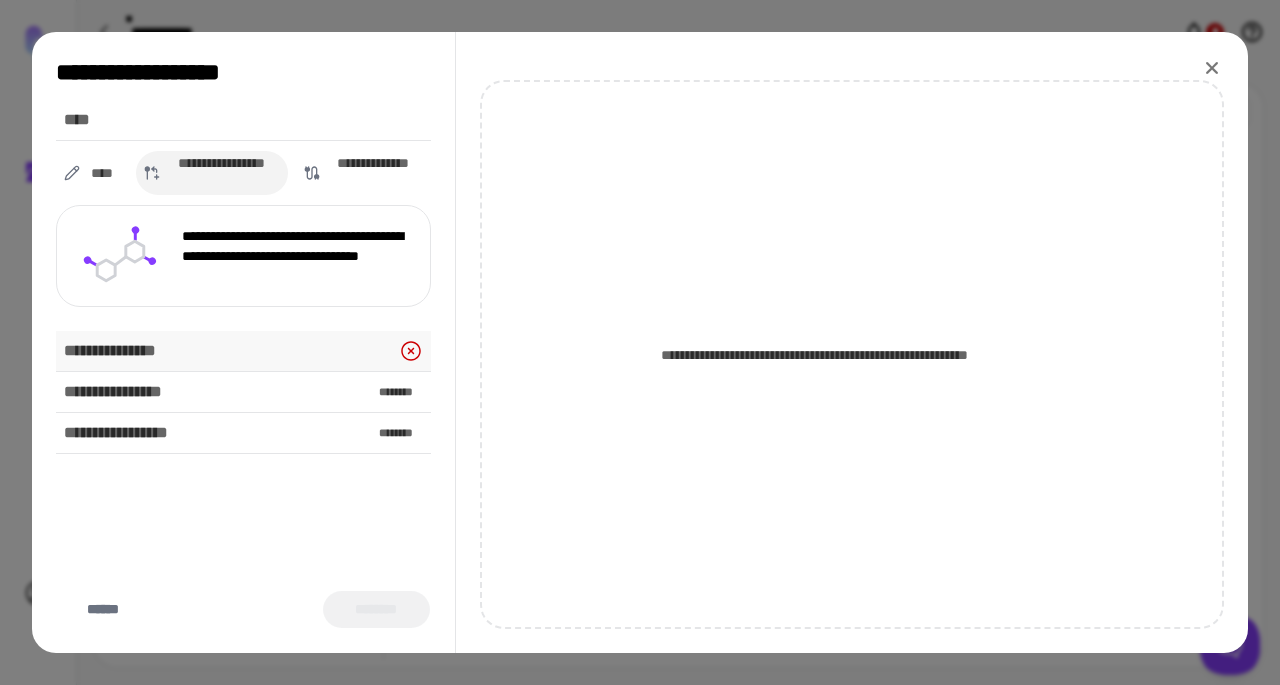 click on "**********" at bounding box center (119, 351) 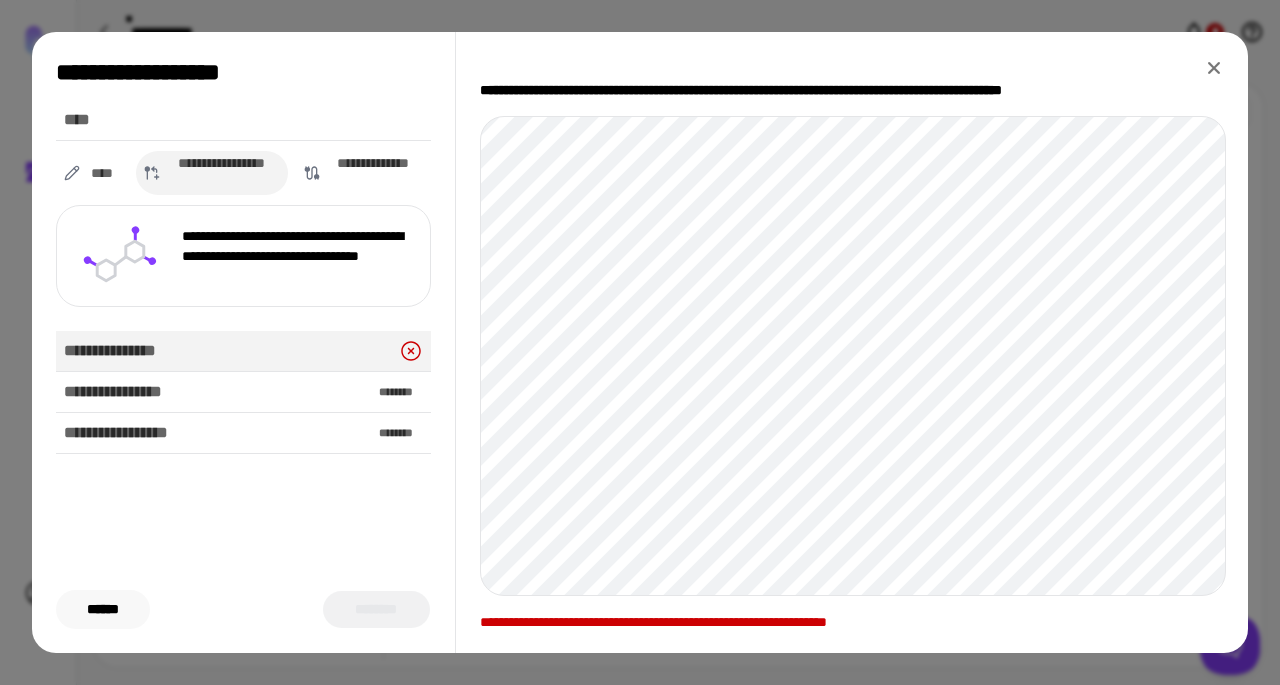 click on "******" at bounding box center [103, 609] 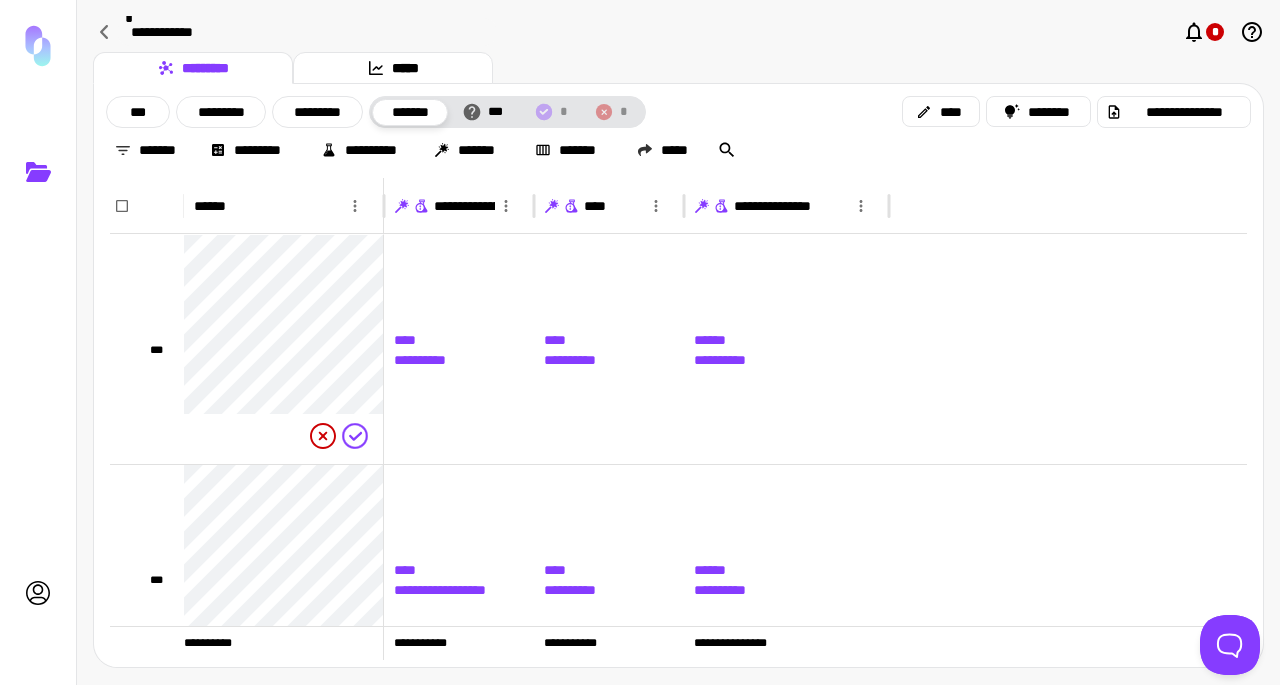 click 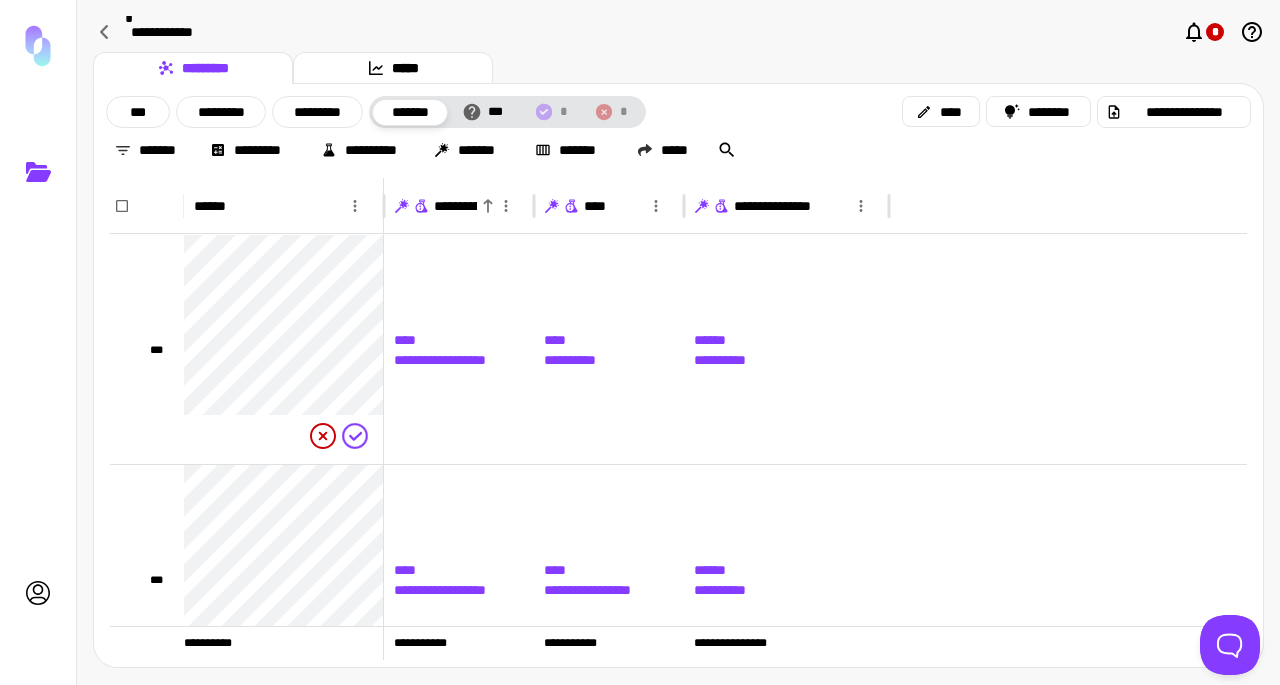click 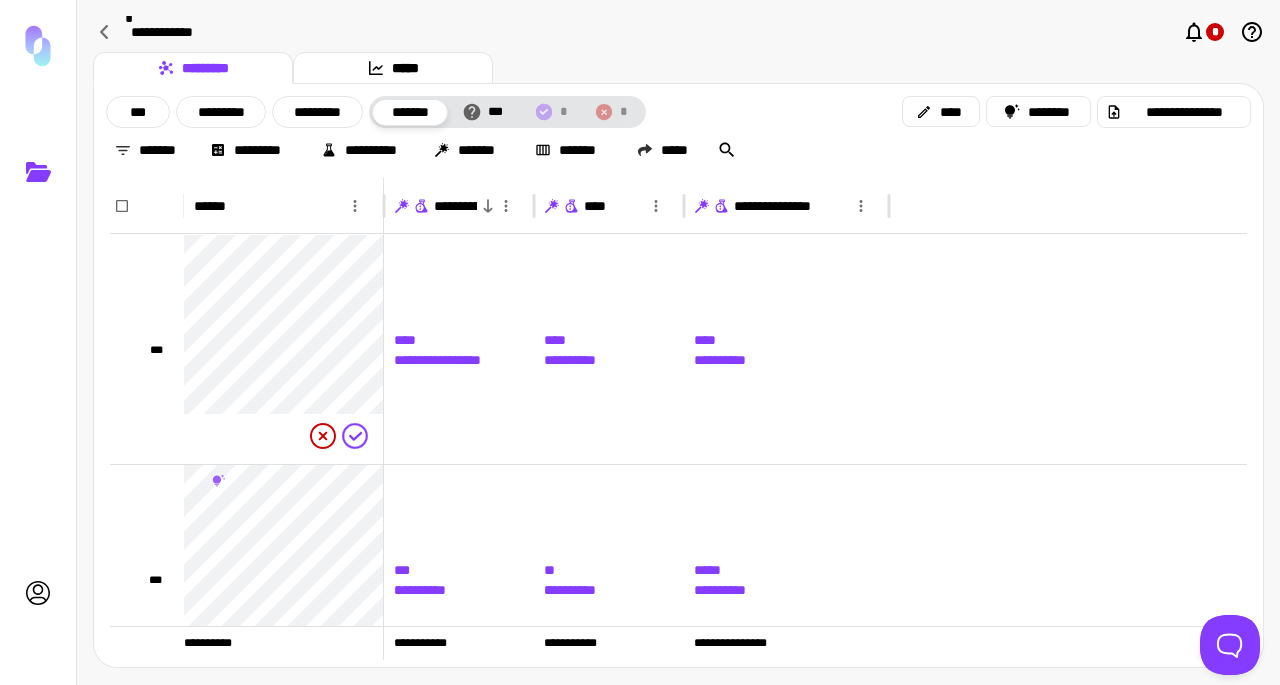 click 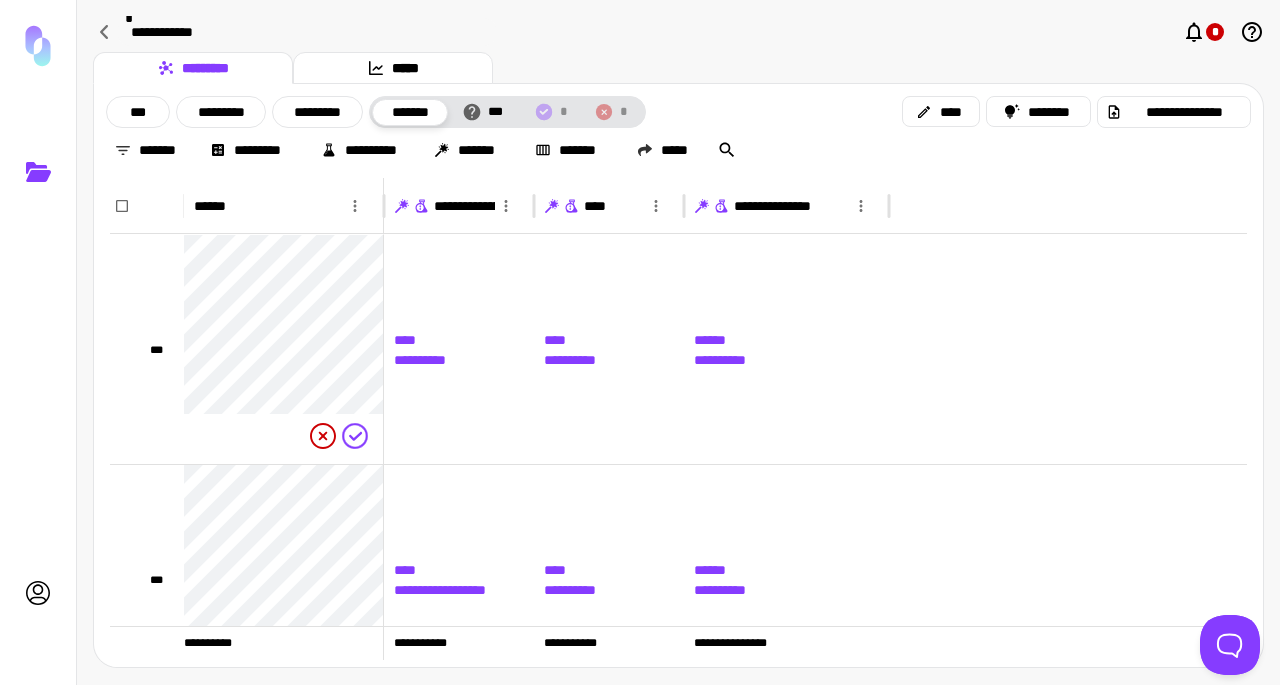 click 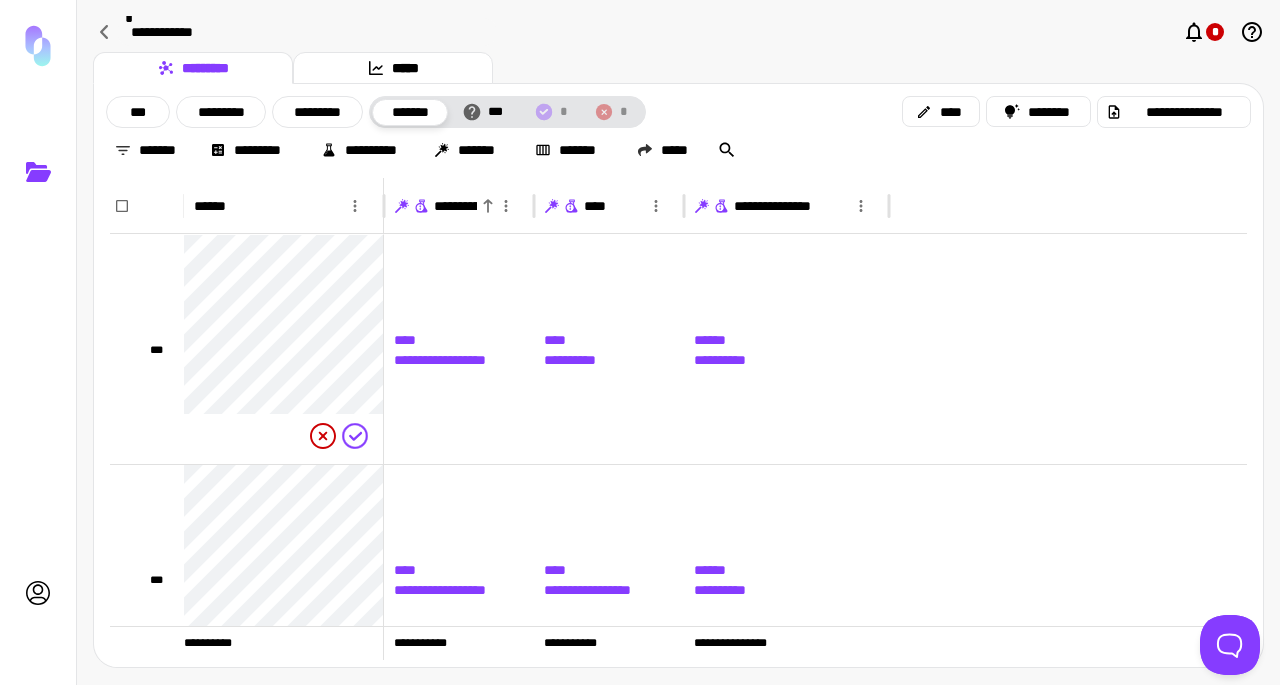 click 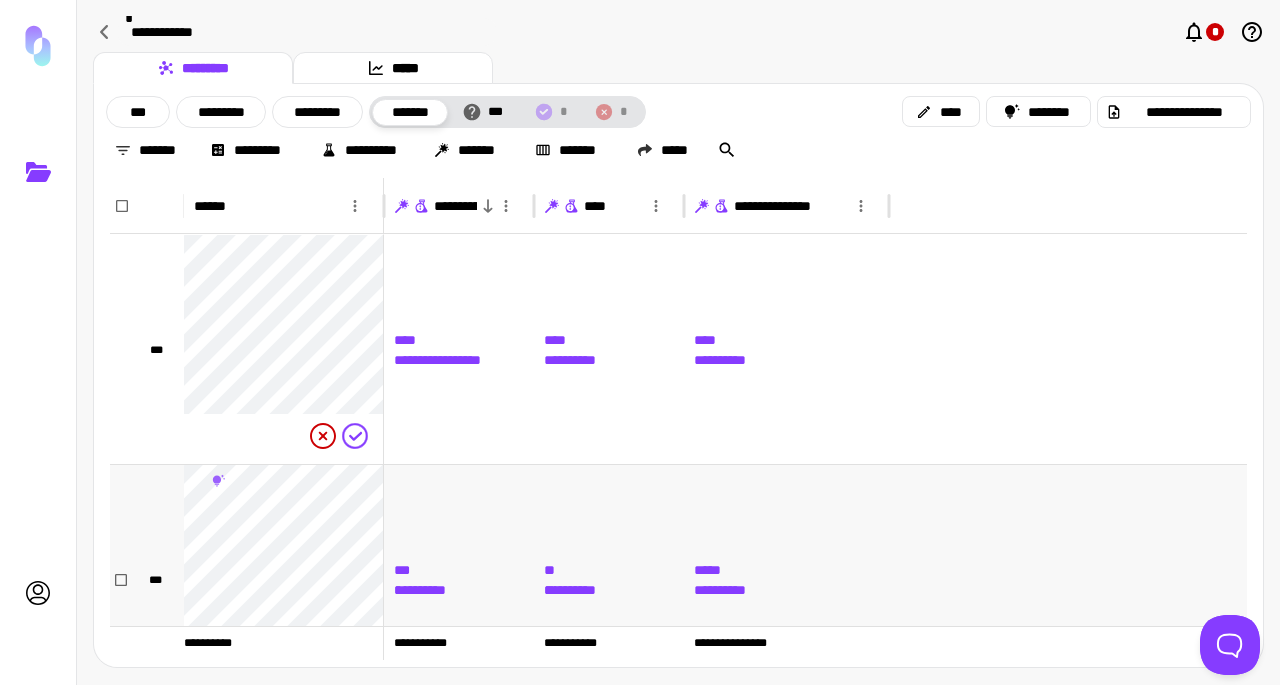 scroll, scrollTop: 369, scrollLeft: 0, axis: vertical 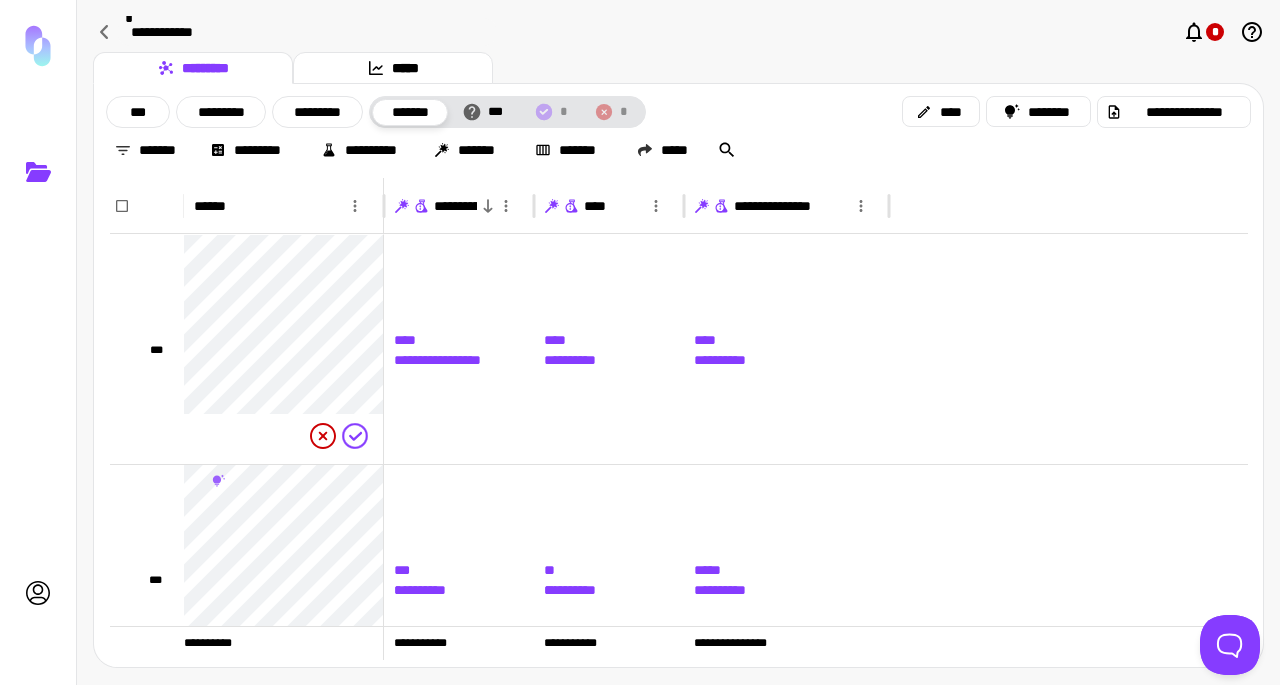 click 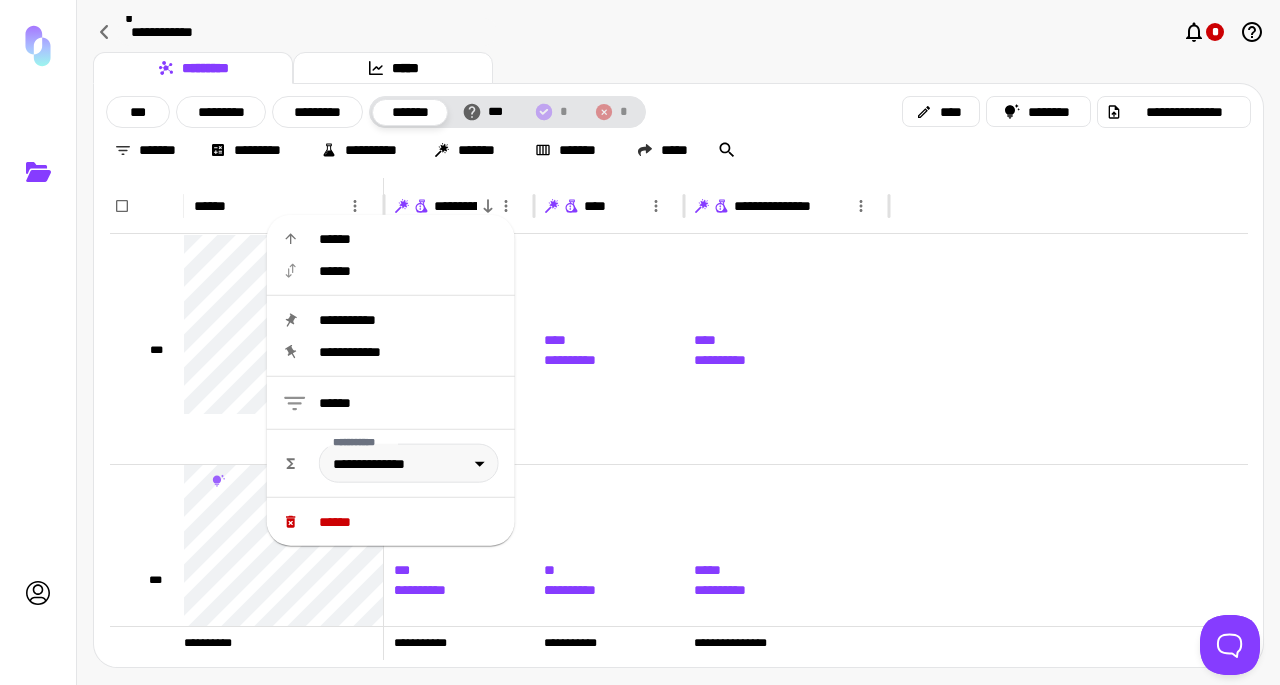 click 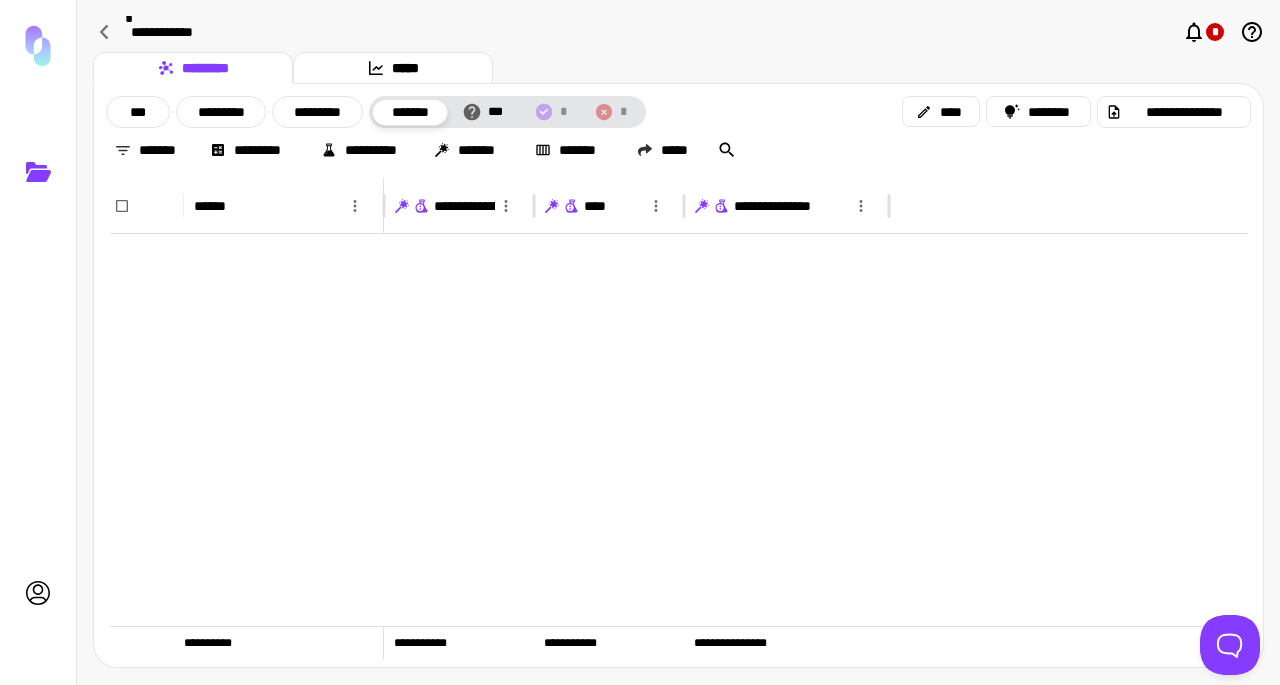 scroll, scrollTop: 800, scrollLeft: 0, axis: vertical 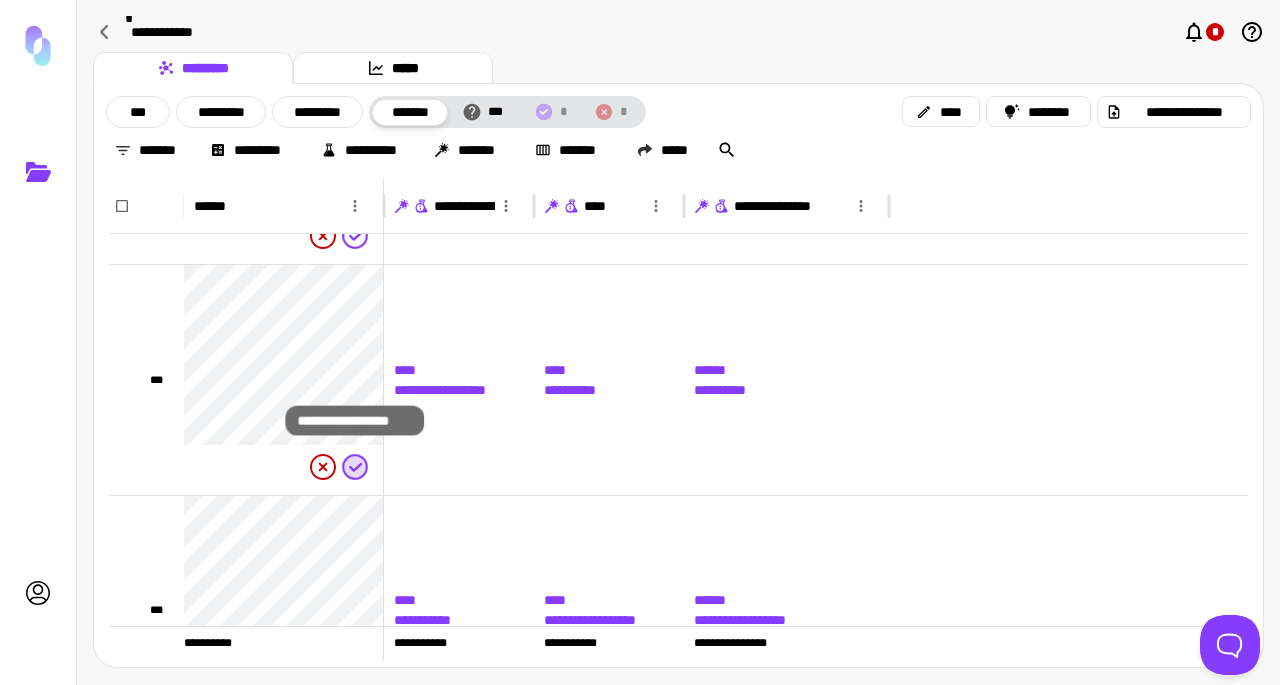 click 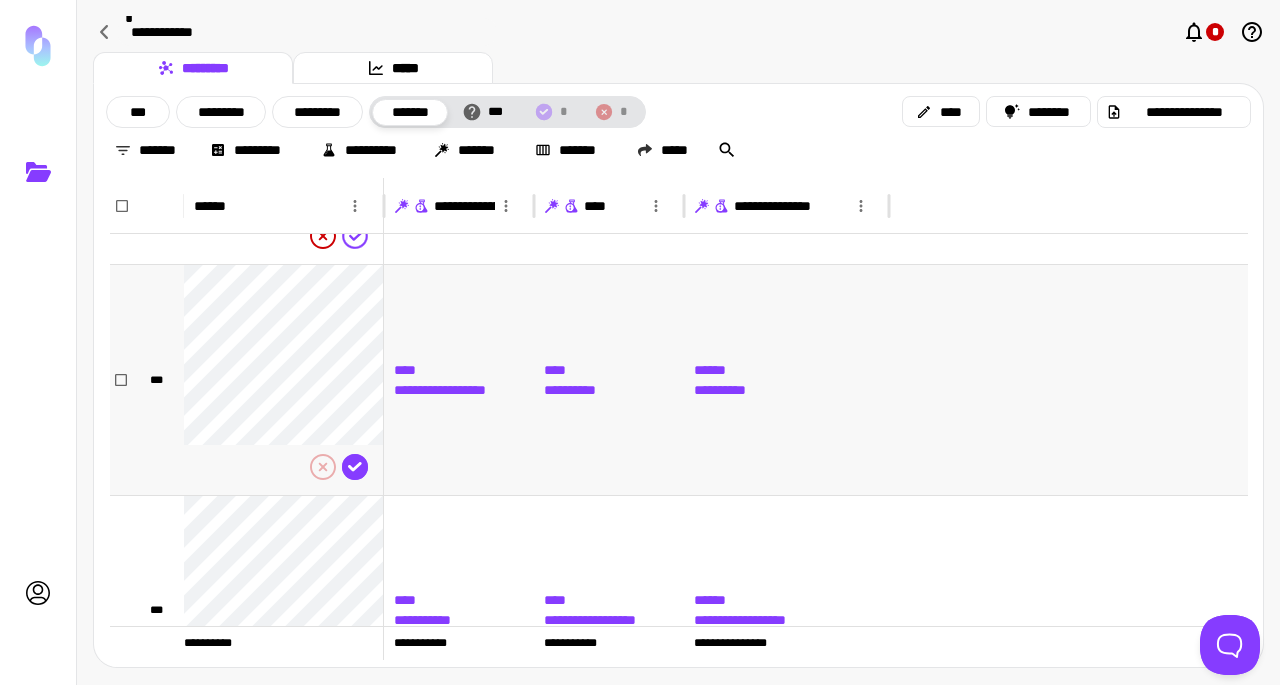 scroll, scrollTop: 130, scrollLeft: 0, axis: vertical 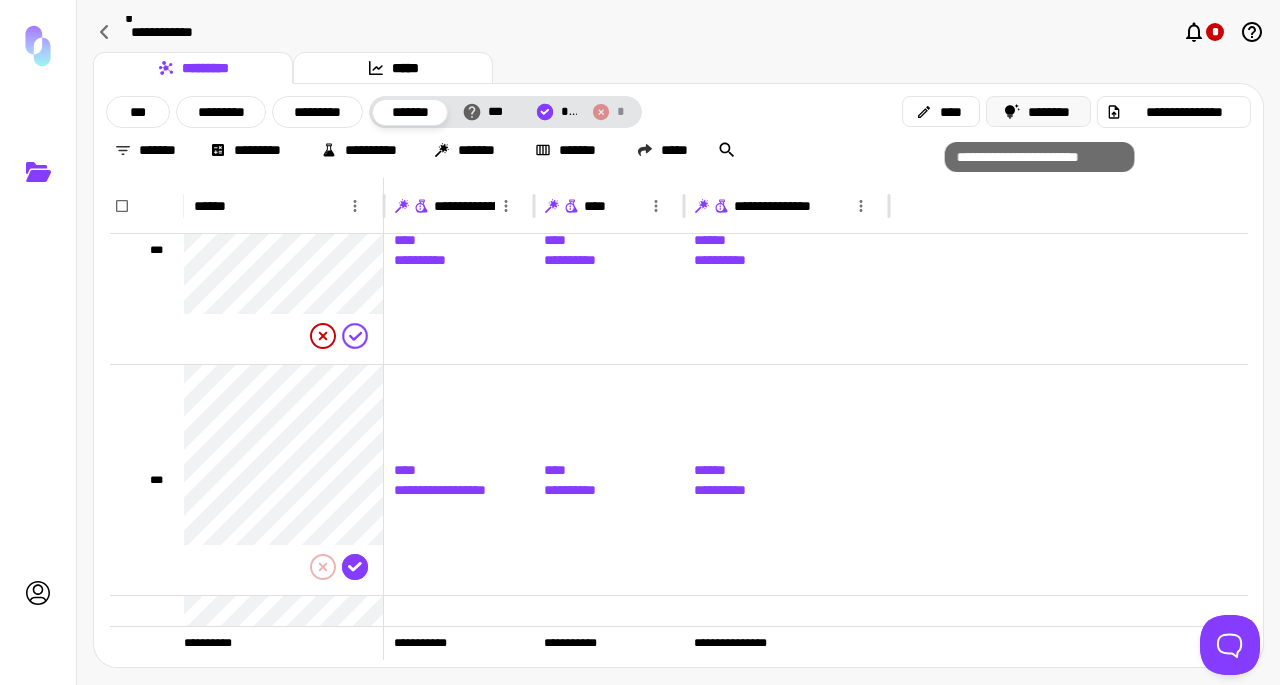 click on "********" at bounding box center [1038, 111] 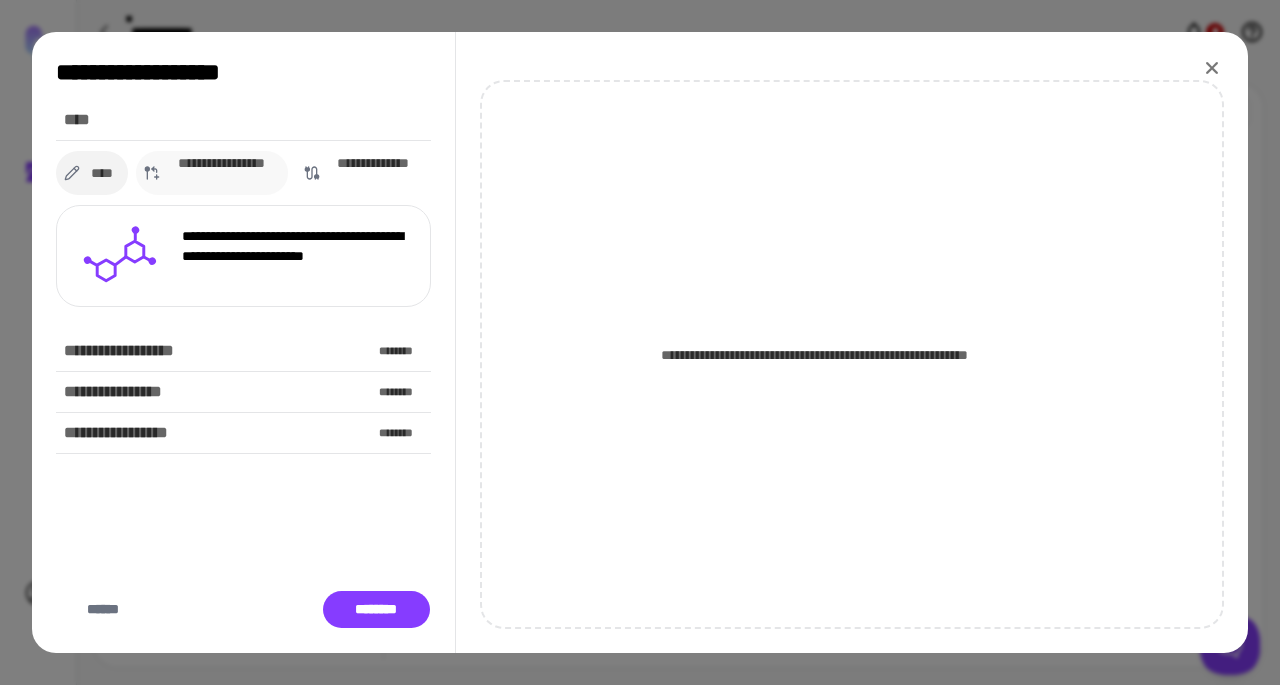 click on "**********" at bounding box center (222, 173) 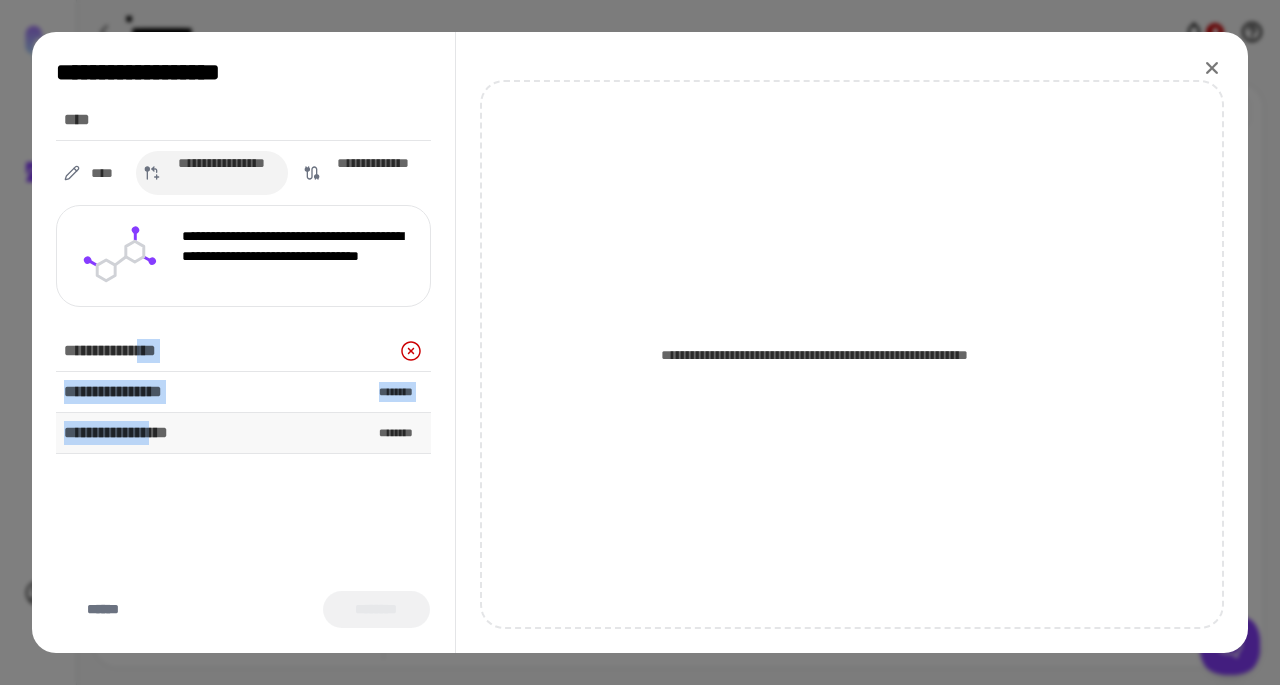 drag, startPoint x: 156, startPoint y: 354, endPoint x: 158, endPoint y: 413, distance: 59.03389 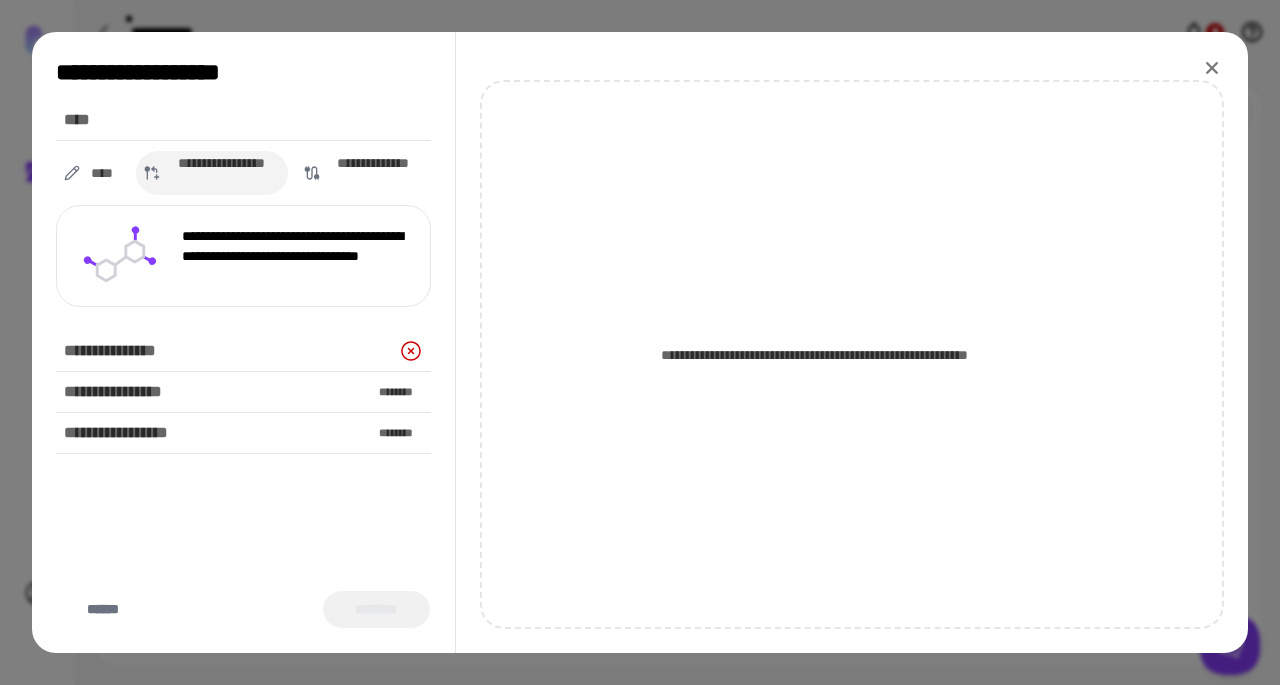 click on "**********" at bounding box center [243, 339] 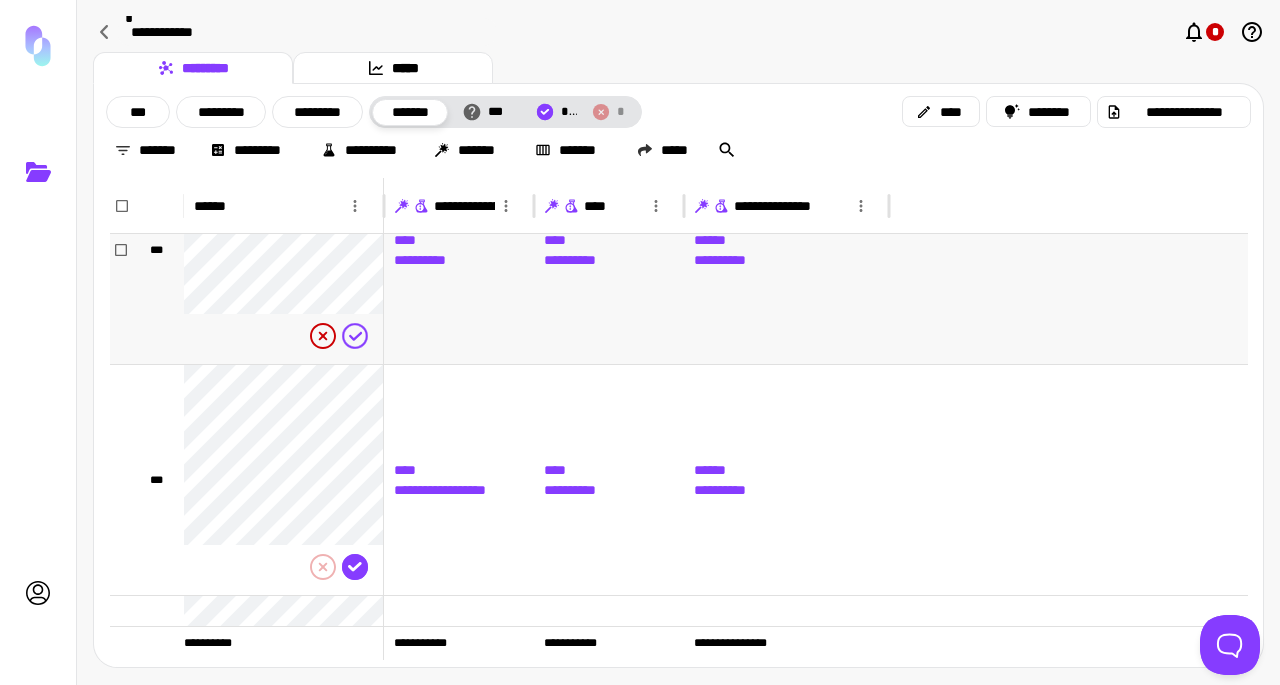 scroll, scrollTop: 42, scrollLeft: 0, axis: vertical 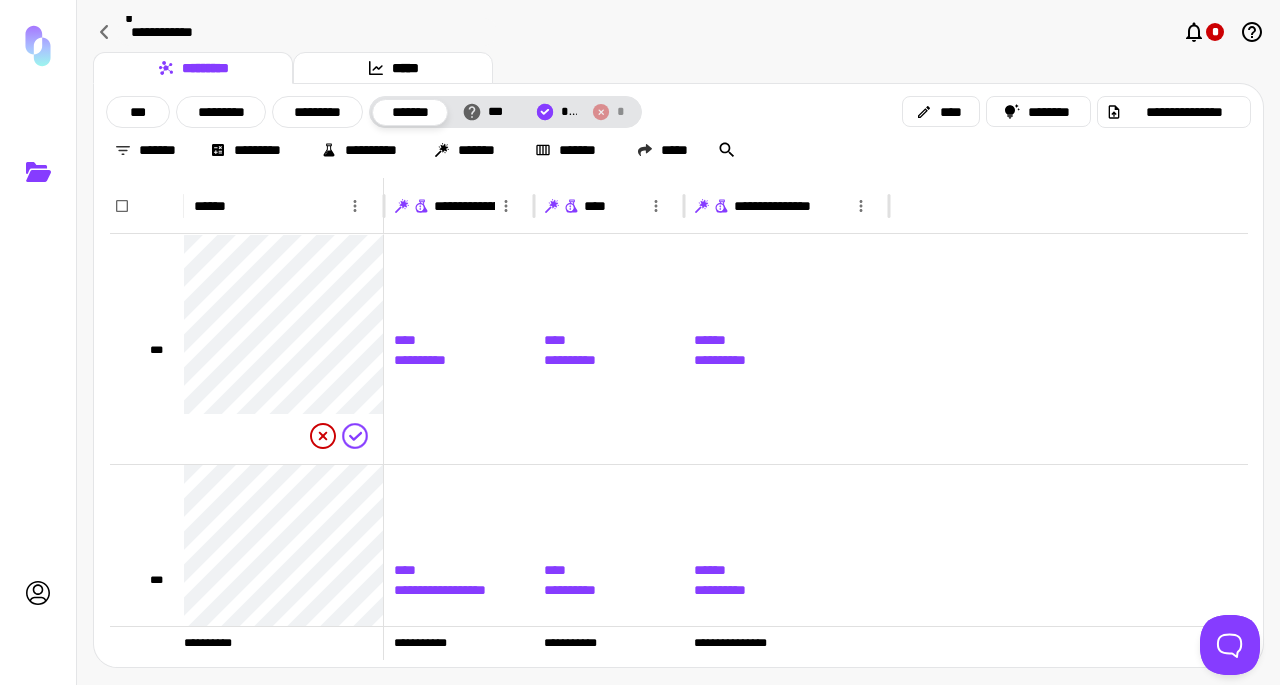 click on "*********" at bounding box center (193, 68) 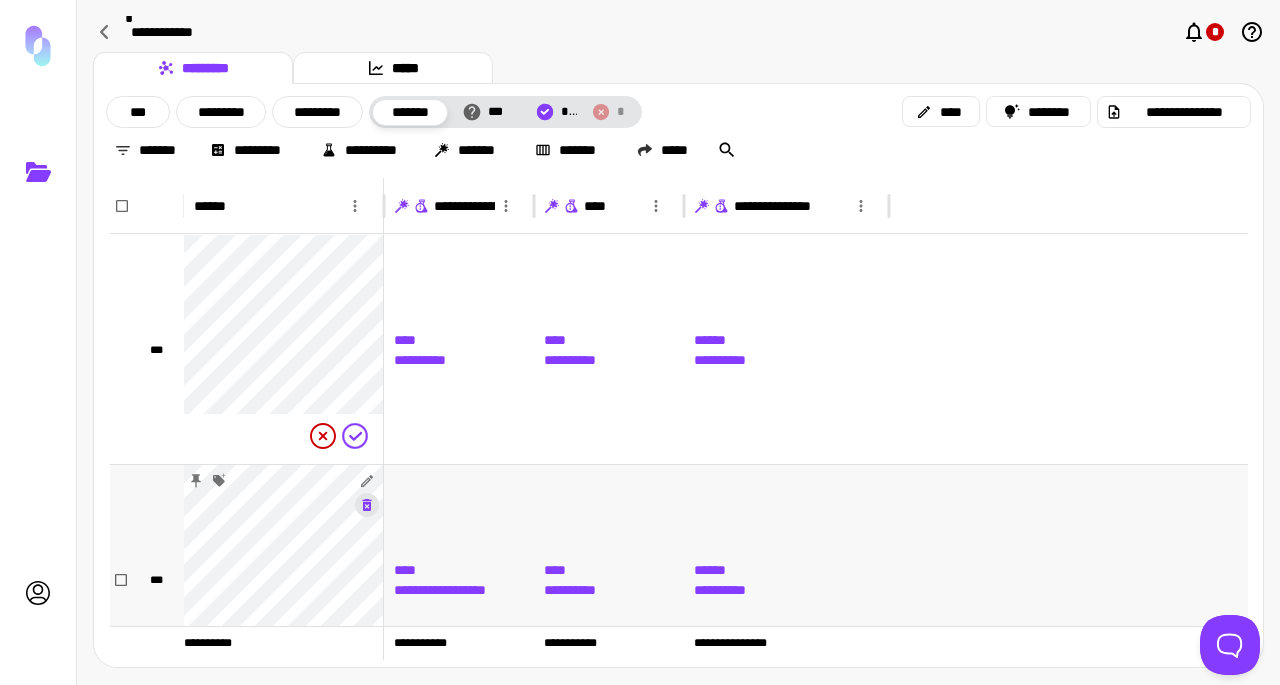 scroll, scrollTop: 100, scrollLeft: 0, axis: vertical 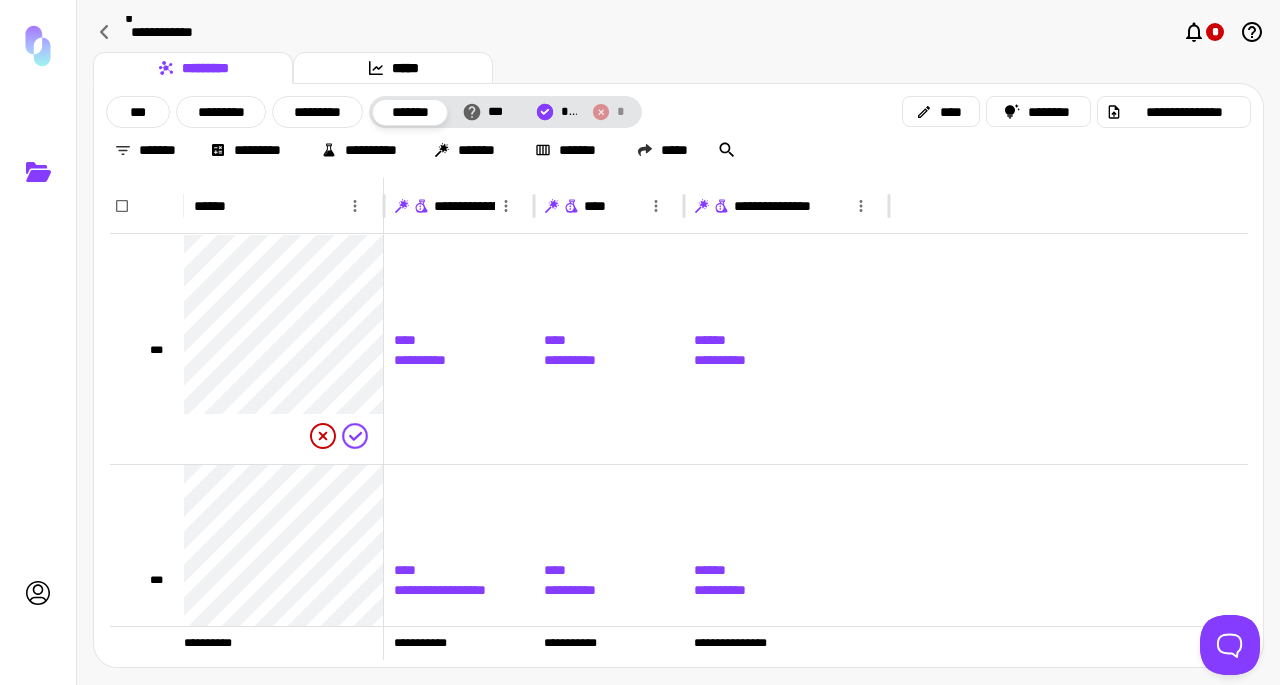 click 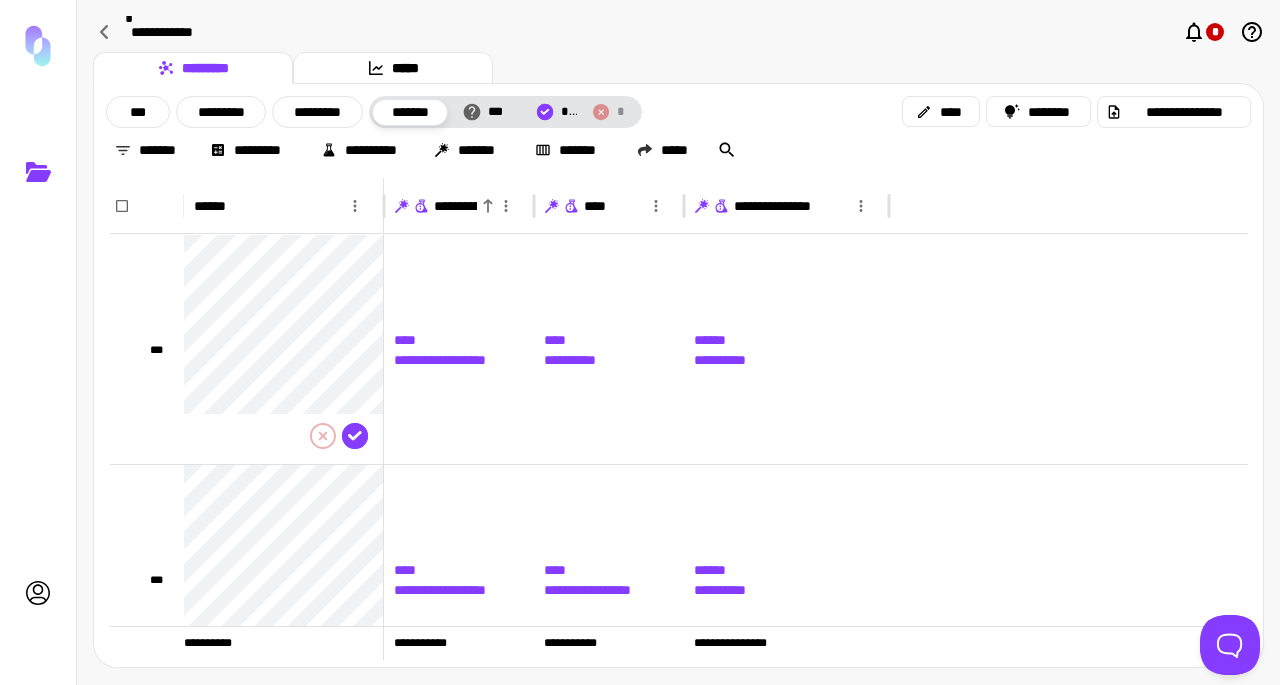 click 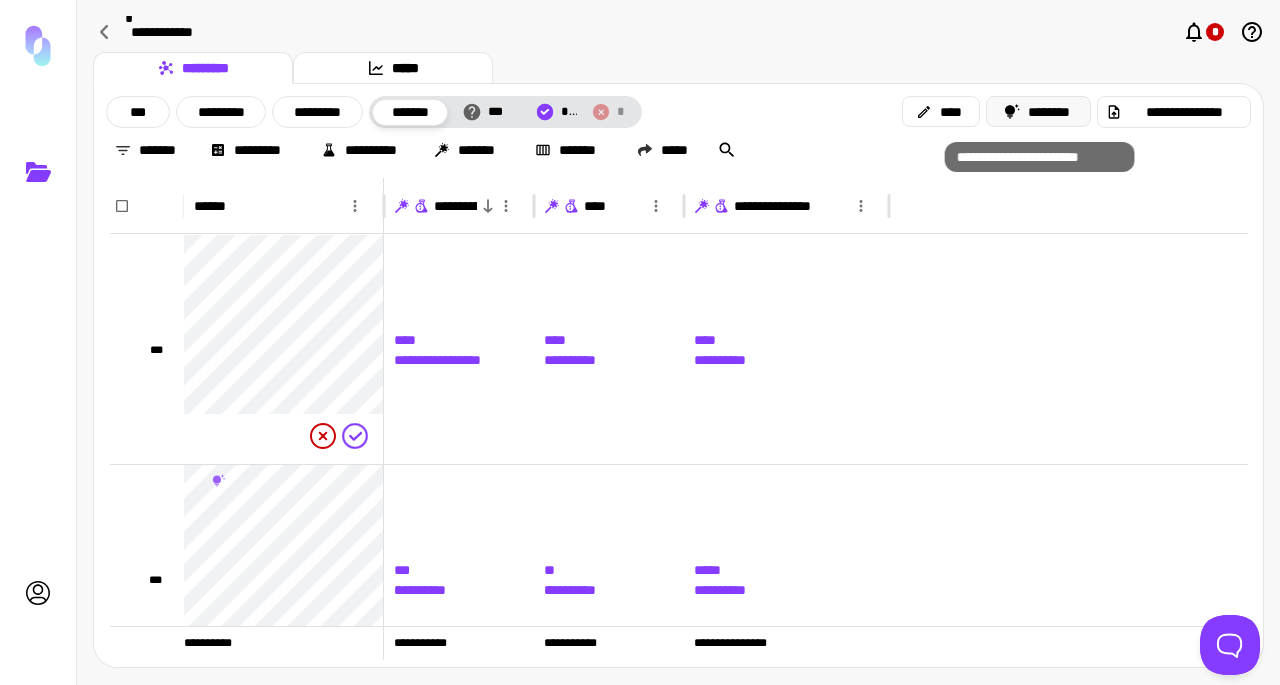 click on "********" at bounding box center [1038, 111] 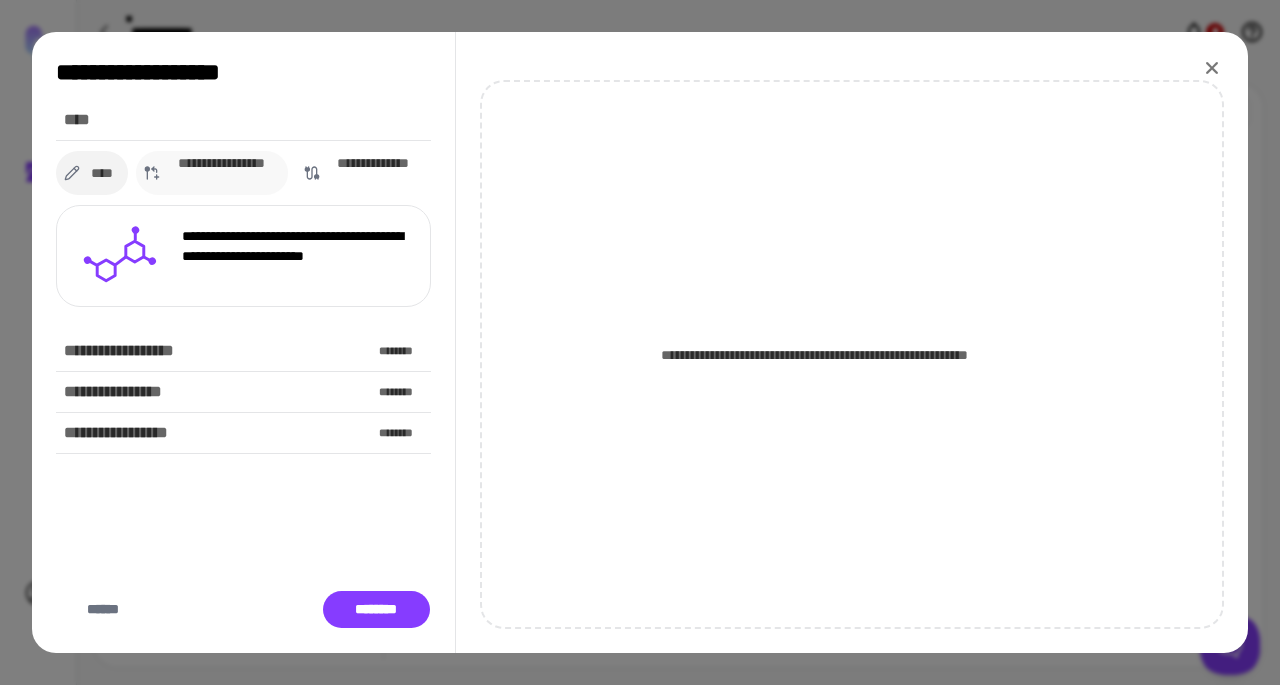 click on "**********" at bounding box center [222, 173] 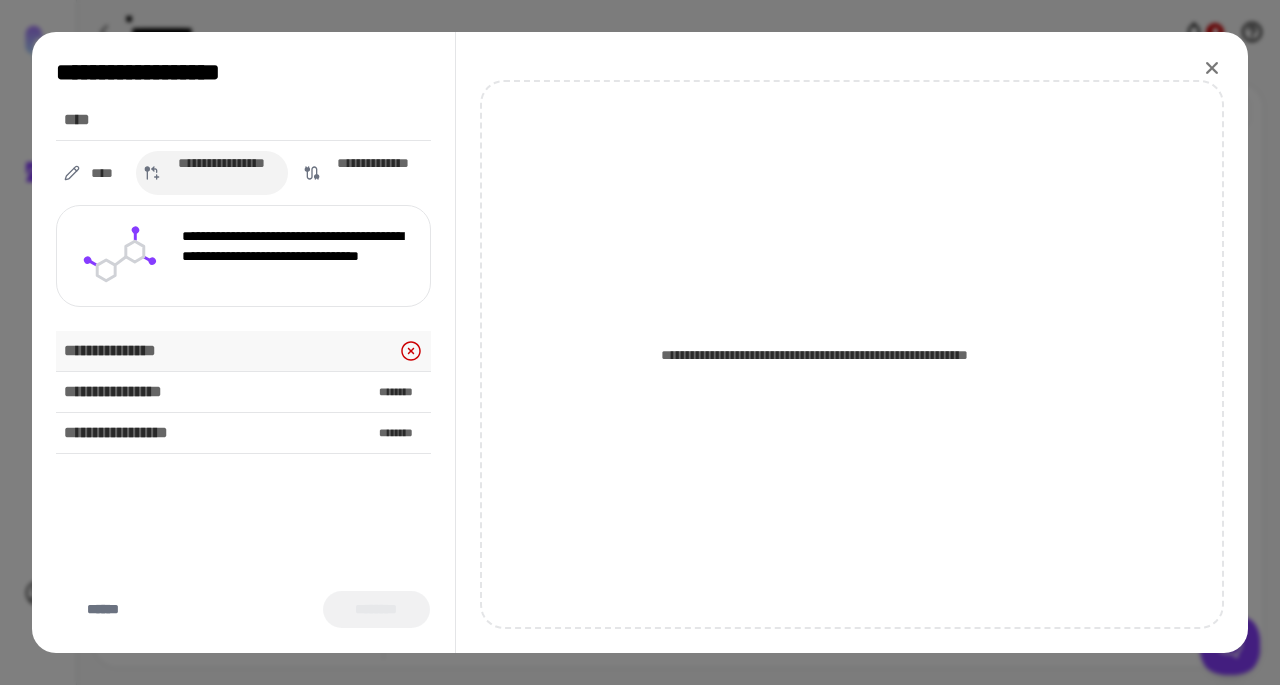 click on "**********" at bounding box center (119, 351) 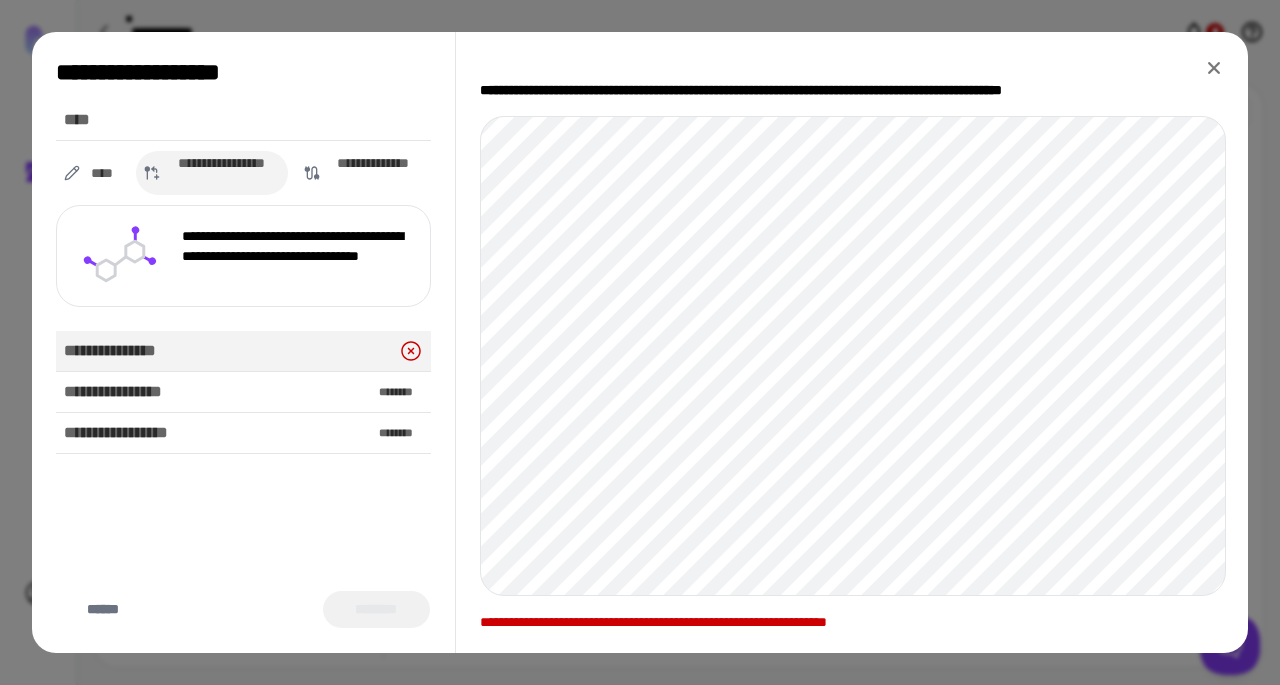 click 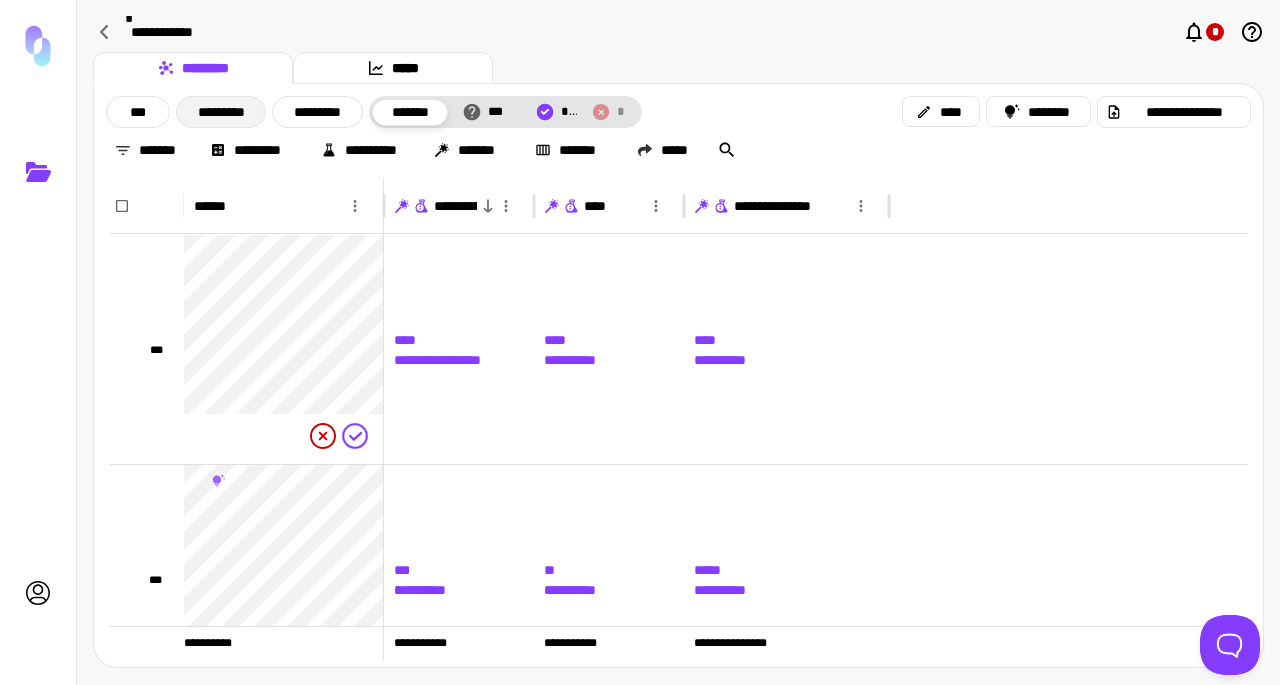 click on "*********" at bounding box center (221, 112) 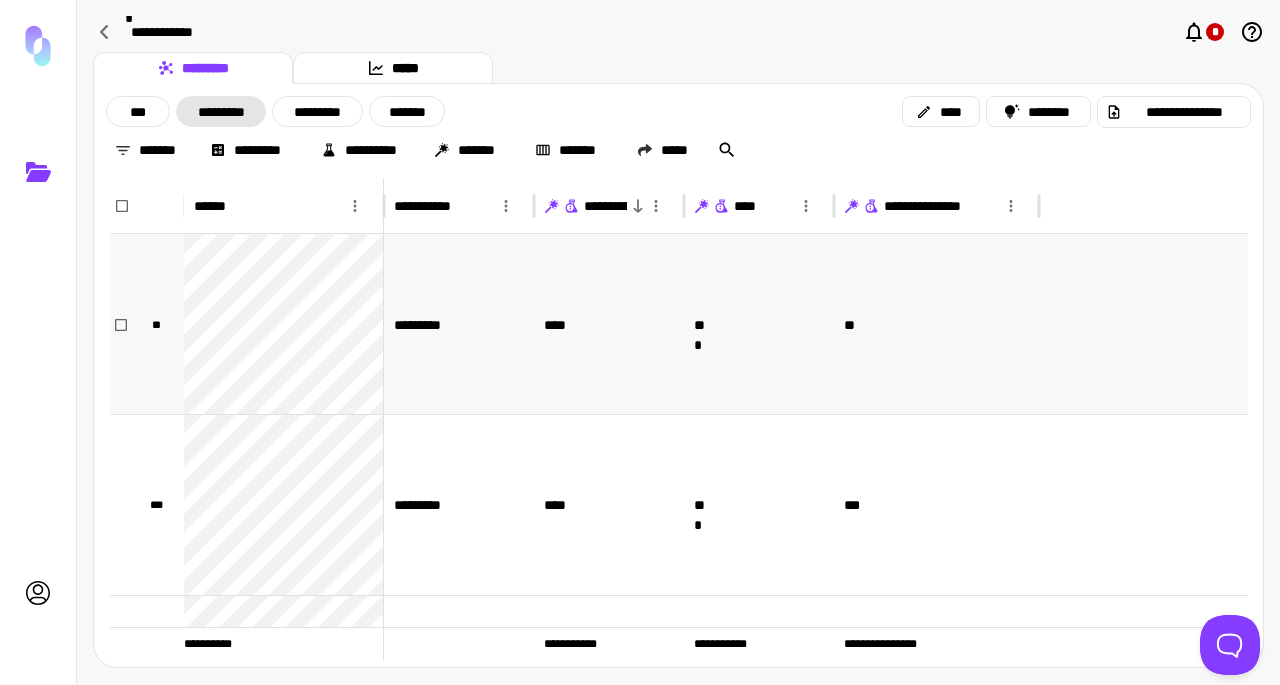 scroll, scrollTop: 100, scrollLeft: 0, axis: vertical 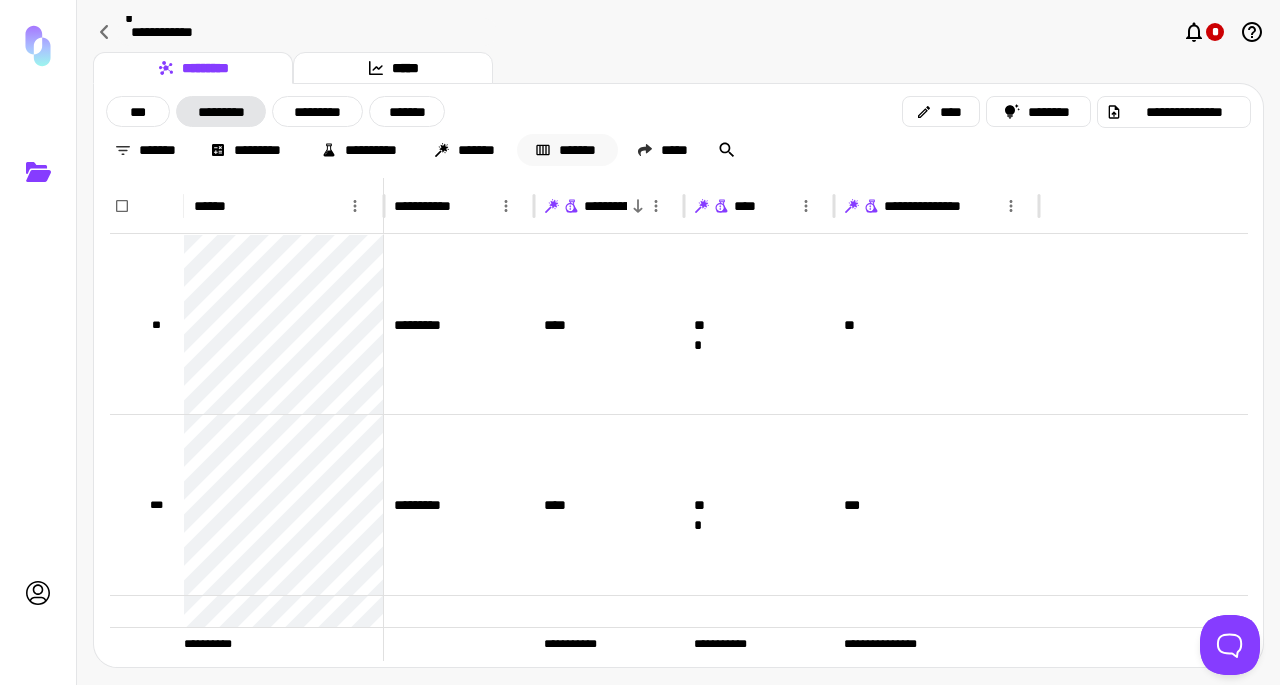 click on "*******" at bounding box center [567, 150] 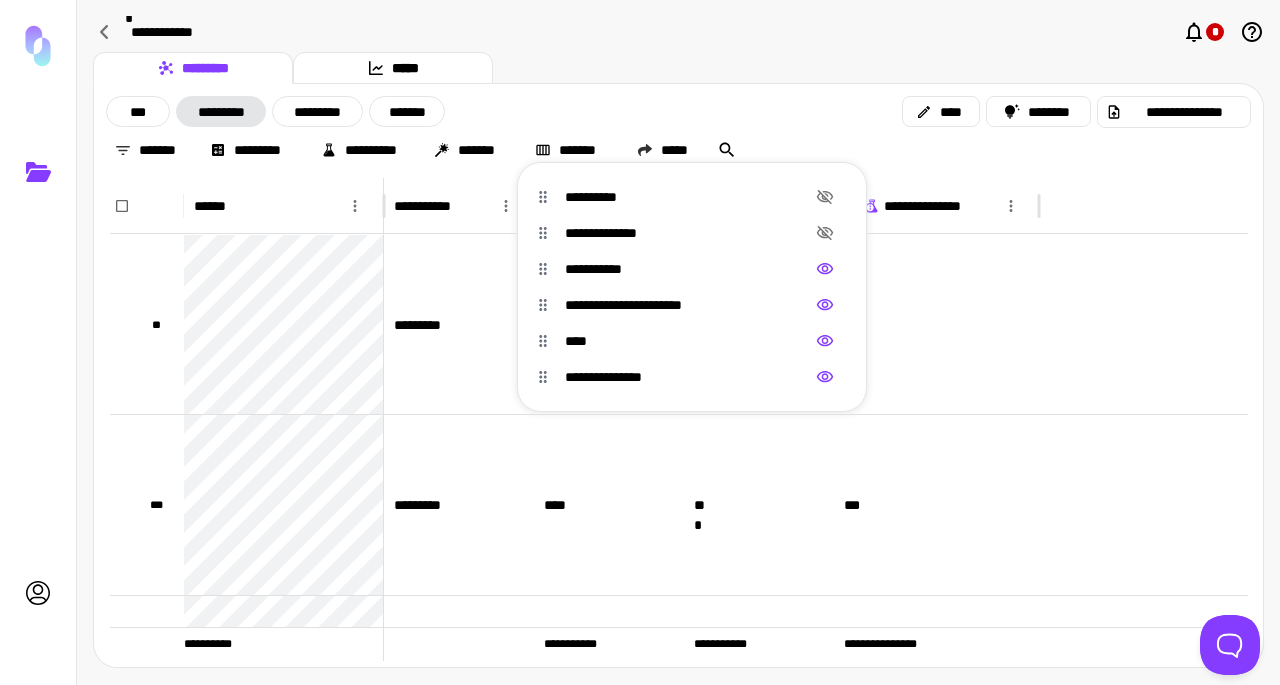 click at bounding box center (640, 342) 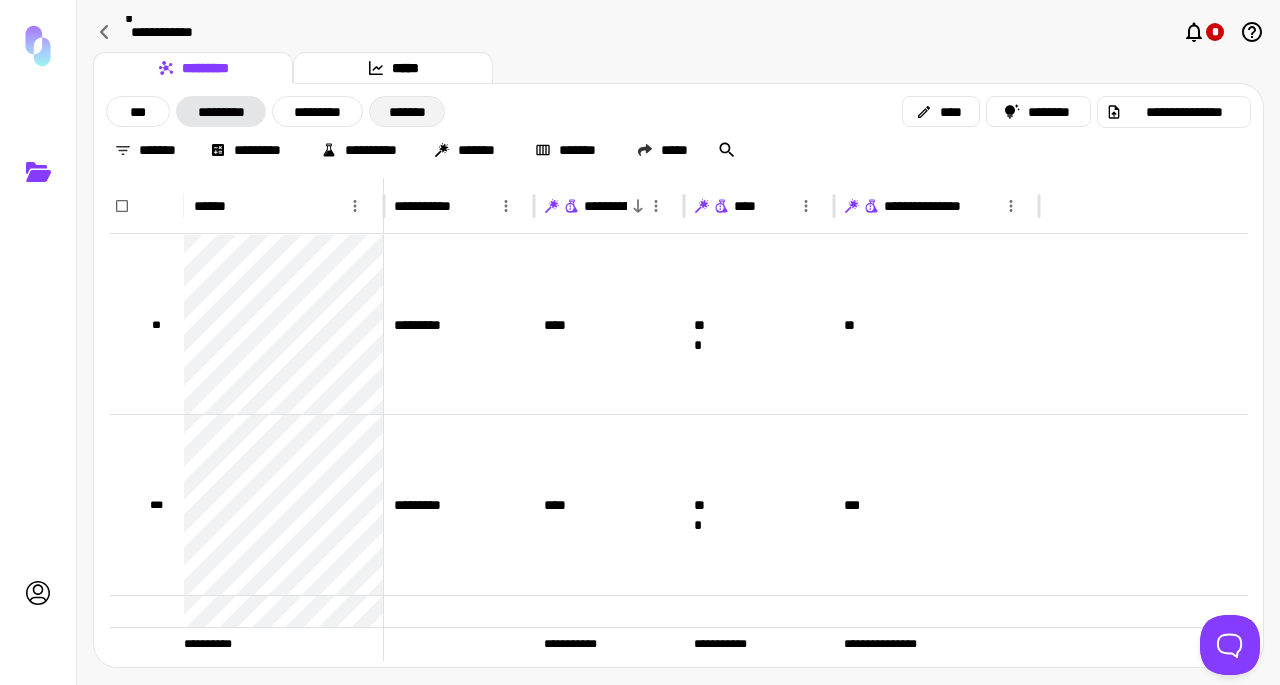 click on "*******" at bounding box center [407, 111] 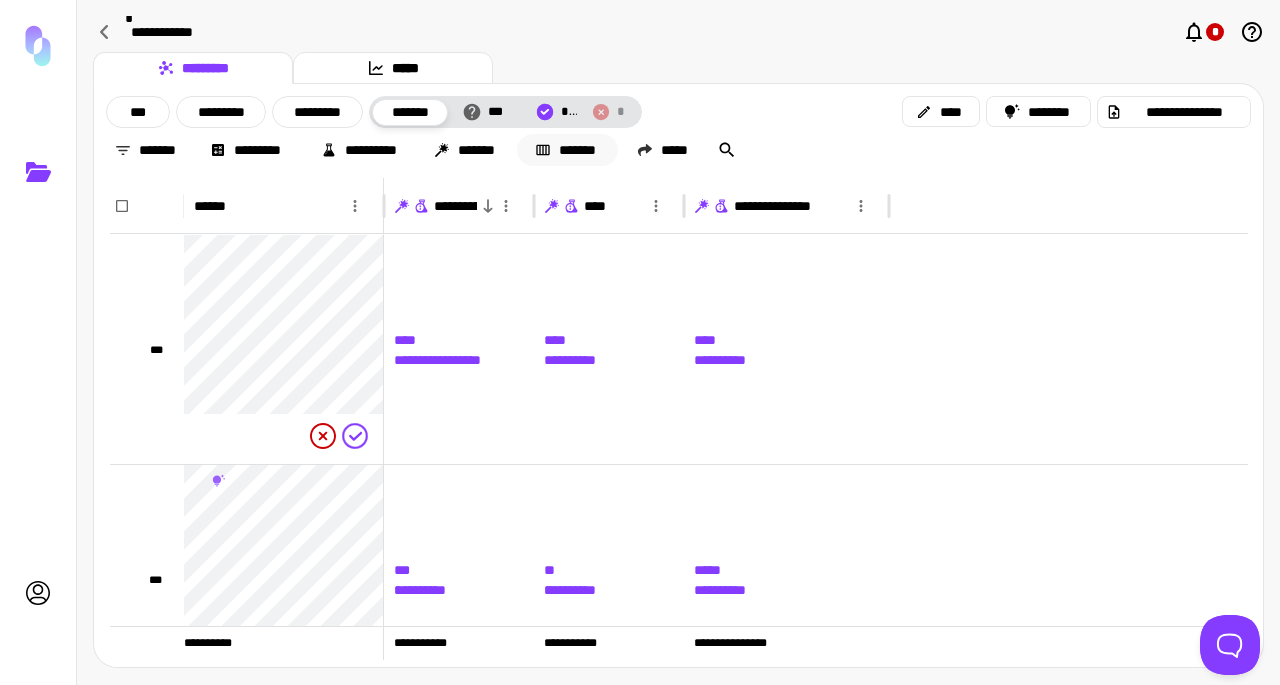 click on "*******" at bounding box center [567, 150] 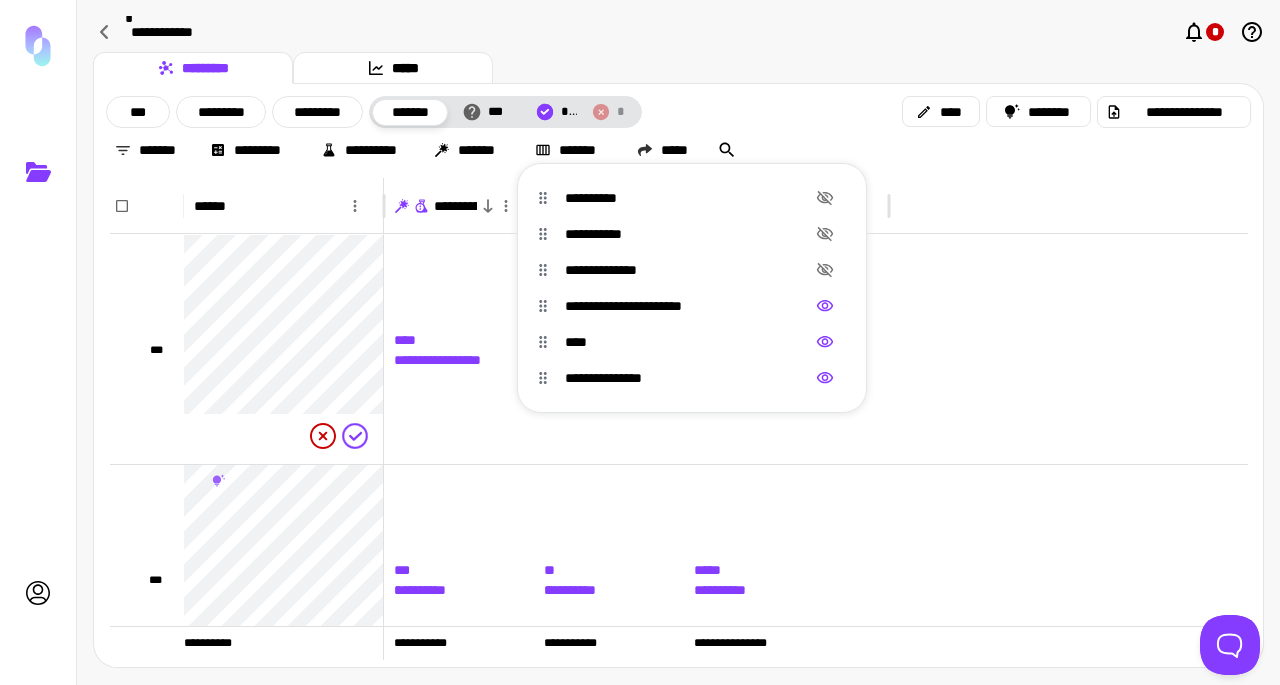 click at bounding box center (640, 342) 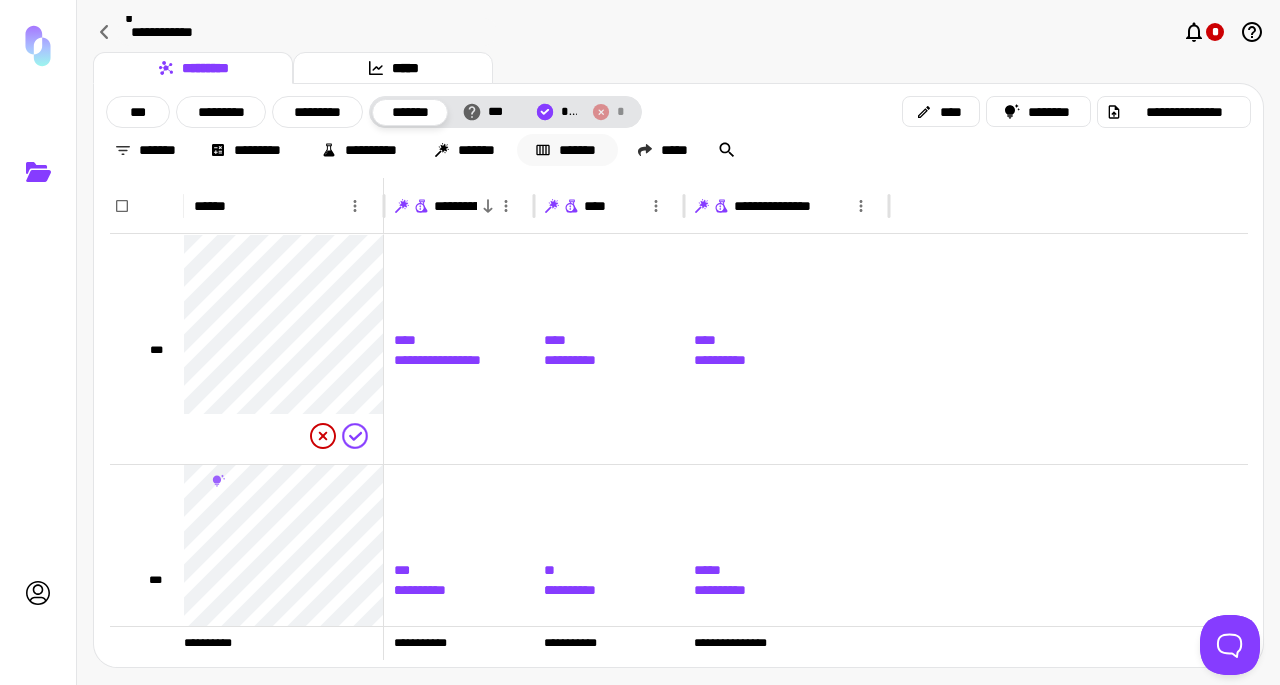 click on "*******" at bounding box center (567, 150) 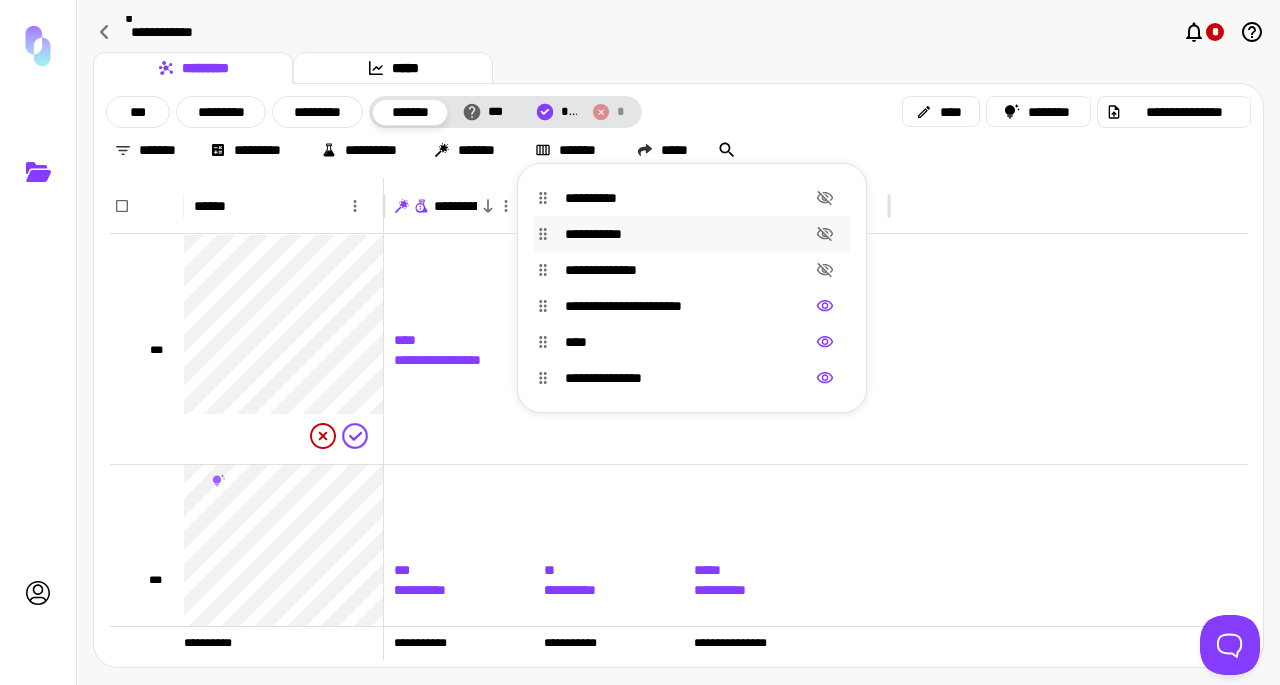 click on "**********" at bounding box center [689, 234] 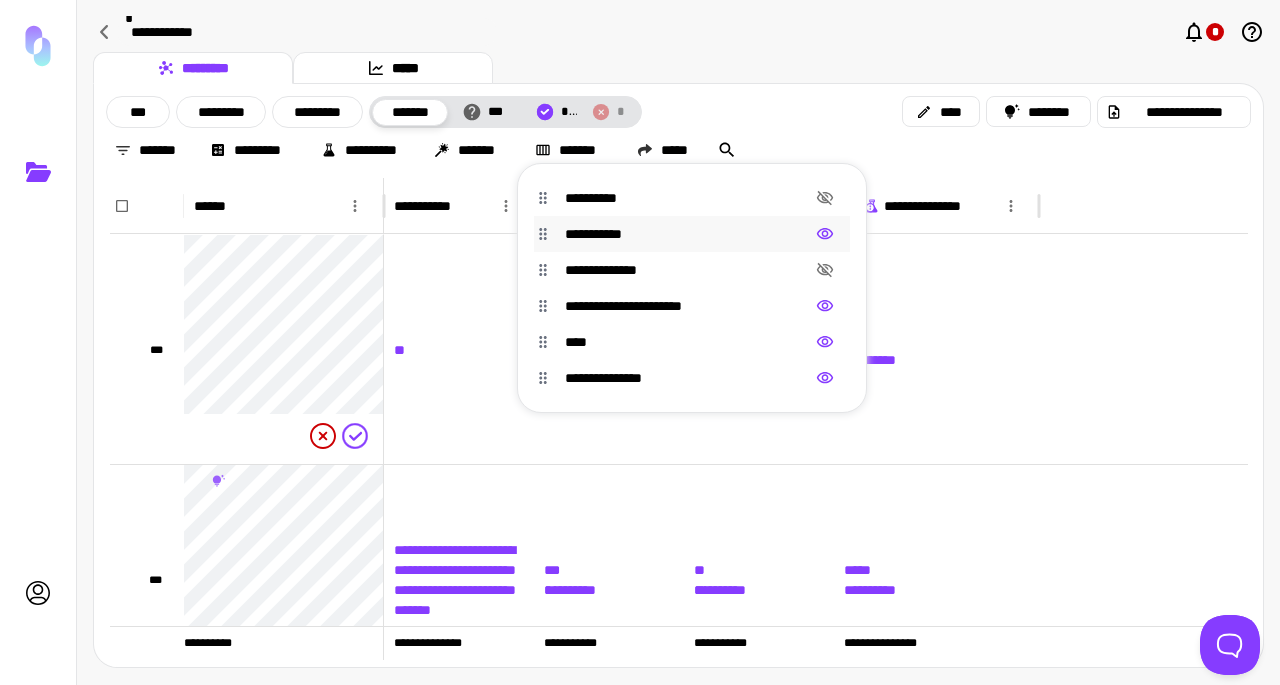 click at bounding box center [640, 342] 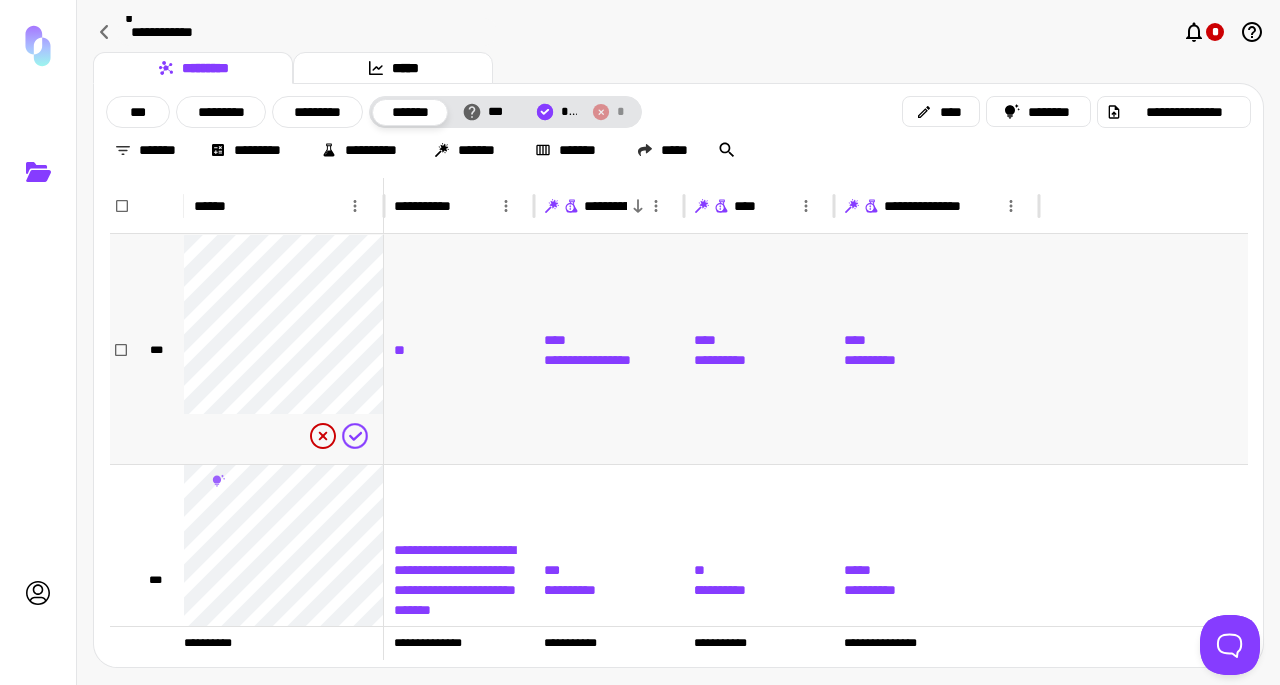scroll, scrollTop: 172, scrollLeft: 0, axis: vertical 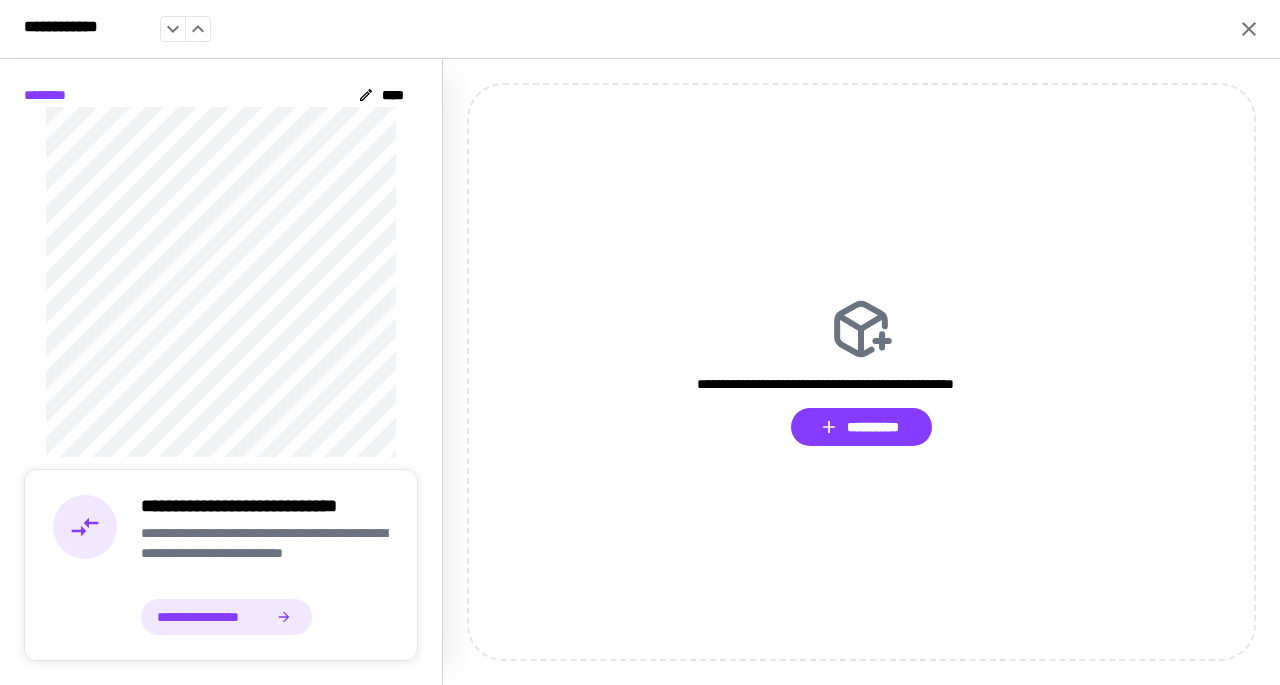 click 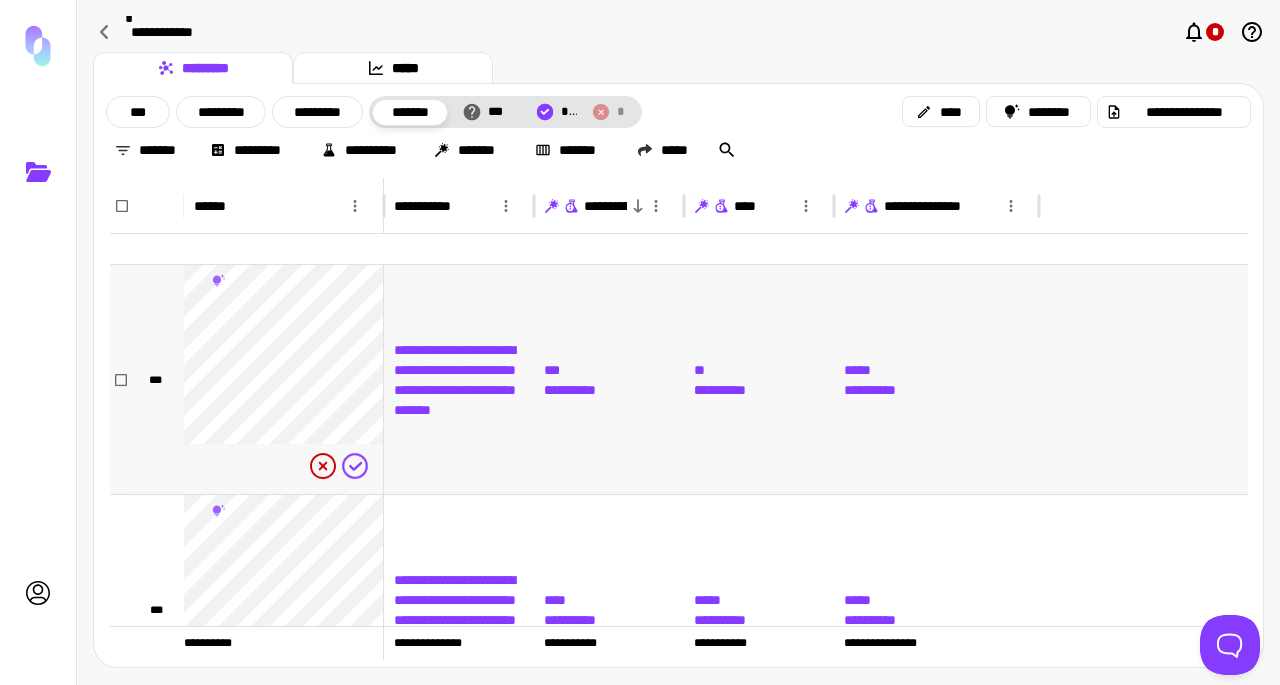 scroll, scrollTop: 500, scrollLeft: 0, axis: vertical 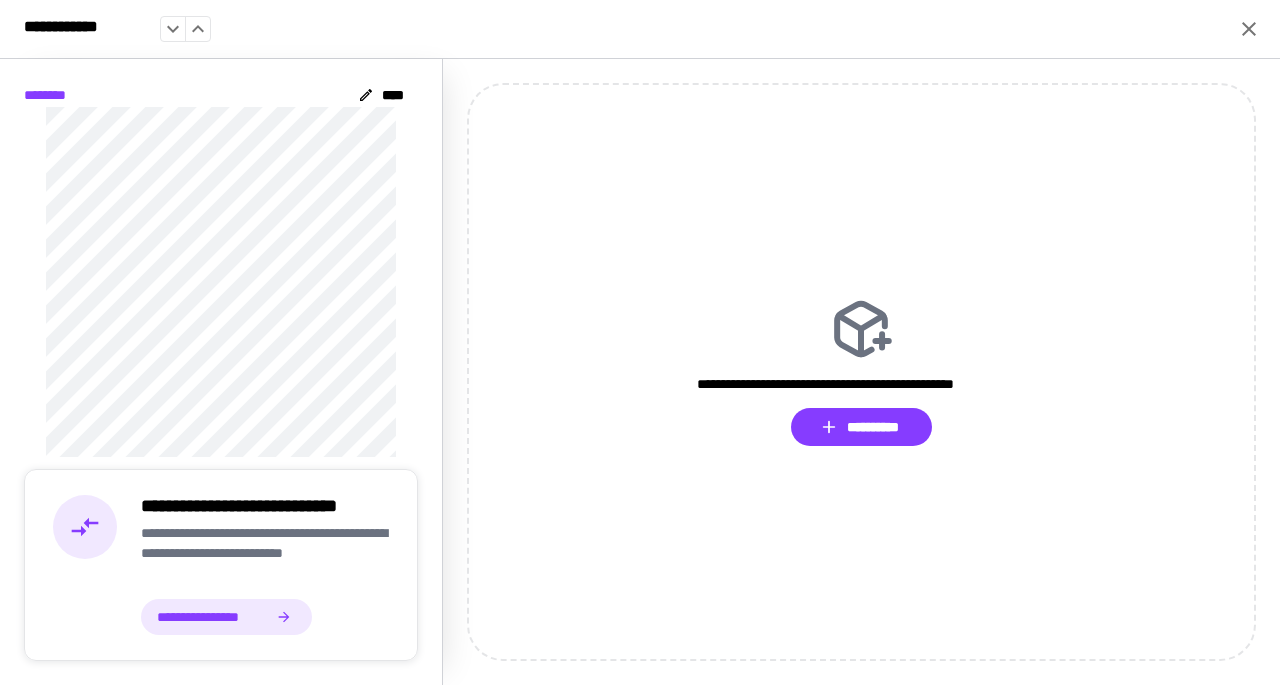 click 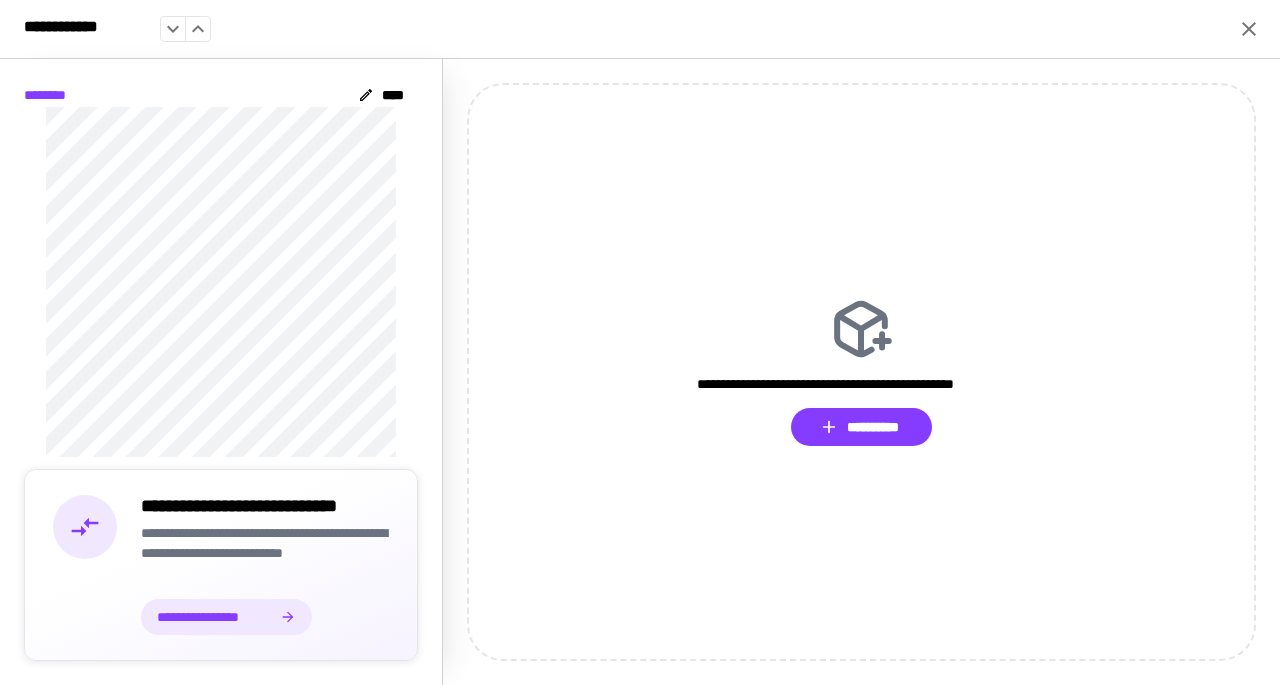 click on "**********" at bounding box center (226, 617) 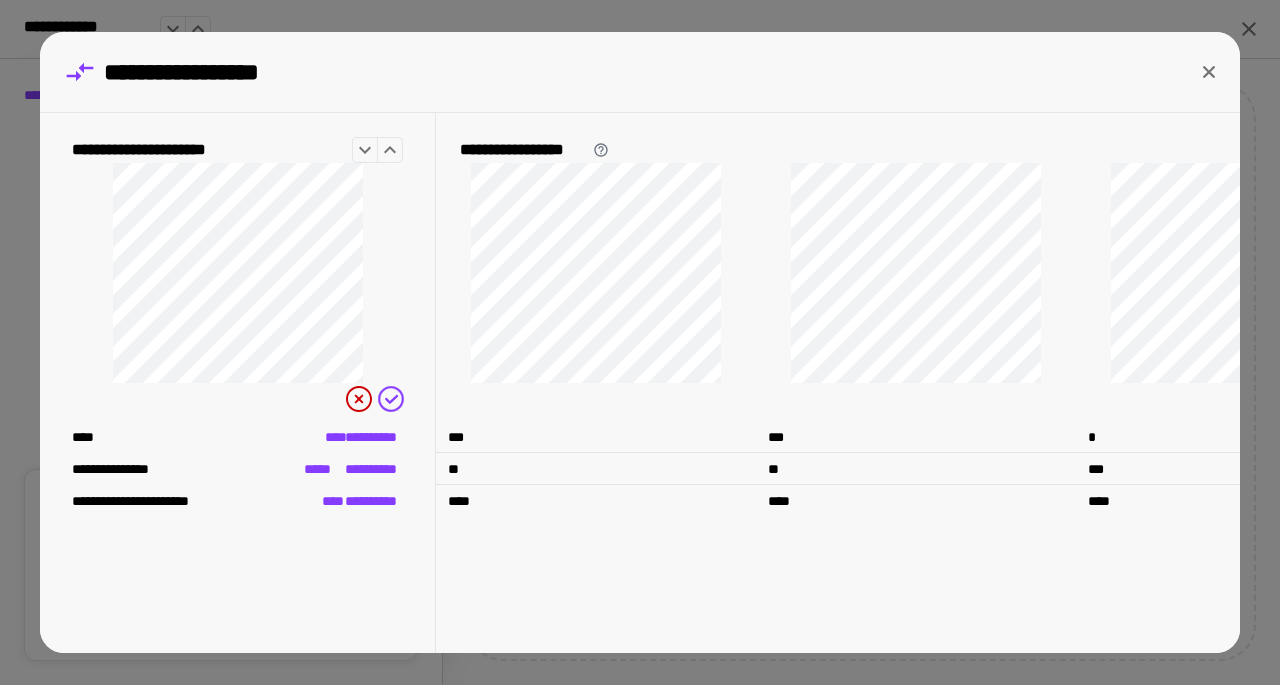 click 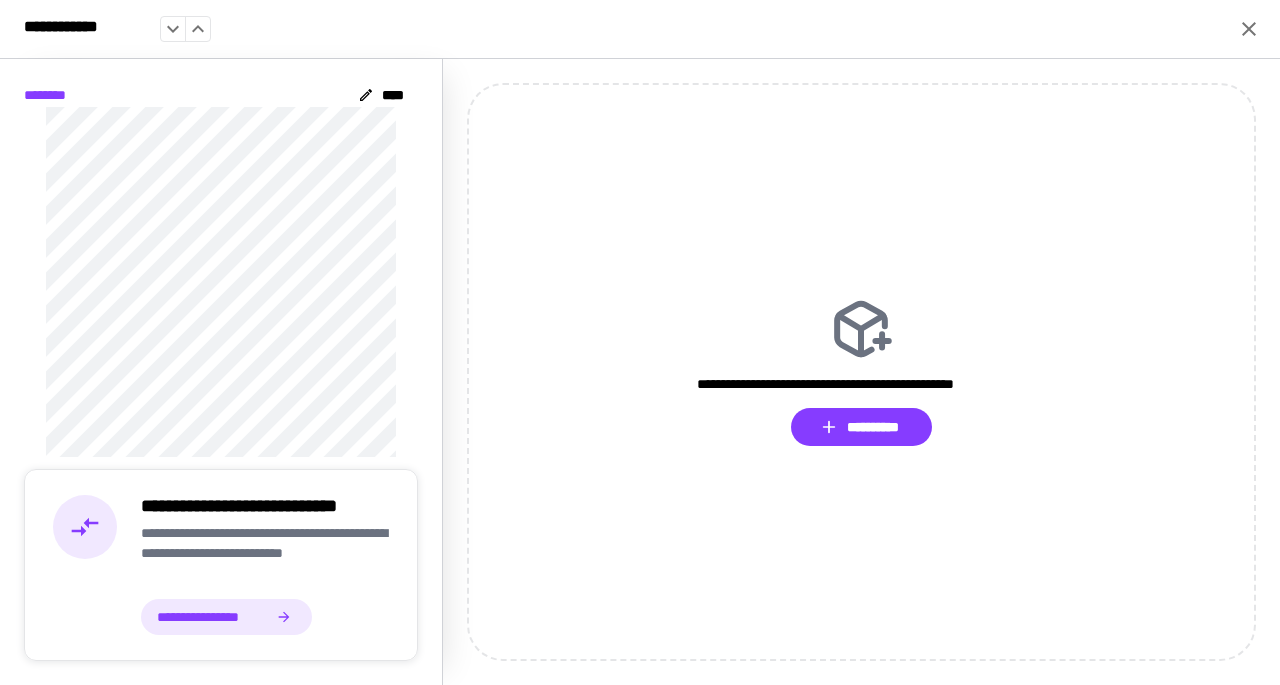 click 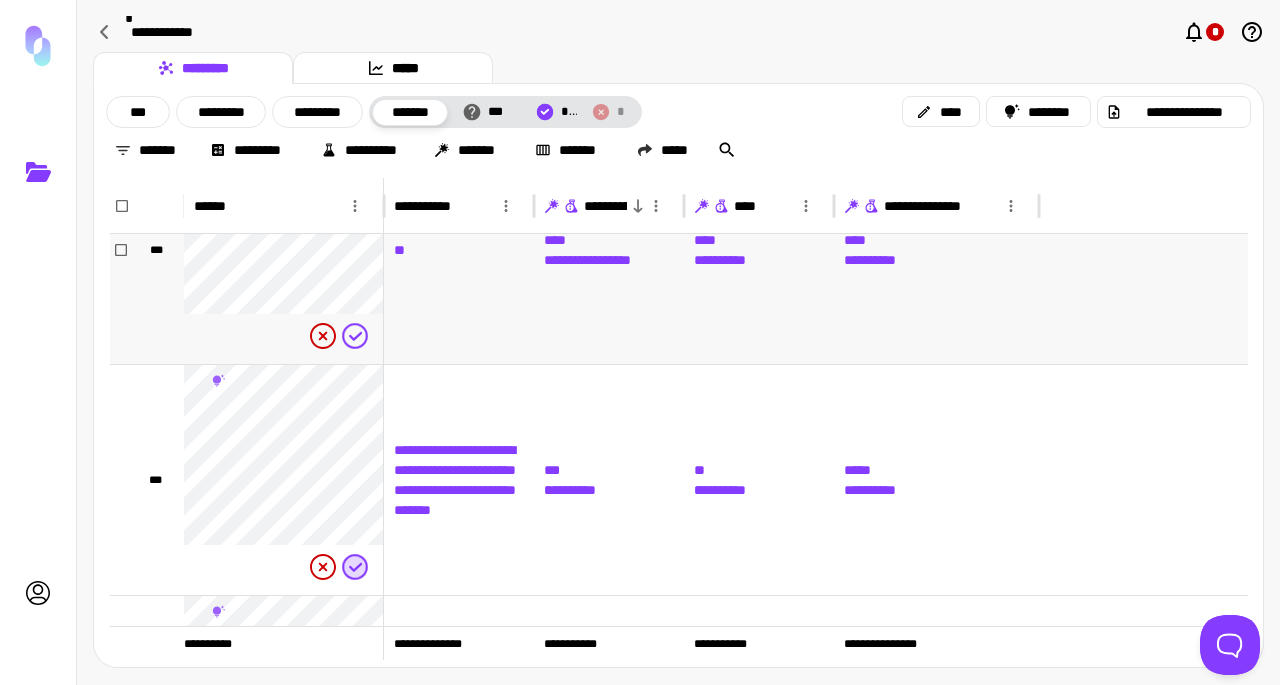 scroll, scrollTop: 25, scrollLeft: 0, axis: vertical 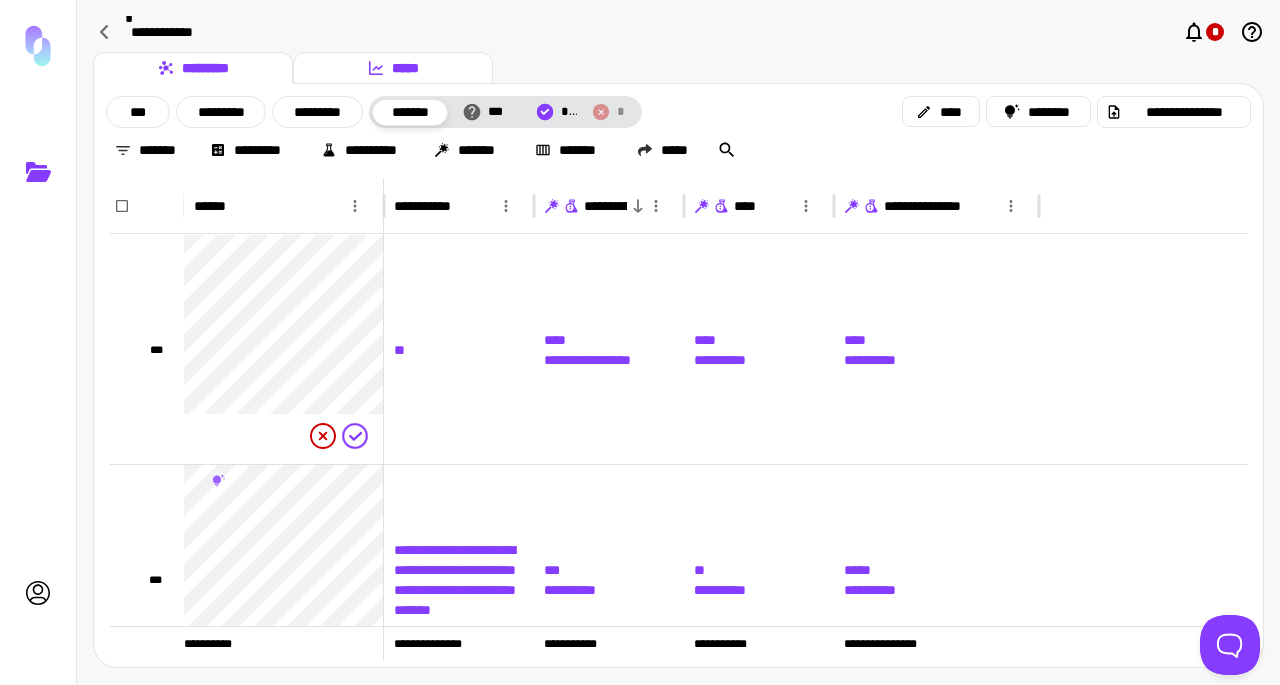 click on "*****" at bounding box center [393, 68] 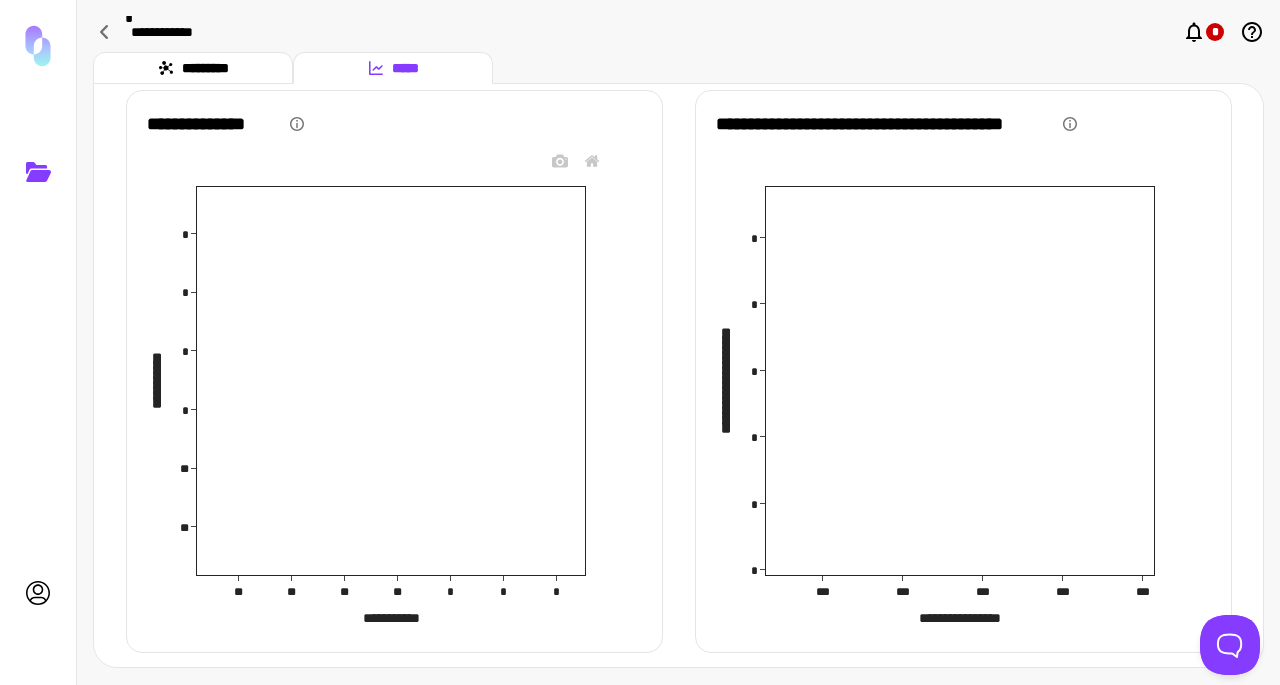 scroll, scrollTop: 0, scrollLeft: 0, axis: both 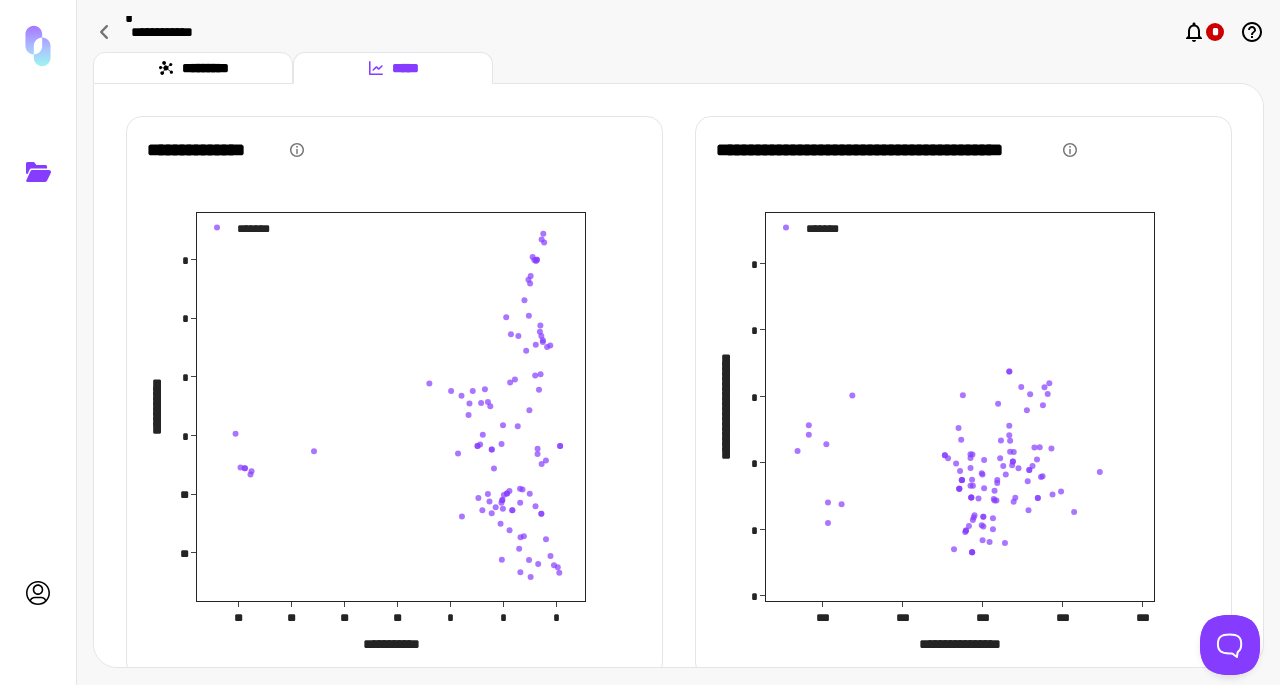 click on "**********" at bounding box center (885, 150) 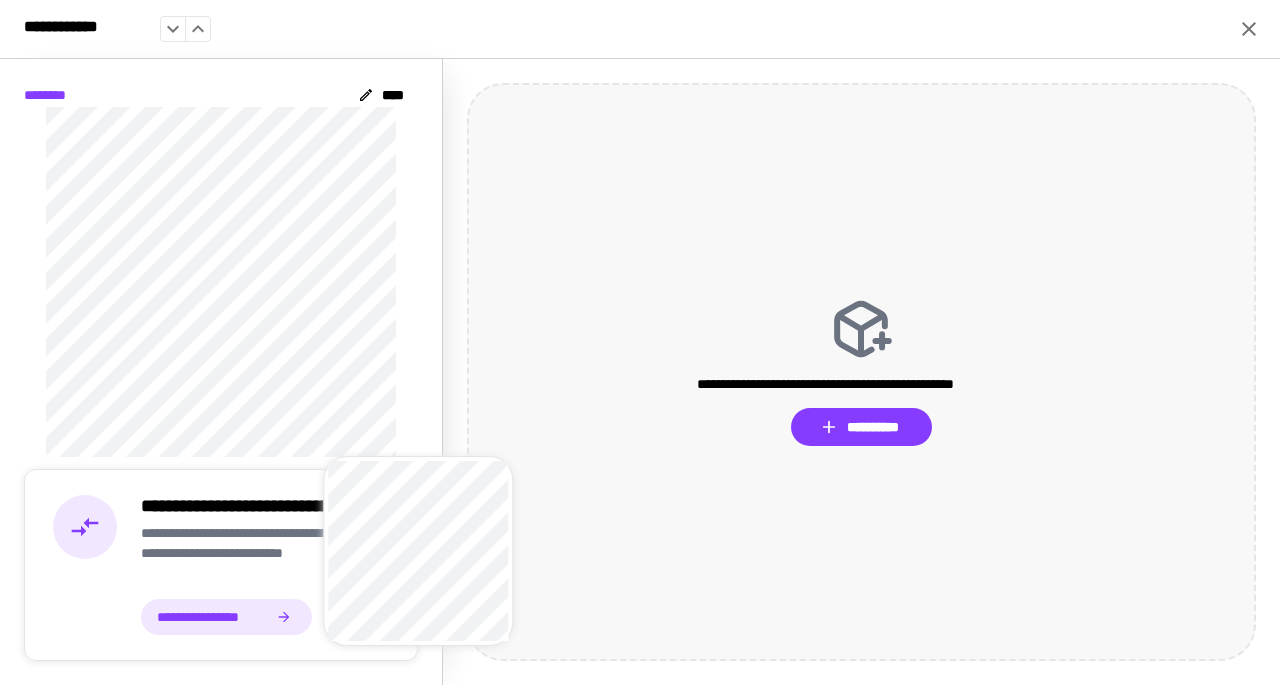 click on "**********" at bounding box center (861, 372) 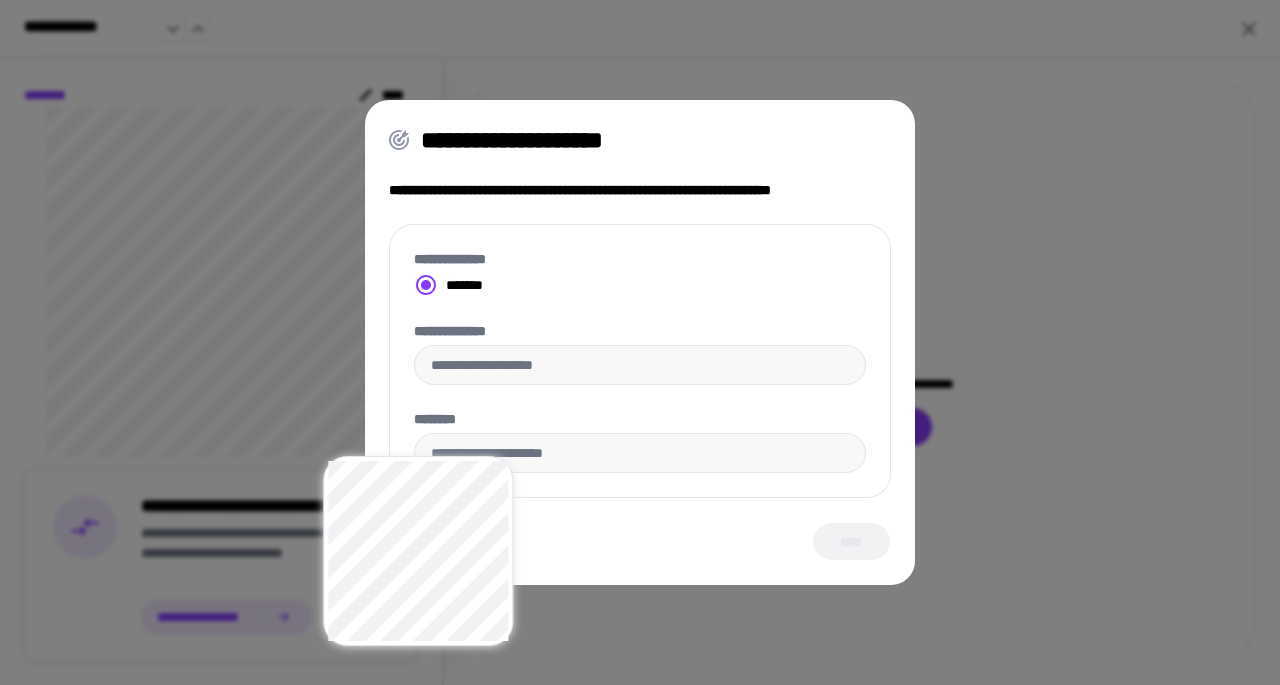 click on "**********" at bounding box center [640, 342] 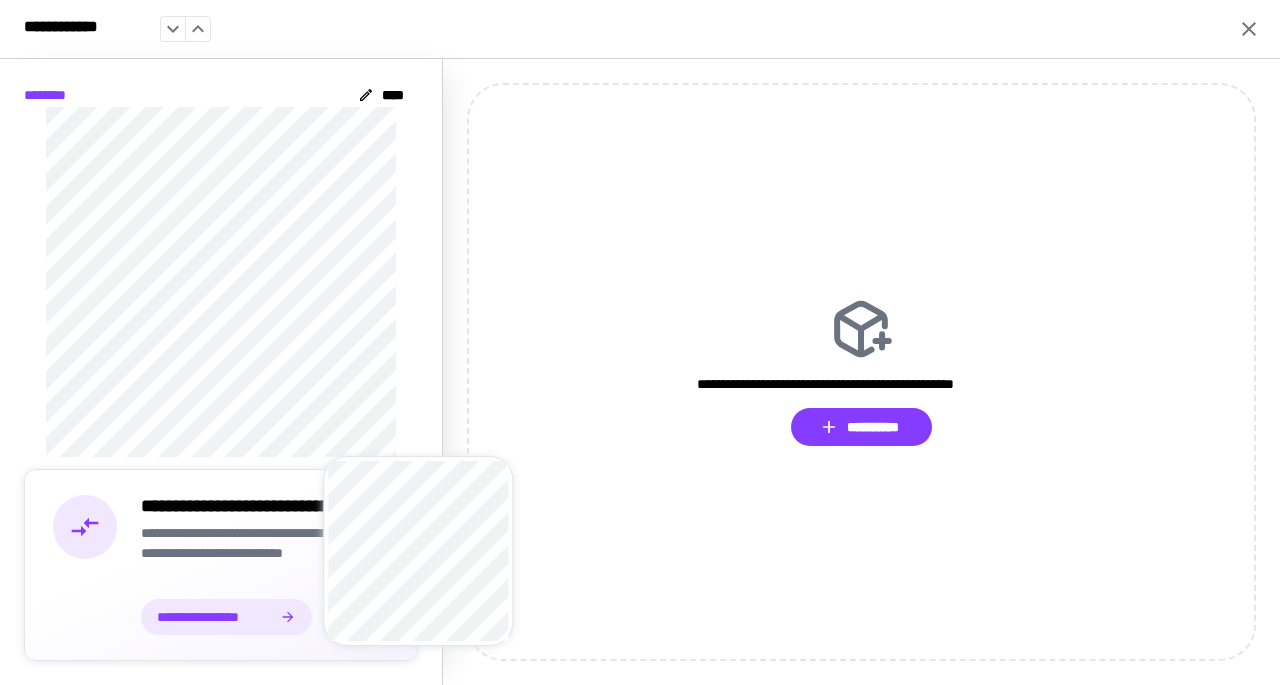click on "**********" at bounding box center (215, 617) 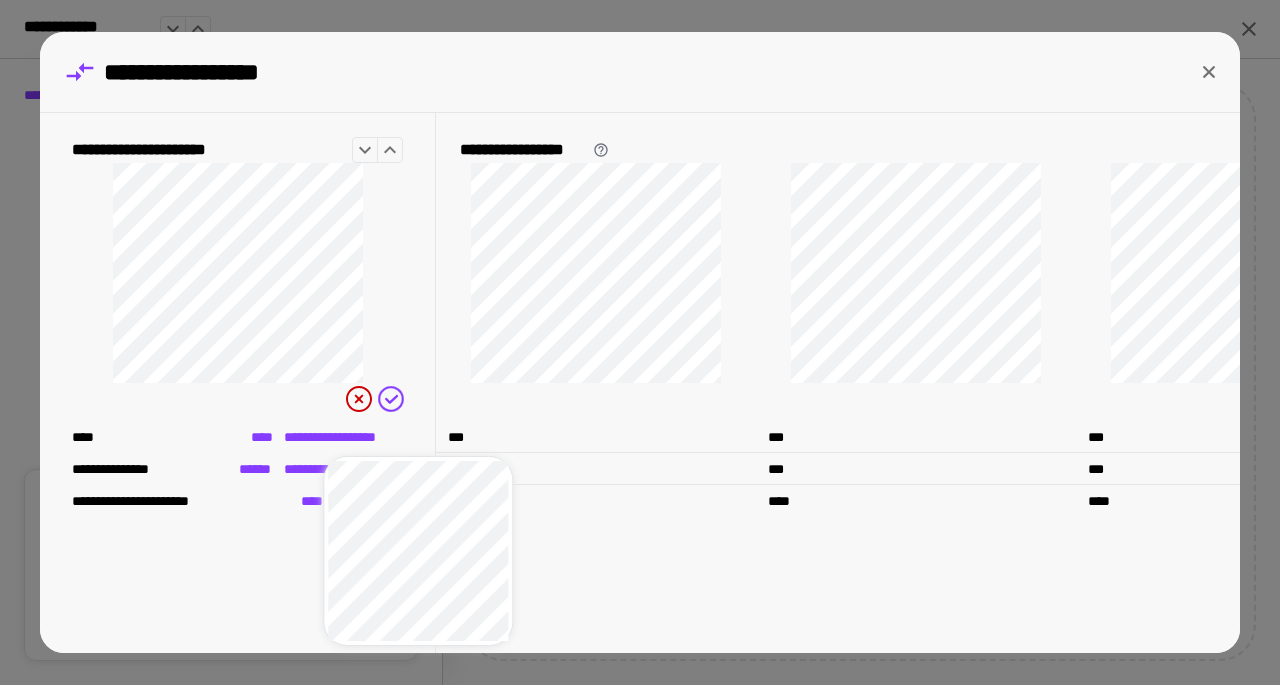 click 